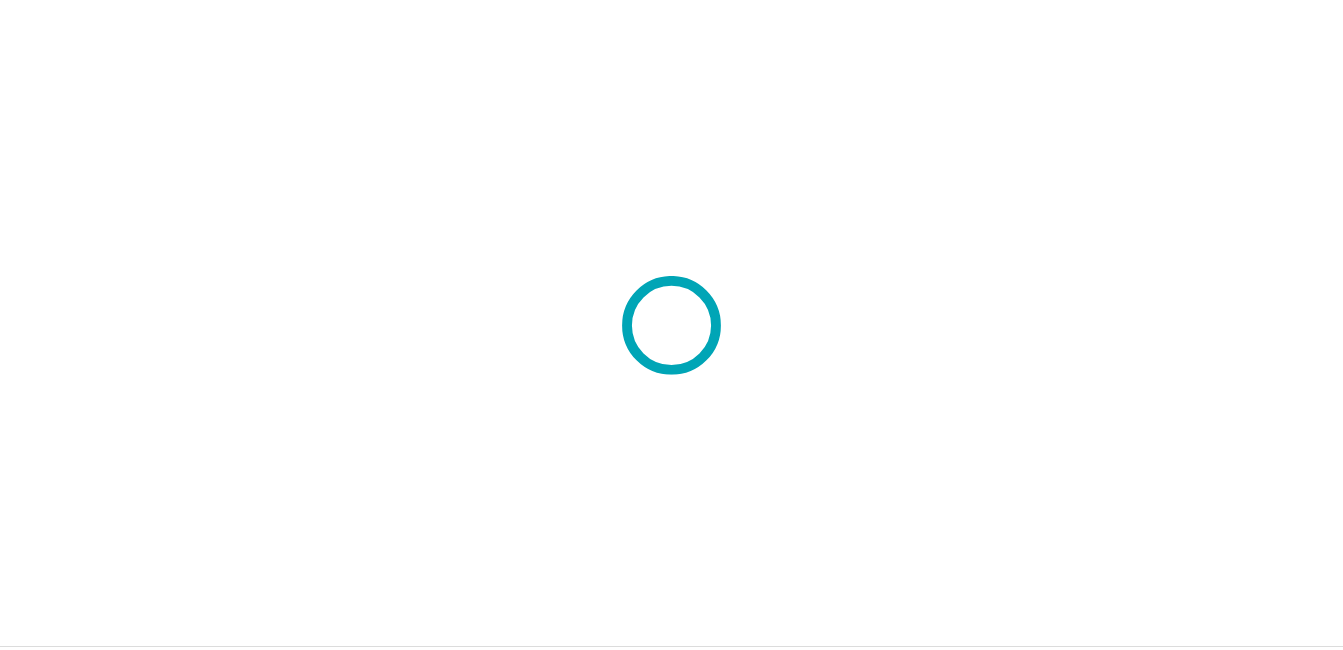 scroll, scrollTop: 0, scrollLeft: 0, axis: both 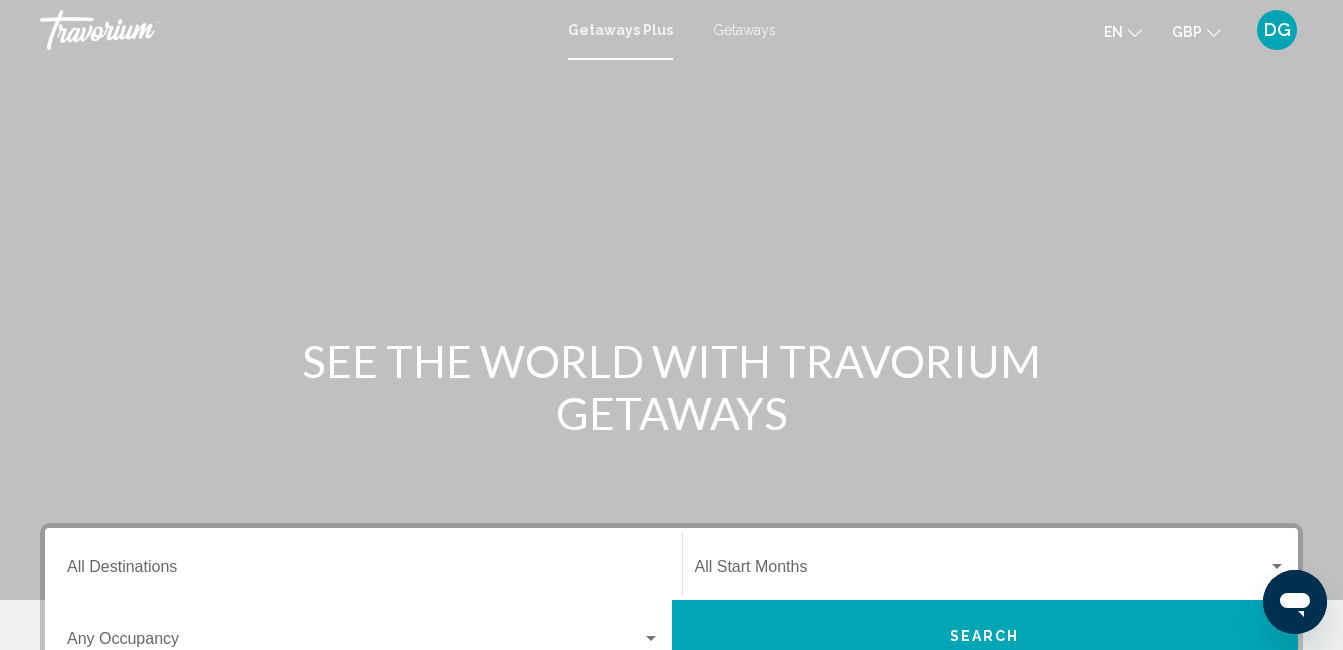 click on "Getaways" at bounding box center (744, 30) 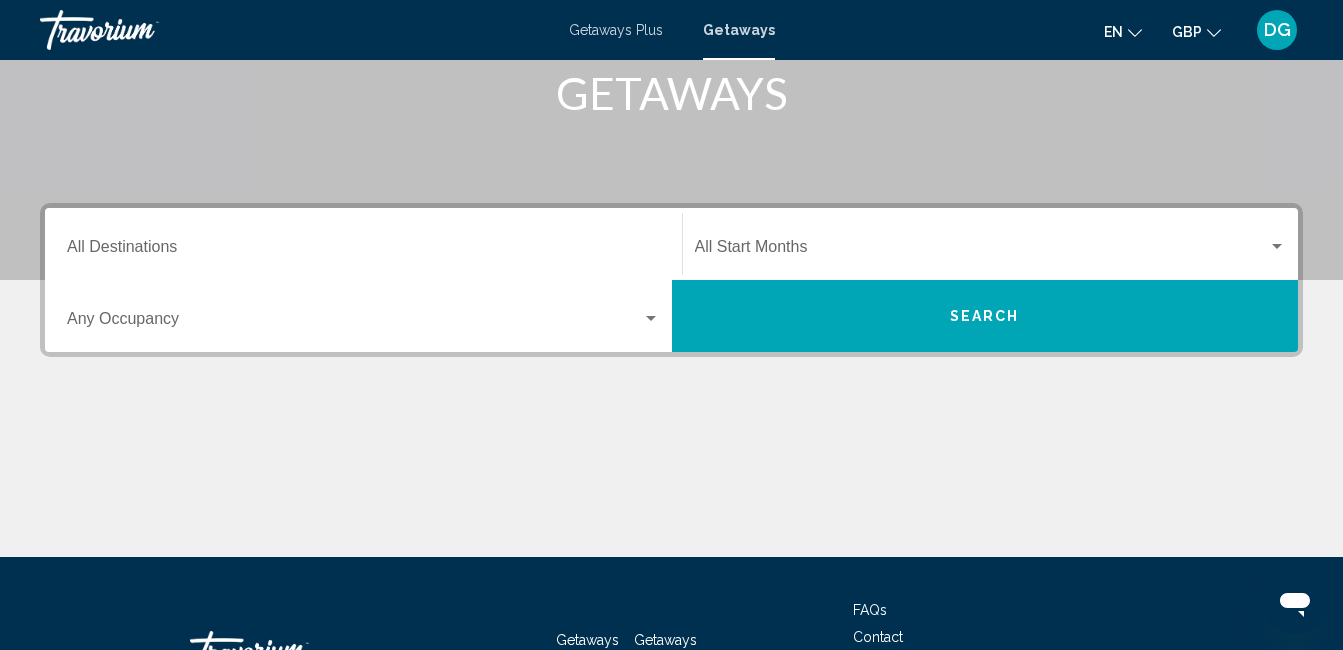 scroll, scrollTop: 360, scrollLeft: 0, axis: vertical 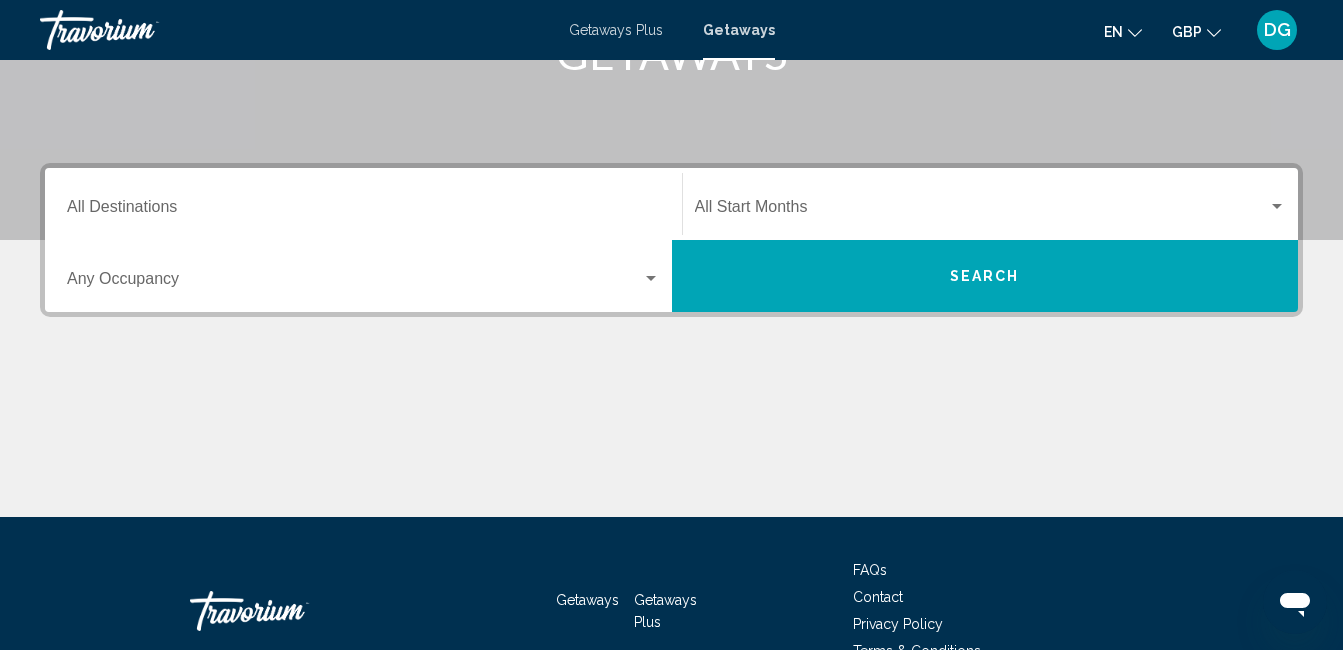 click at bounding box center (1277, 206) 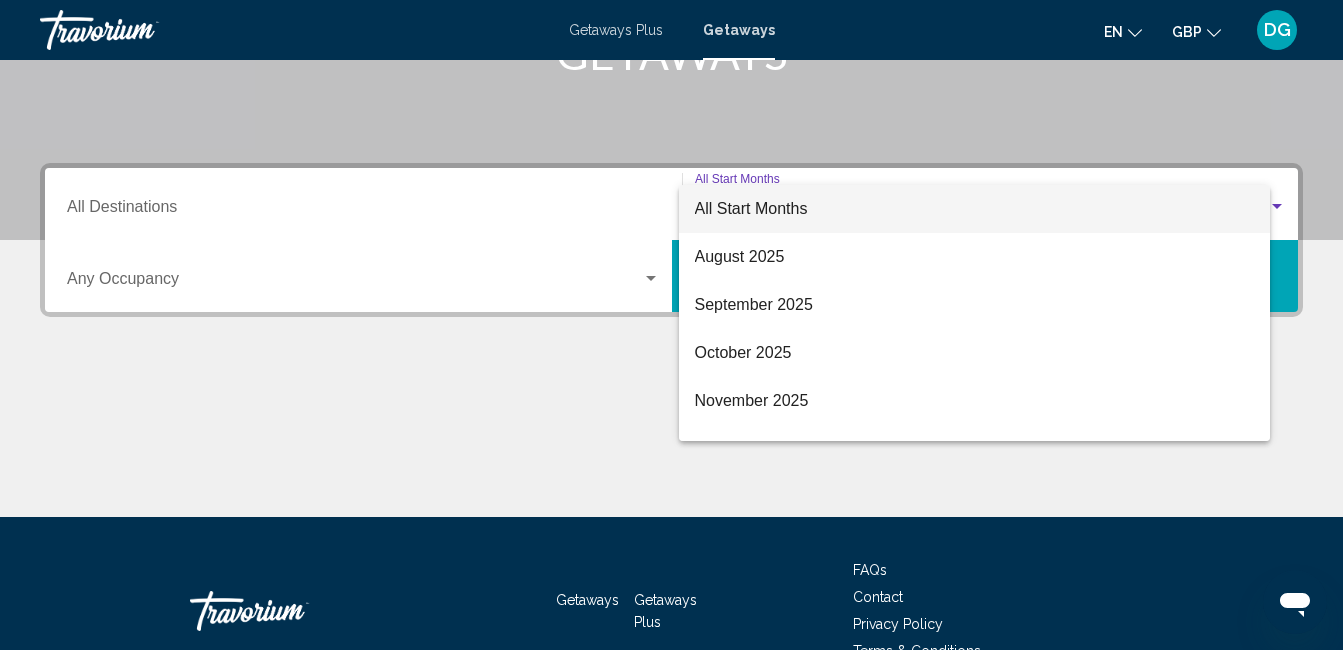 scroll, scrollTop: 458, scrollLeft: 0, axis: vertical 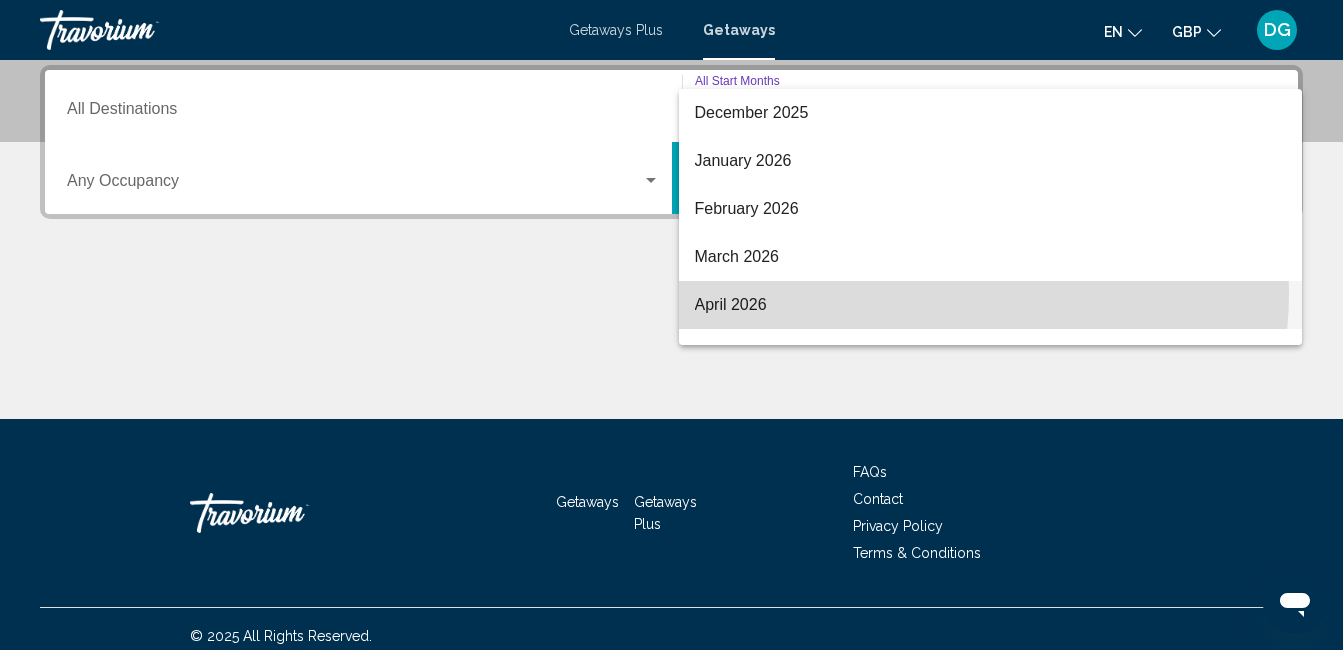 click on "April 2026" at bounding box center [991, 305] 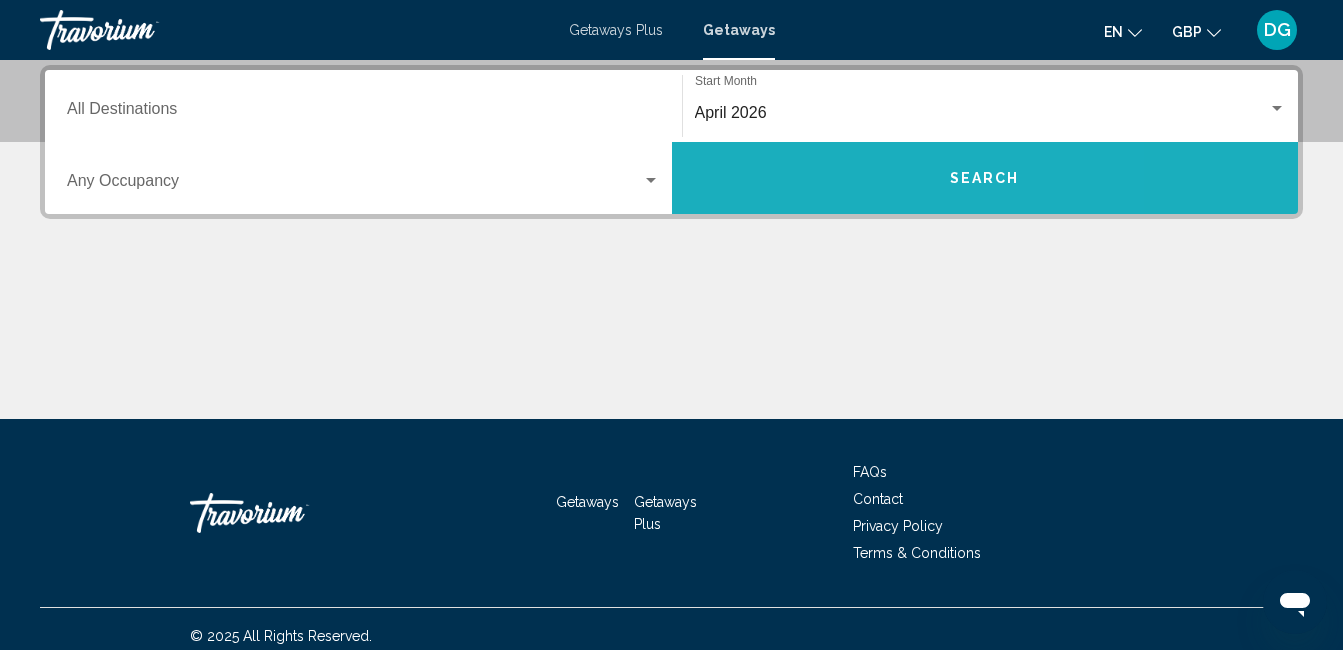 click on "Search" at bounding box center (985, 179) 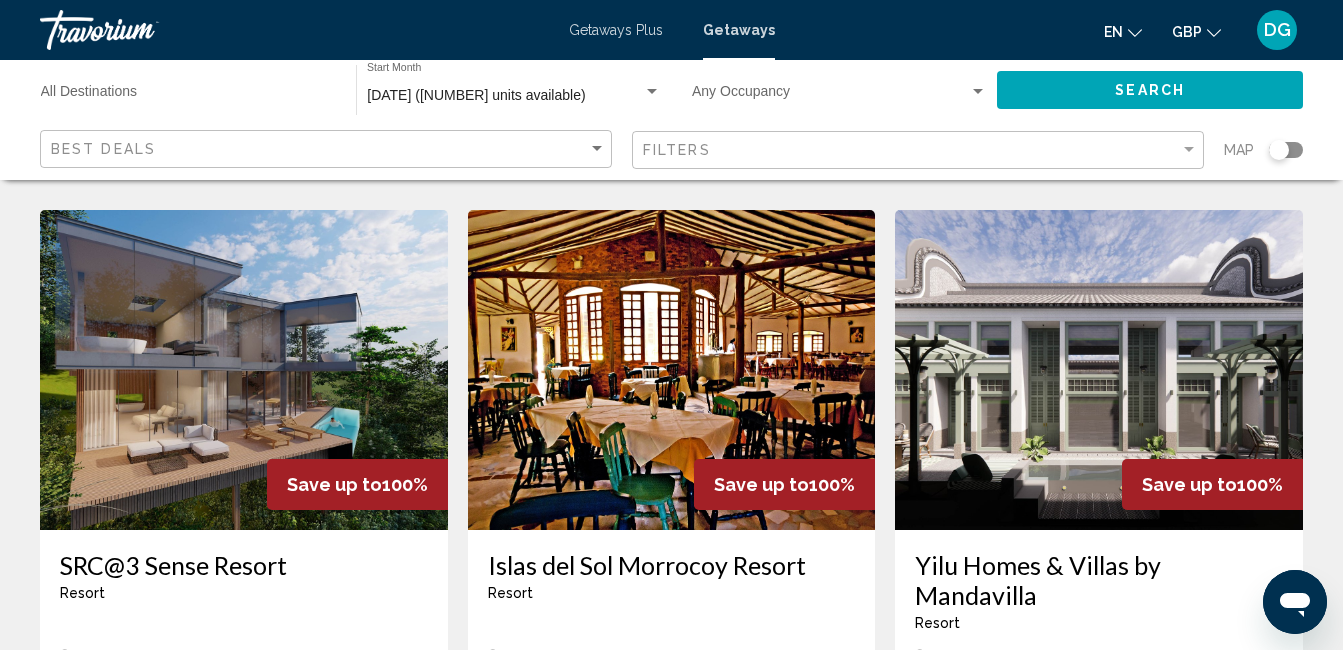 scroll, scrollTop: 1520, scrollLeft: 0, axis: vertical 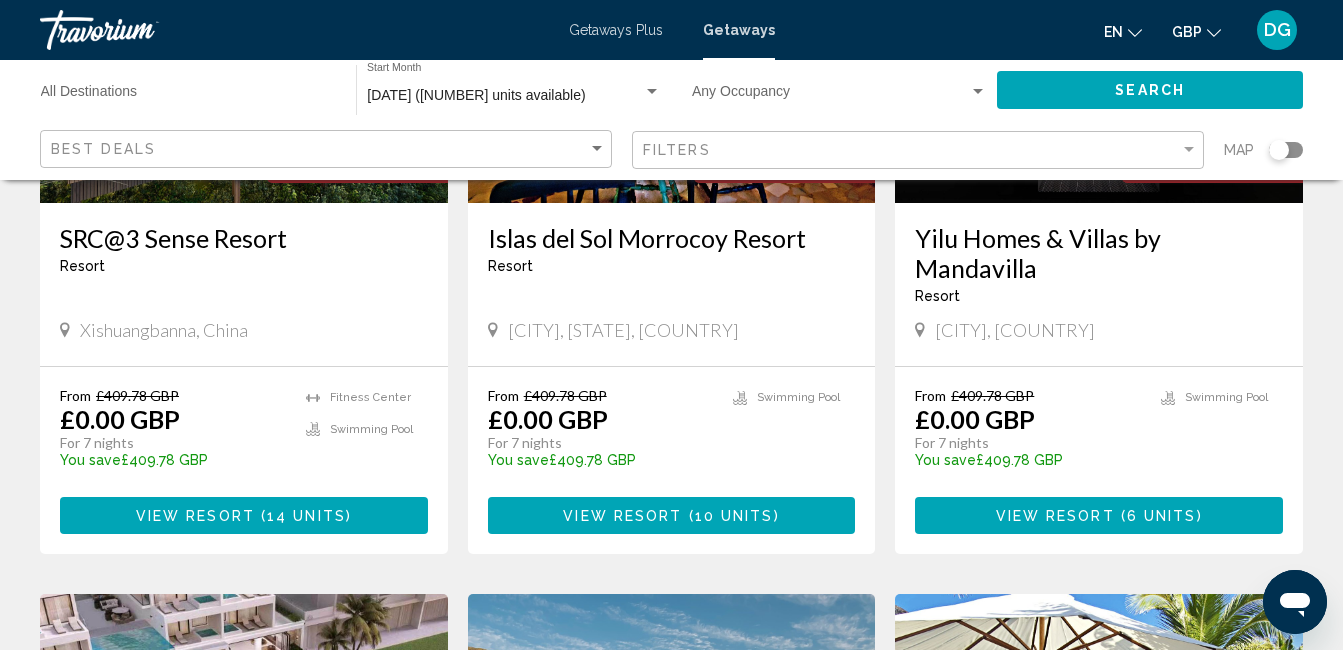 click on "33,784 Getaways units available across 867 Resorts Save up to  100%   Villas del Sol - 3 Nights  Resort  -  This is an adults only resort
Oaxaca de Juarez, Oaxaca, Mexico From £400.70 GBP £0.00 GBP For 3 nights You save  £400.70 GBP   temp
Swimming Pool View Resort    ( 32 units )  Save up to  100%   Hotel Tibisay  Resort  -  This is an adults only resort
Mérida, MERD, Venezuela From £402.98 GBP £0.00 GBP For 7 nights You save  £402.98 GBP   temp
Fitness Center
Swimming Pool View Resort    ( 8 units )  Save up to  100%   Club Wyndham Kingsgate - 2 Nights  Resort  -  This is an adults only resort
Williamsburg, VA, USA From £408.26 GBP £0.00 GBP For 2 nights You save  £408.26 GBP   temp
(" at bounding box center [671, -148] 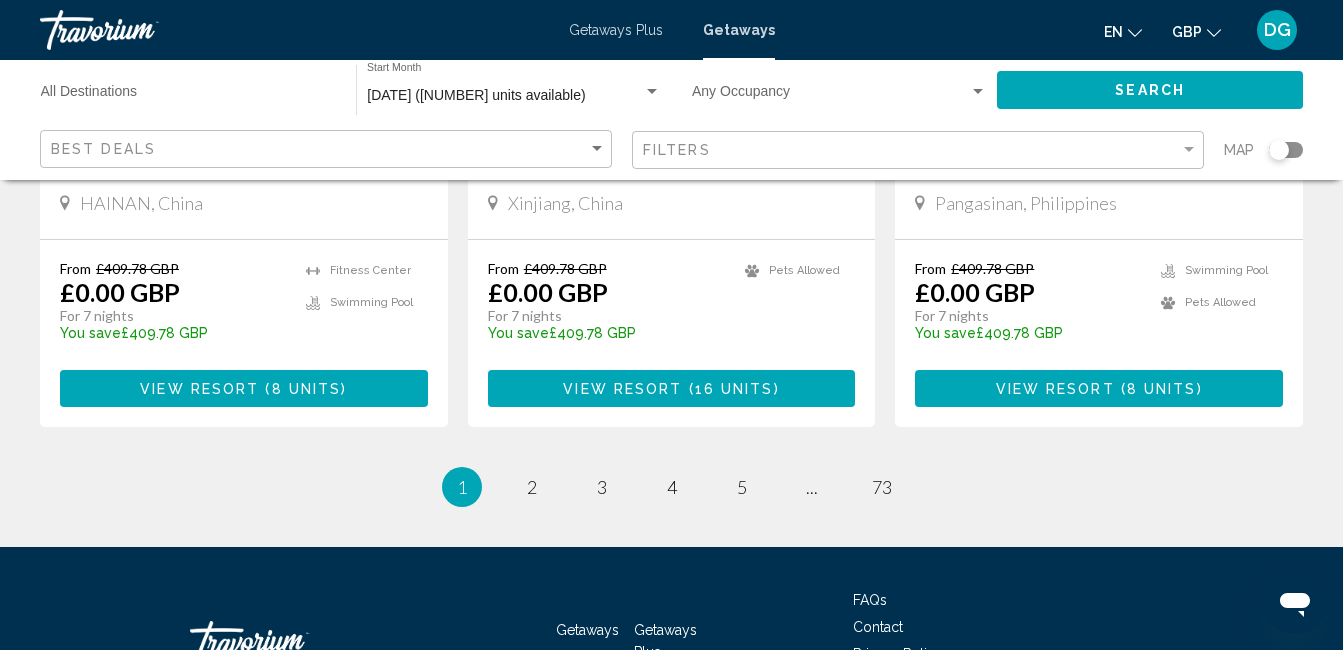 scroll, scrollTop: 2680, scrollLeft: 0, axis: vertical 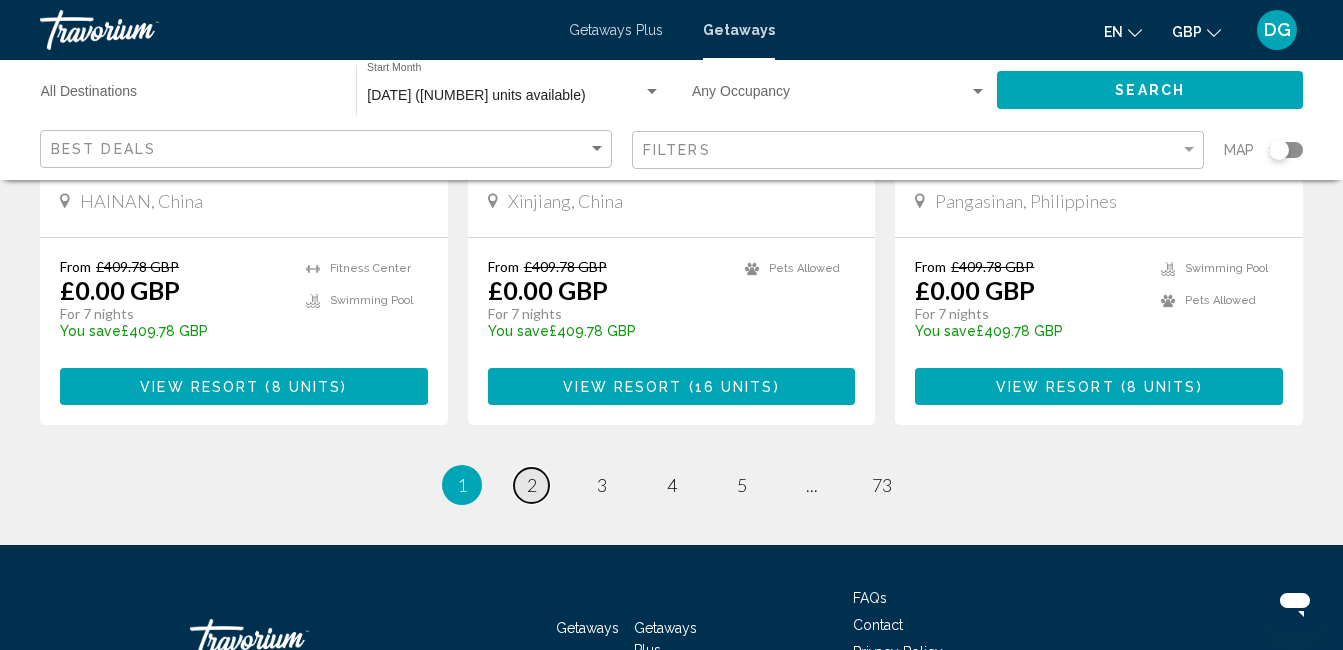 click on "2" at bounding box center [532, 485] 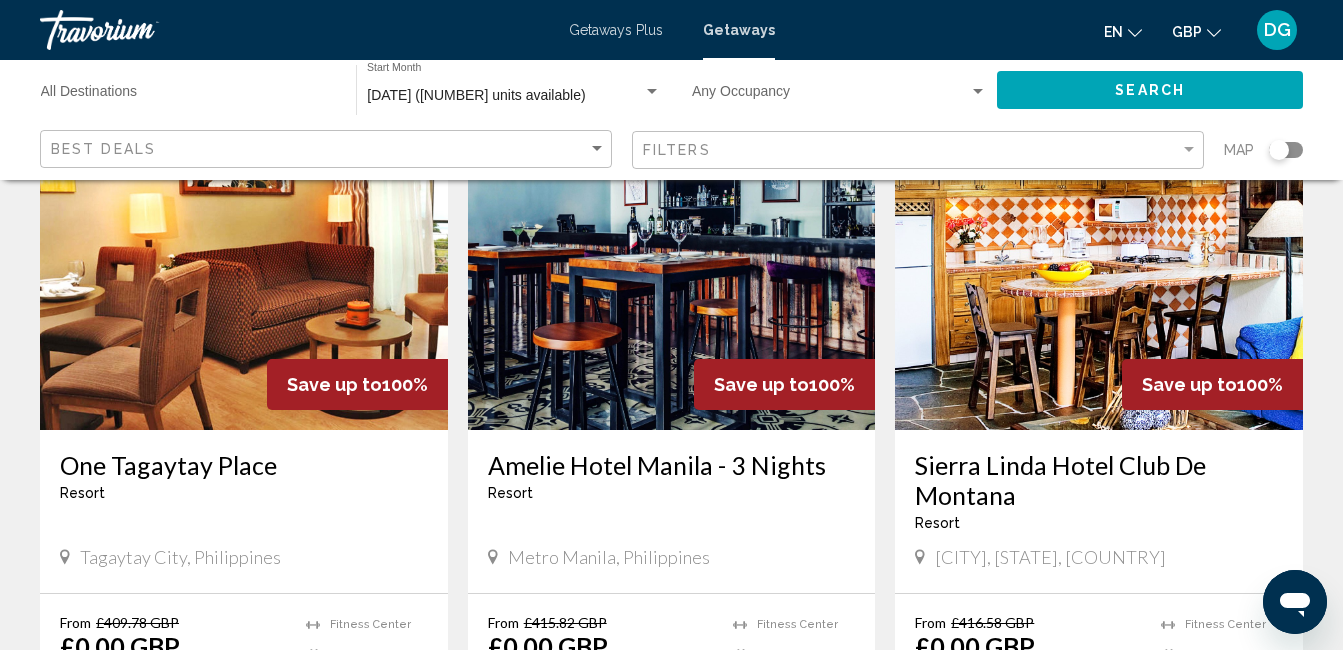 scroll, scrollTop: 0, scrollLeft: 0, axis: both 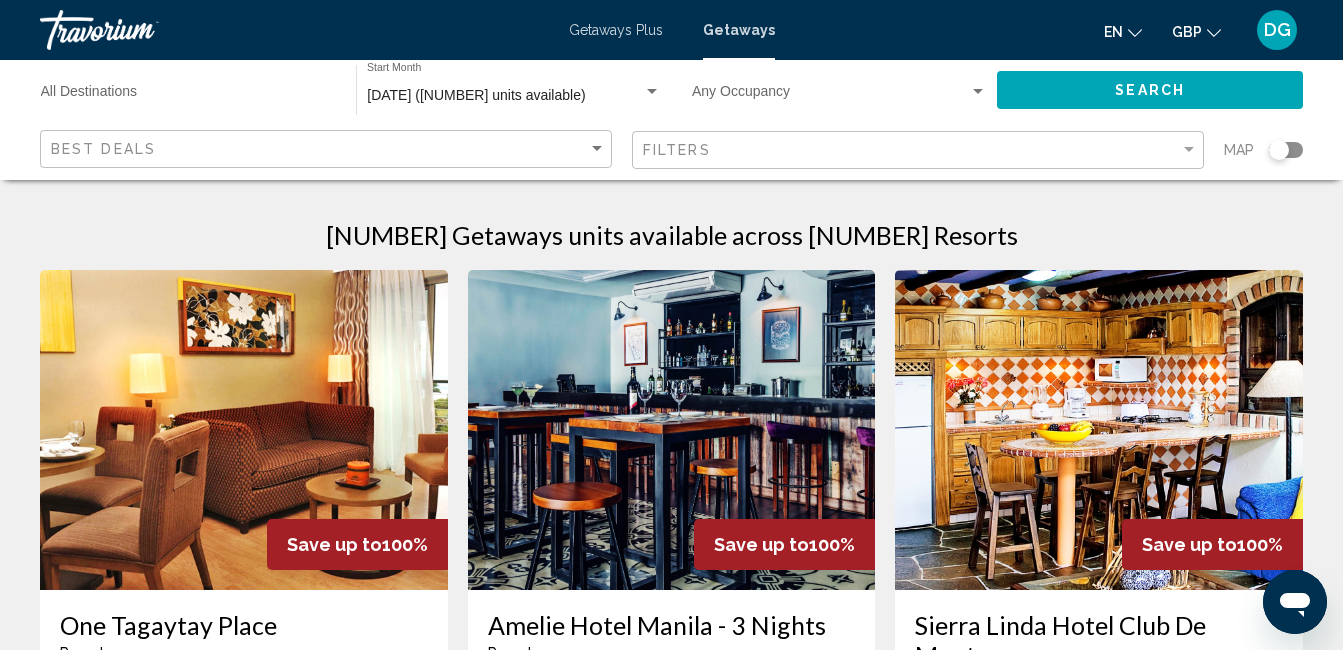 click on "Destination All Destinations" 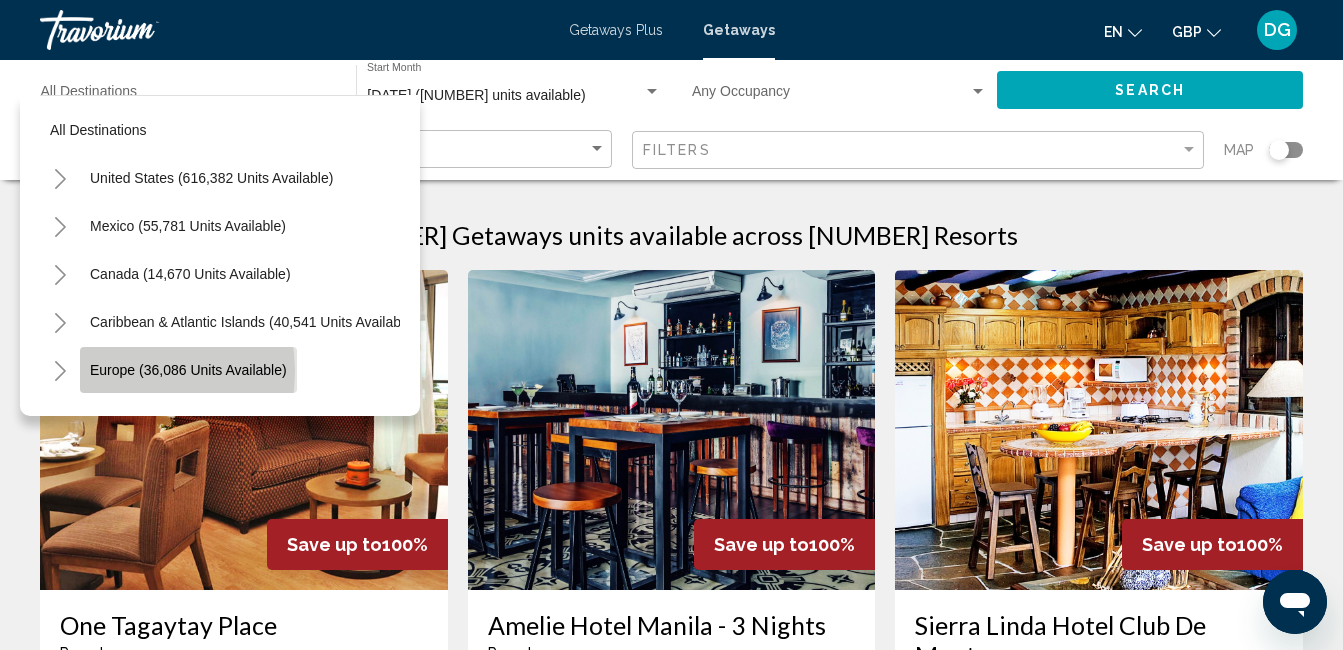 click on "Europe (36,086 units available)" 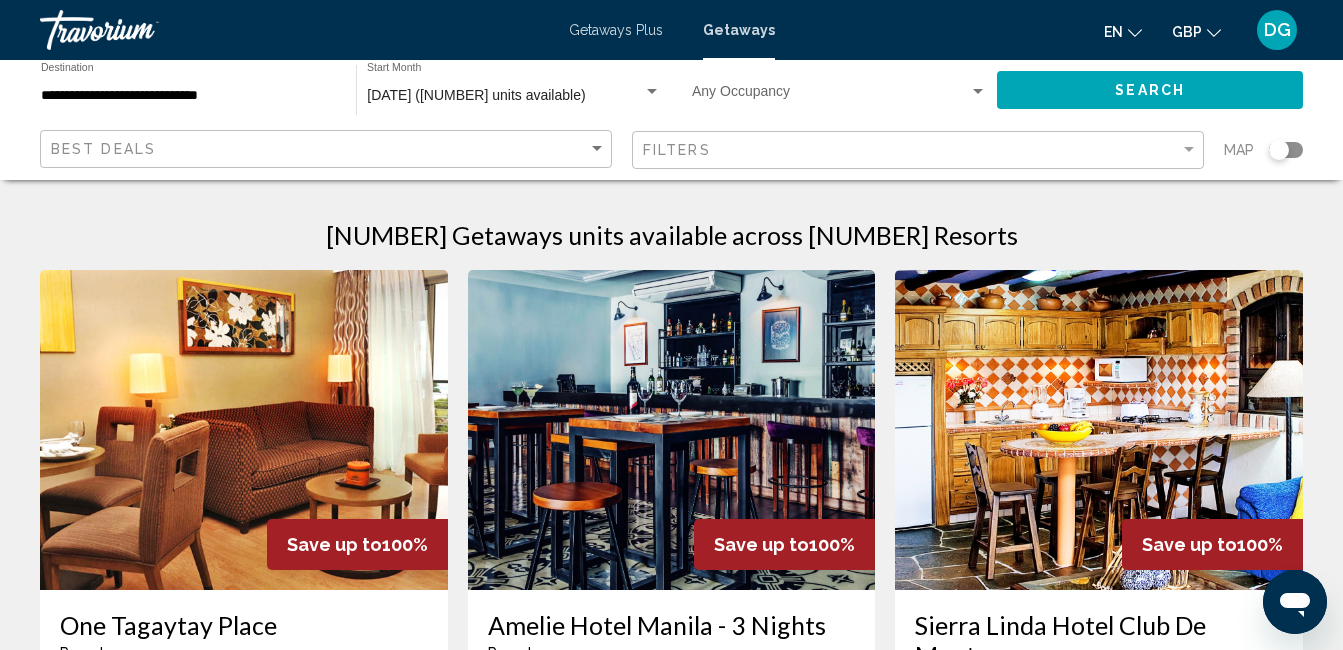 click at bounding box center [244, 430] 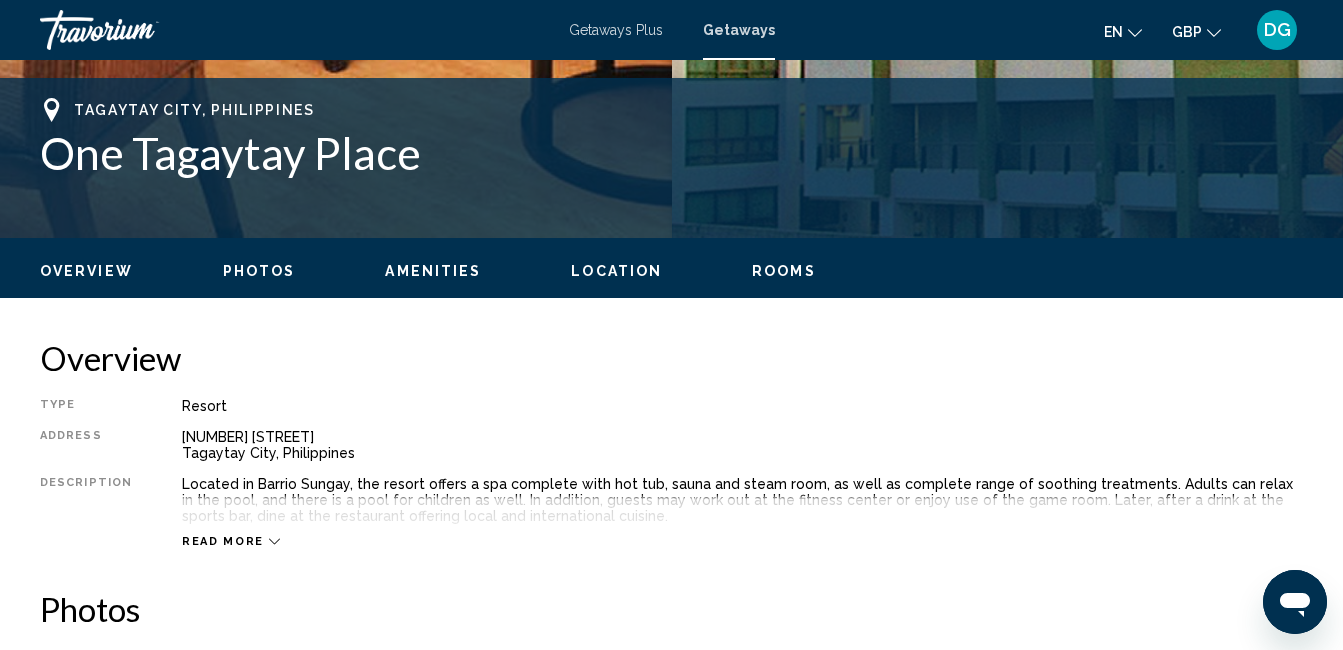 scroll, scrollTop: 783, scrollLeft: 0, axis: vertical 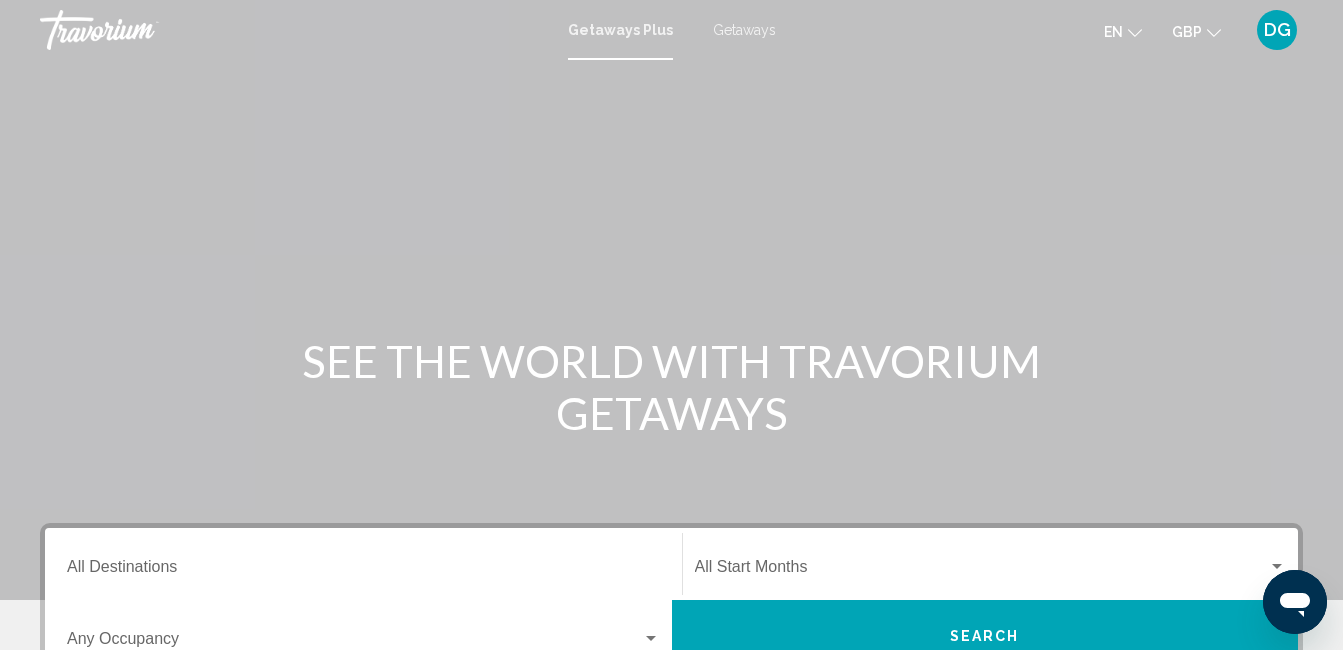 click on "Destination All Destinations" at bounding box center (363, 564) 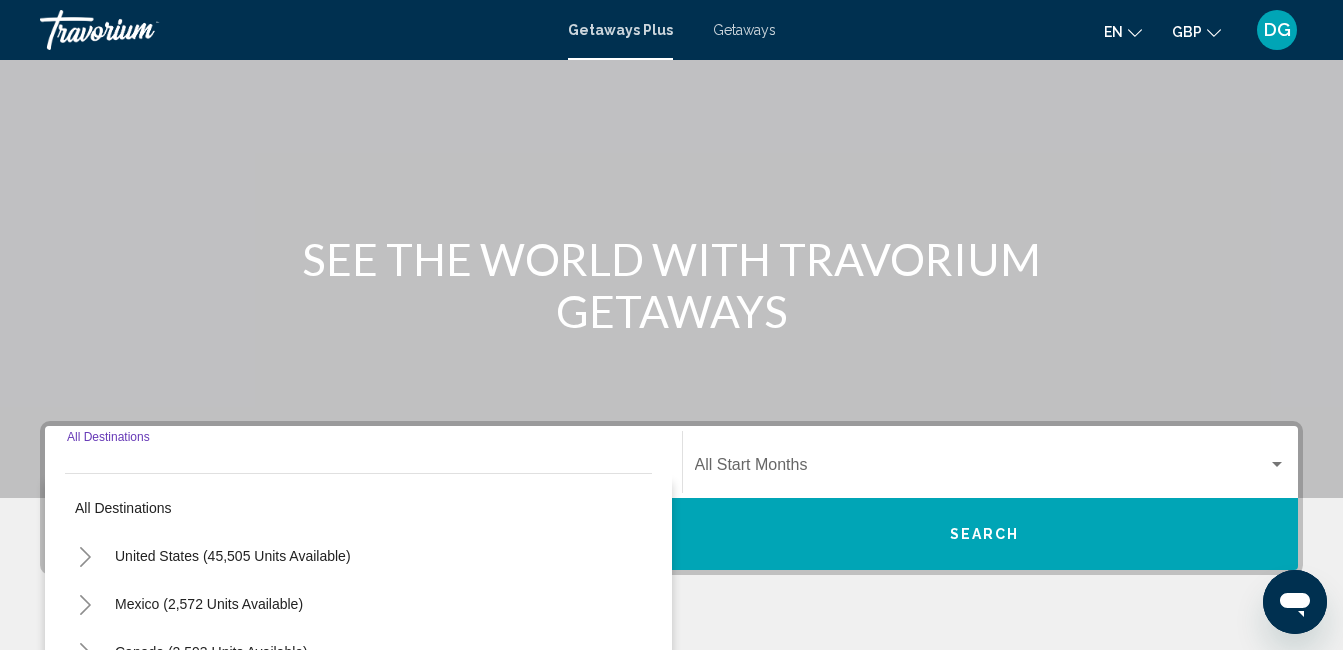 scroll, scrollTop: 458, scrollLeft: 0, axis: vertical 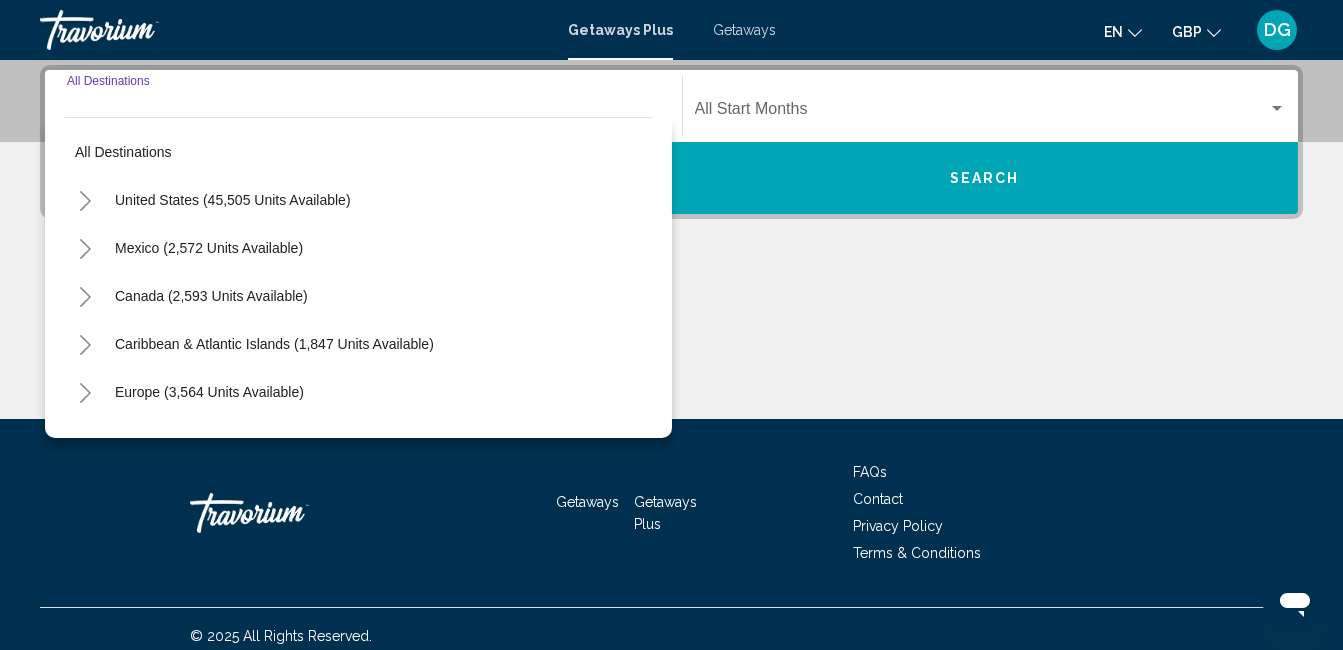 click on "Getaways" at bounding box center [744, 30] 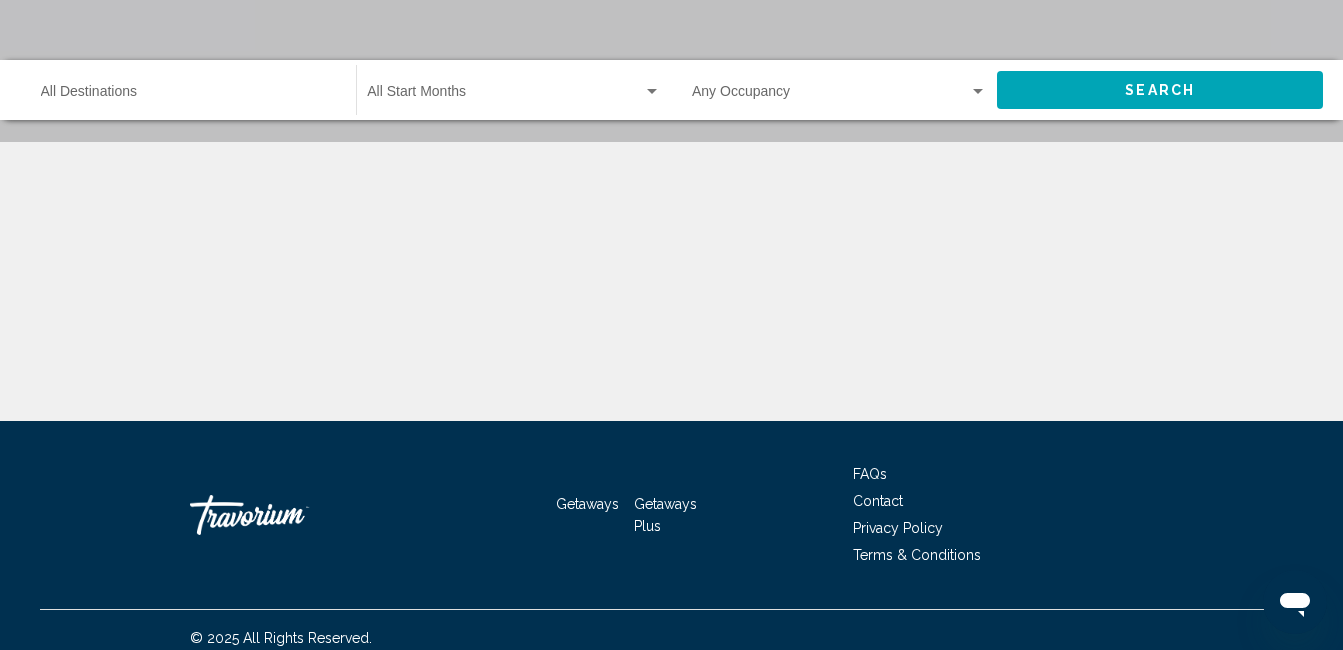 scroll, scrollTop: 0, scrollLeft: 0, axis: both 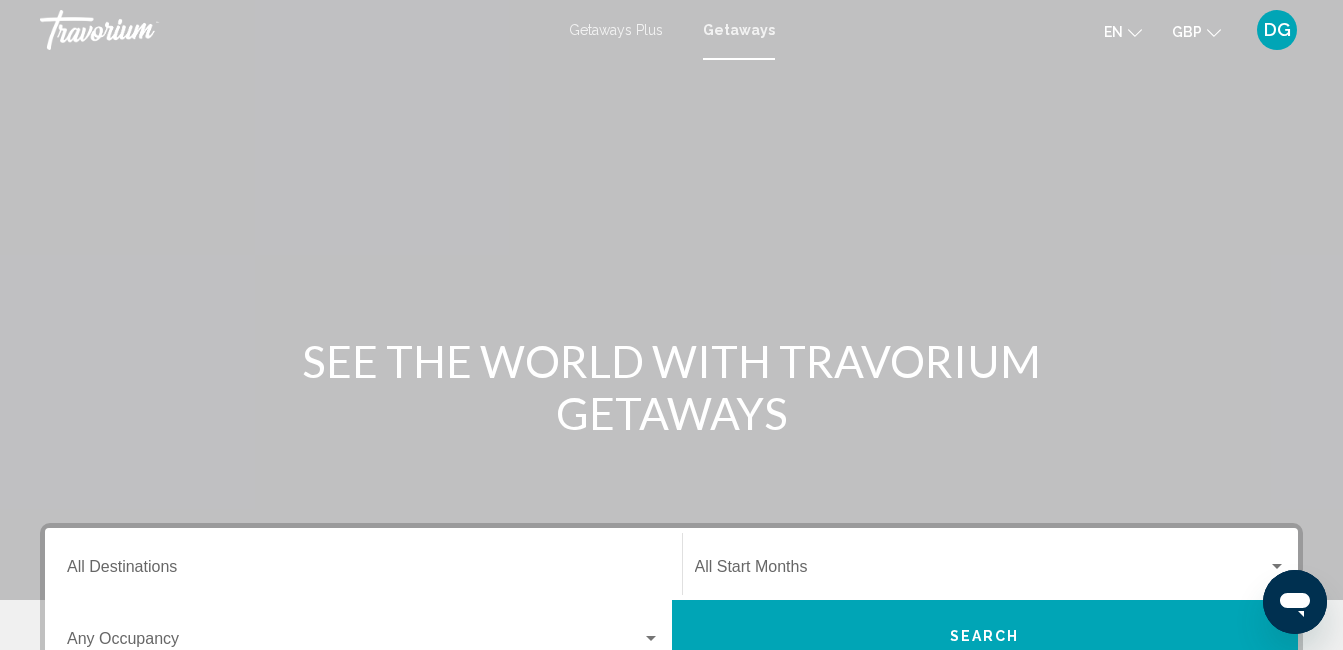 click on "Destination All Destinations" at bounding box center [363, 571] 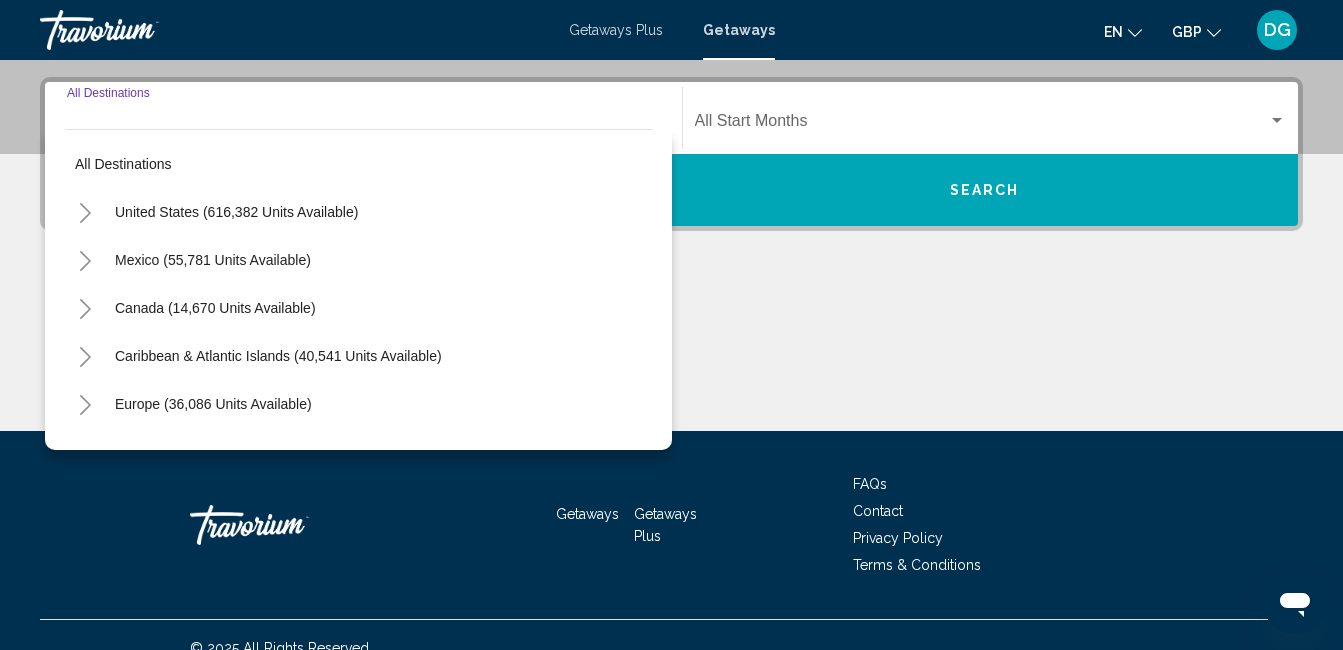 scroll, scrollTop: 458, scrollLeft: 0, axis: vertical 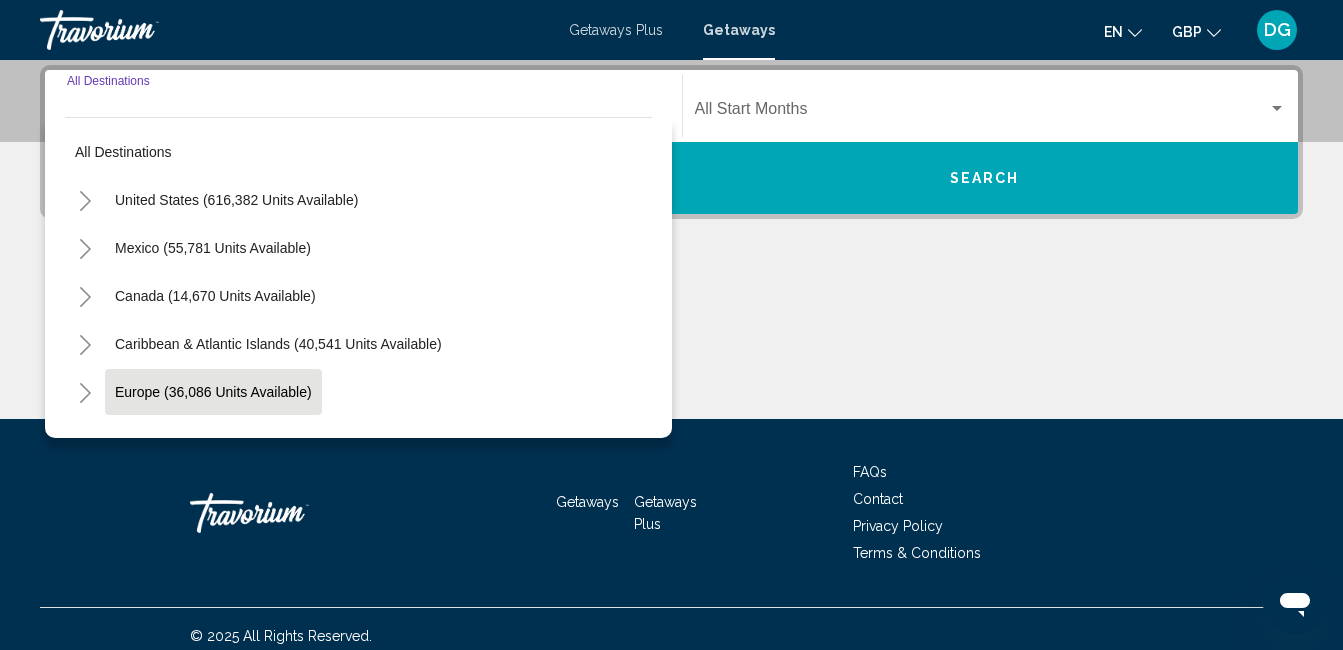 click on "Europe (36,086 units available)" at bounding box center (214, 440) 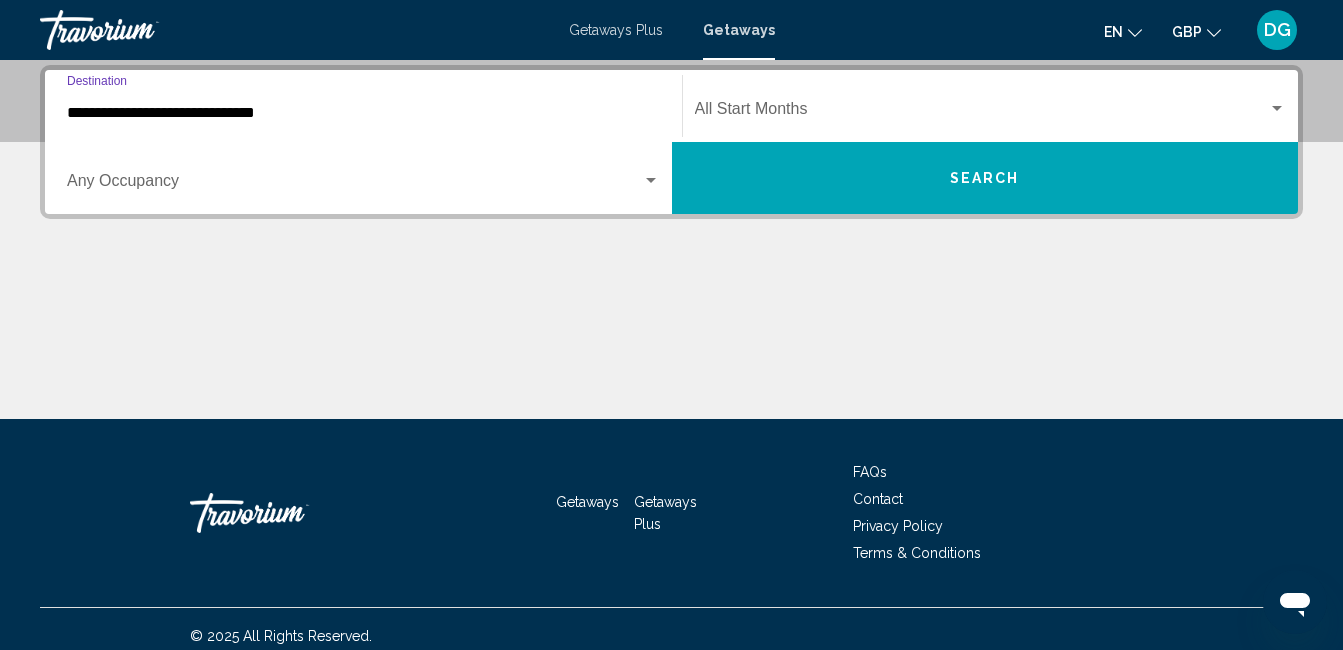 click at bounding box center (1277, 109) 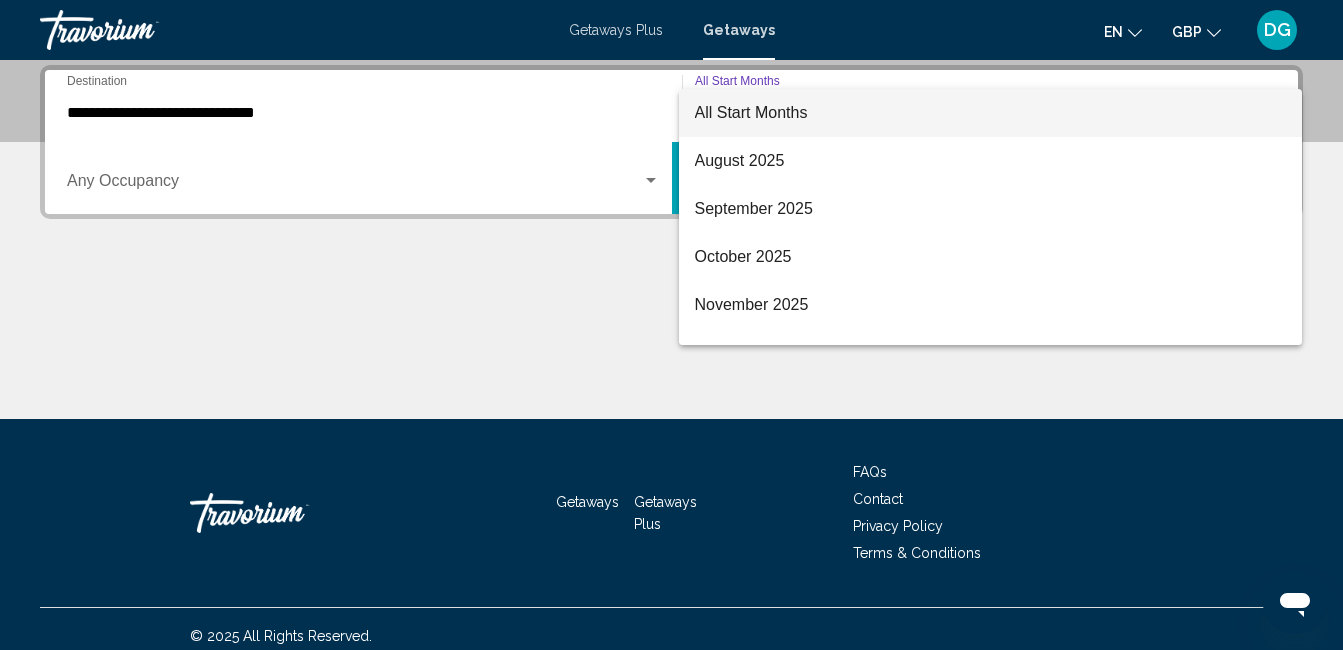 click on "All Start Months" at bounding box center (991, 113) 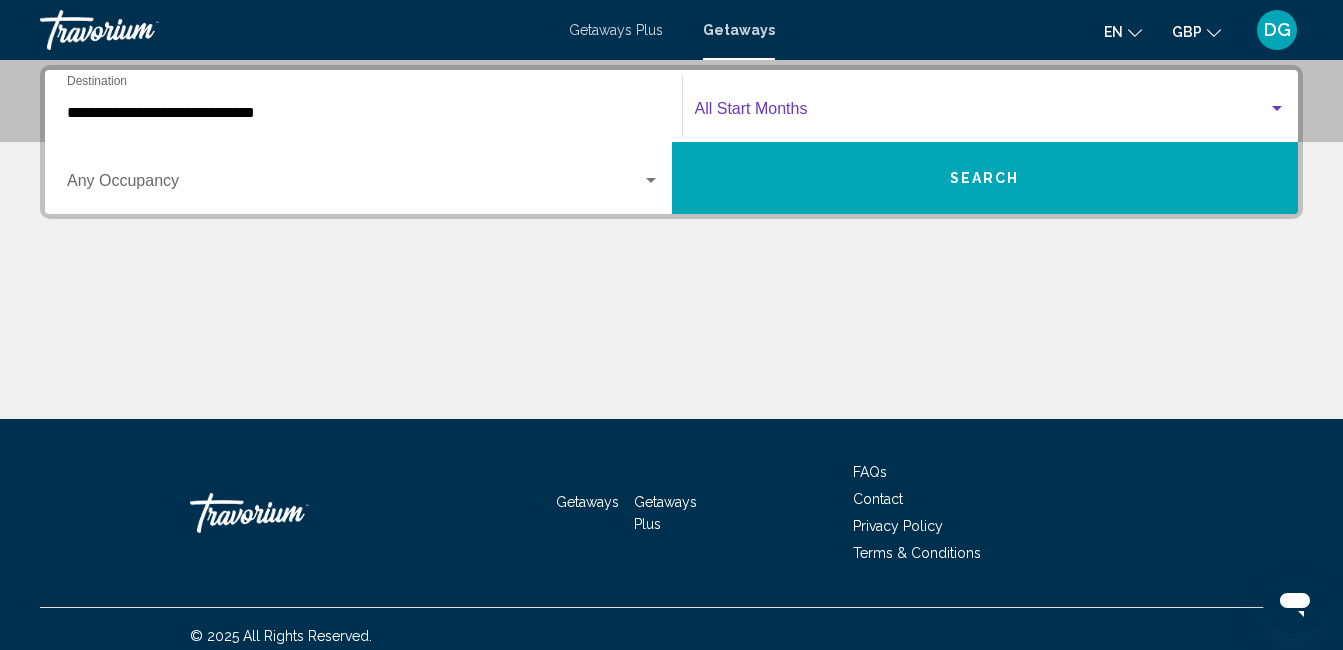 click at bounding box center [1277, 108] 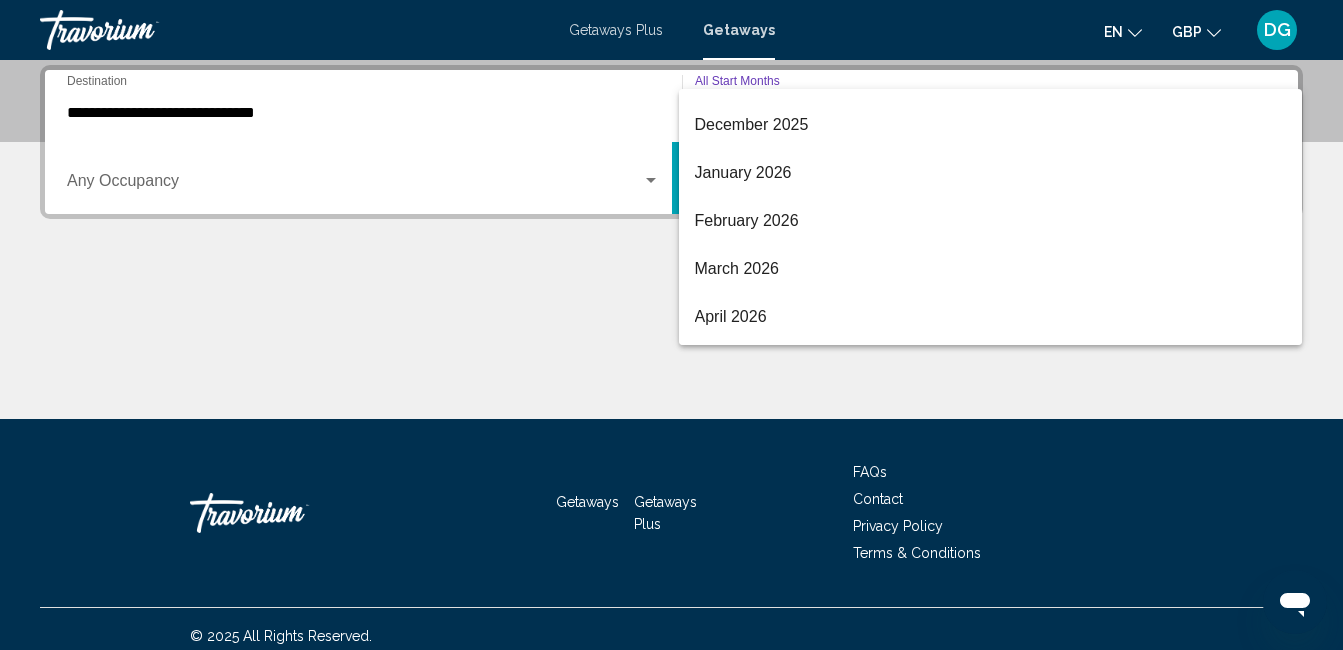 scroll, scrollTop: 240, scrollLeft: 0, axis: vertical 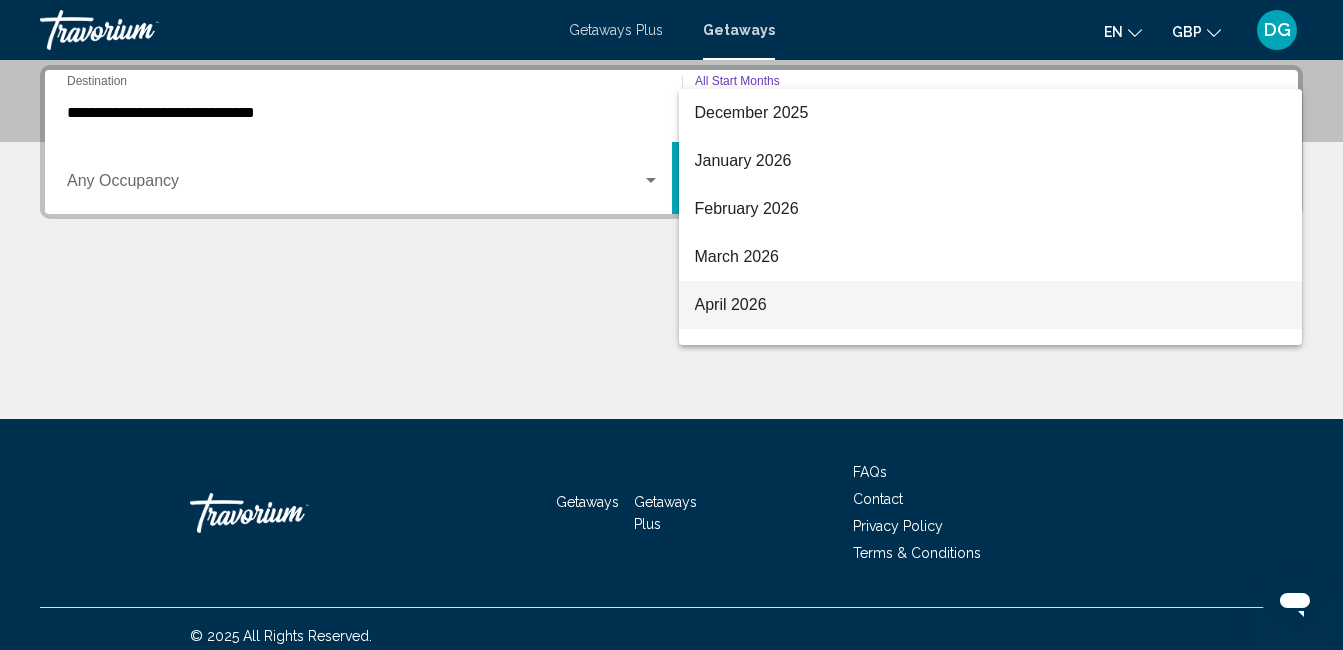 click on "April 2026" at bounding box center [991, 305] 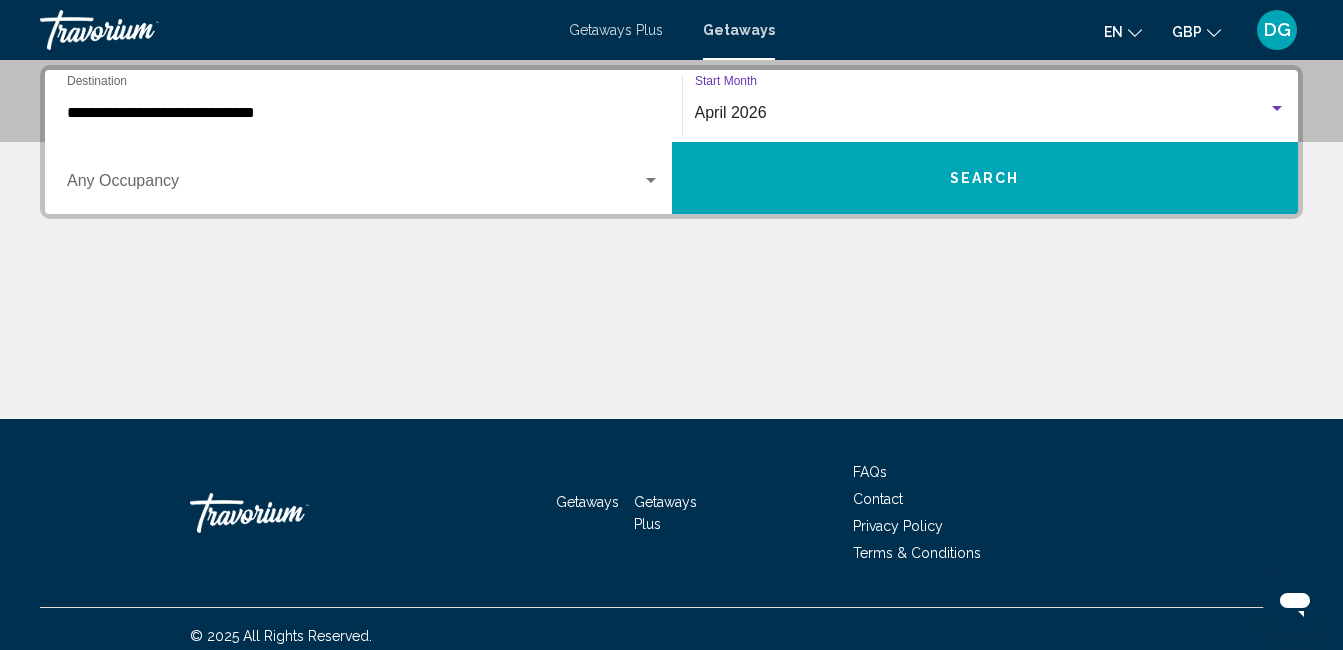 click on "Search" at bounding box center [985, 178] 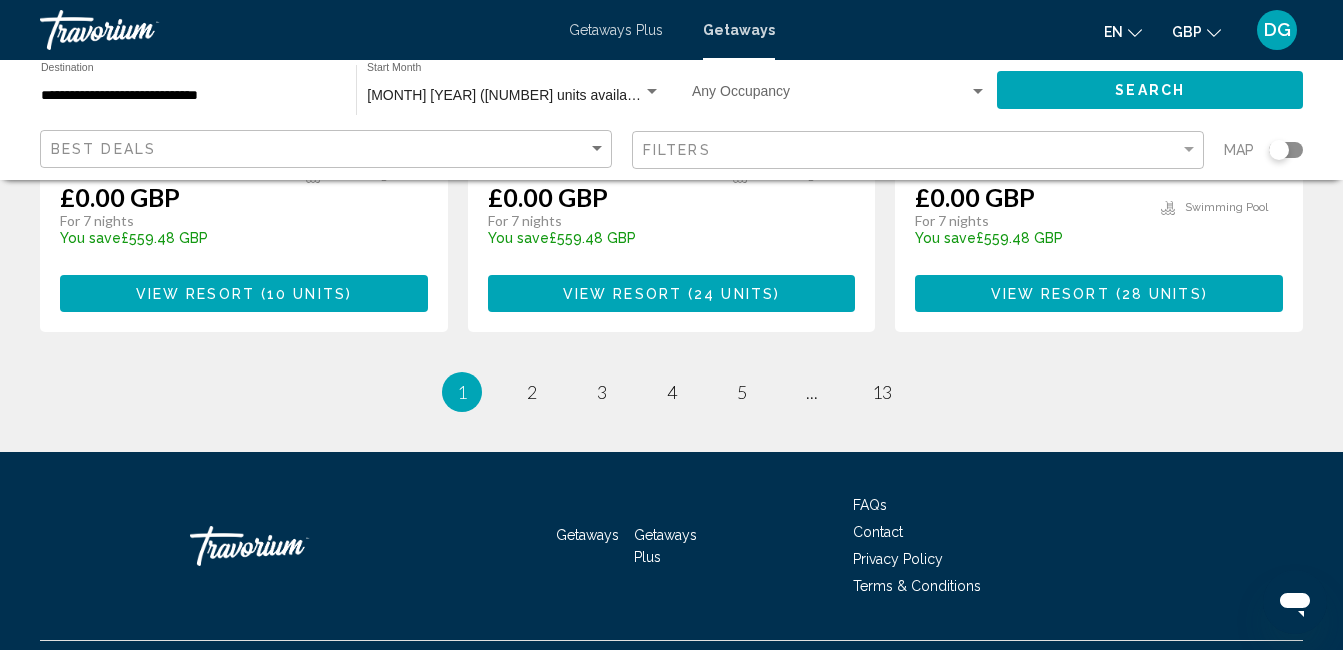 scroll, scrollTop: 2700, scrollLeft: 0, axis: vertical 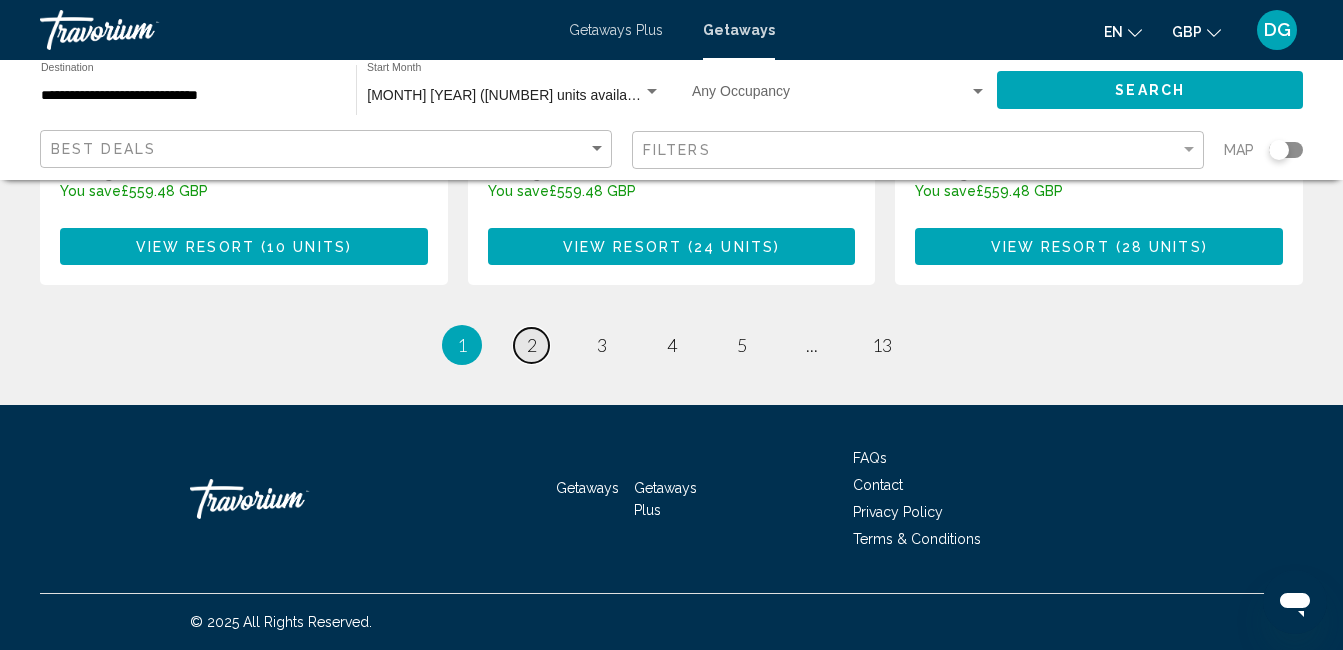 click on "2" at bounding box center (532, 345) 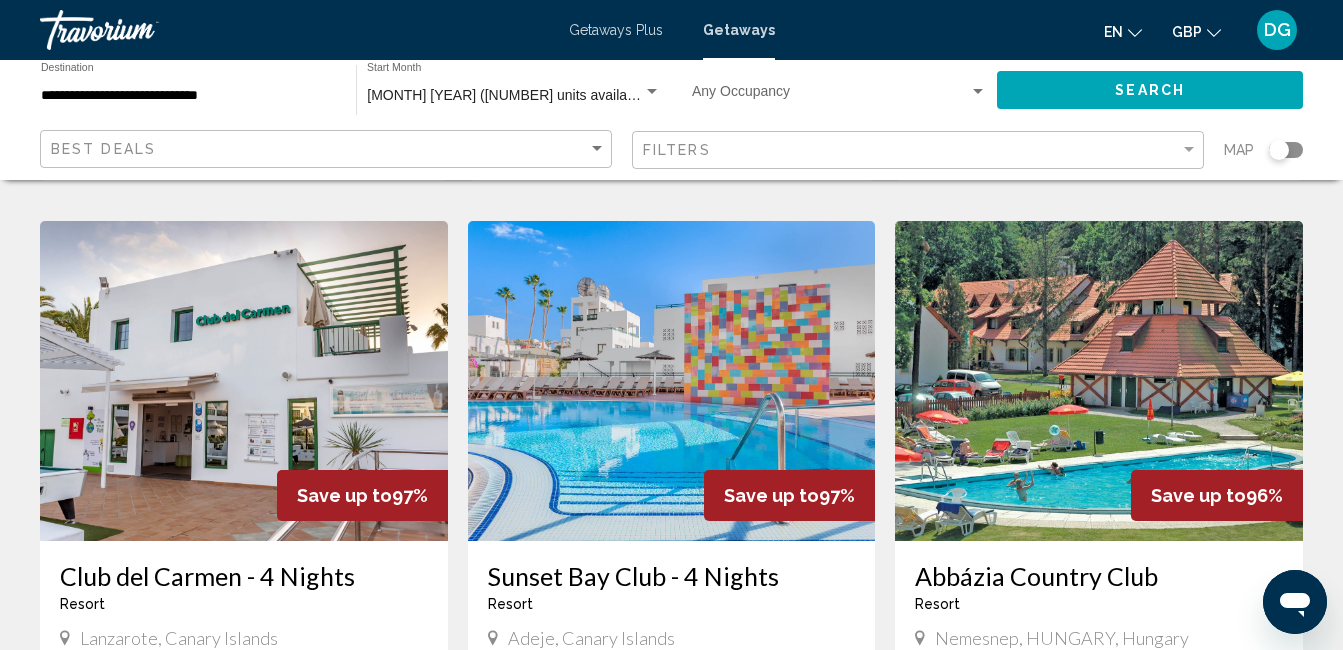 scroll, scrollTop: 800, scrollLeft: 0, axis: vertical 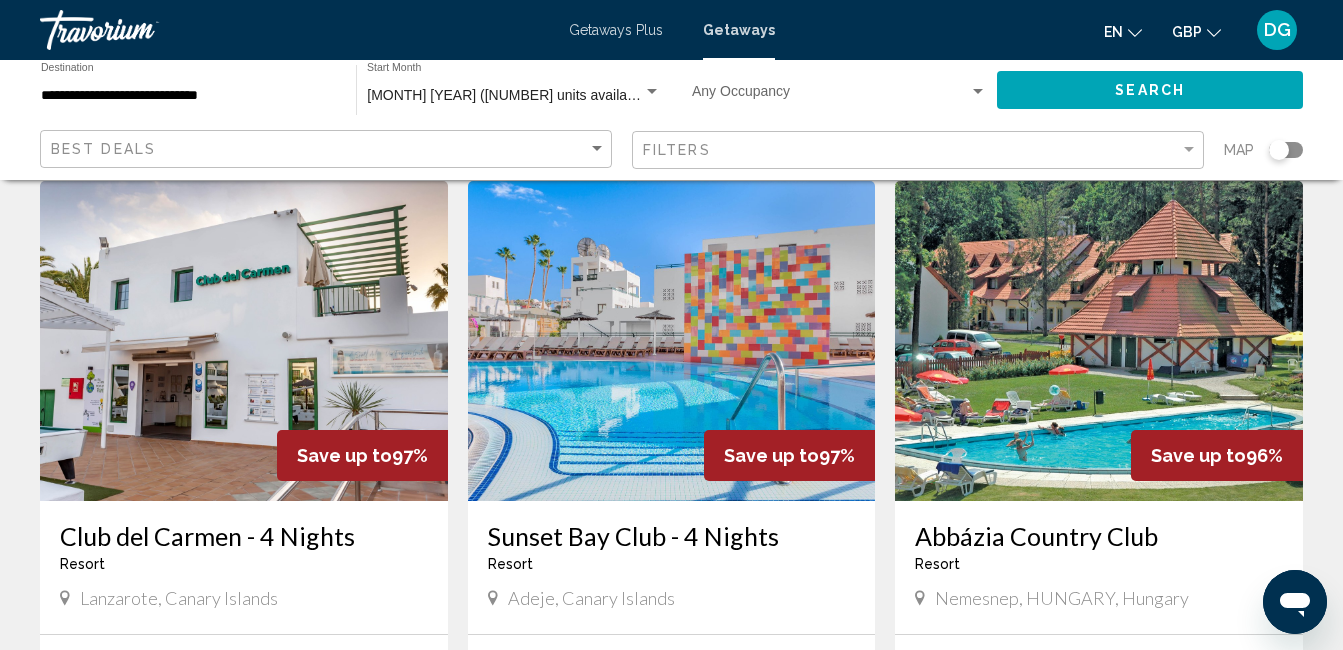 click on "**********" at bounding box center [188, 96] 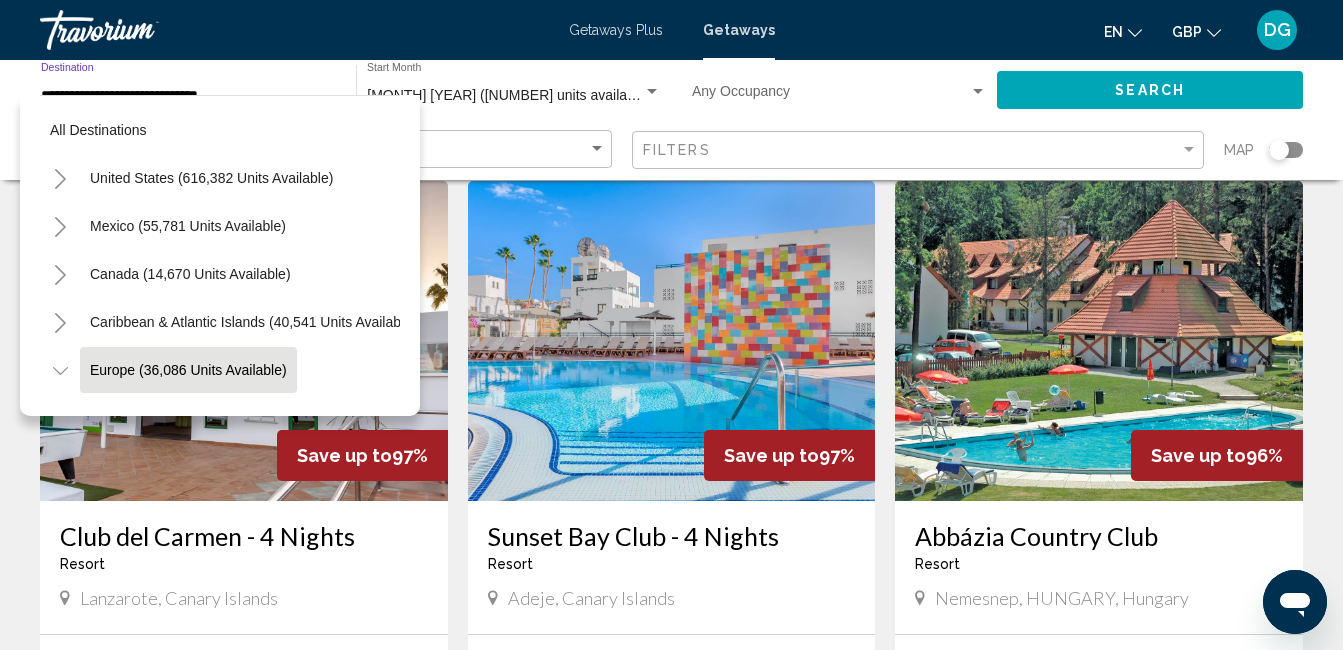 scroll, scrollTop: 127, scrollLeft: 0, axis: vertical 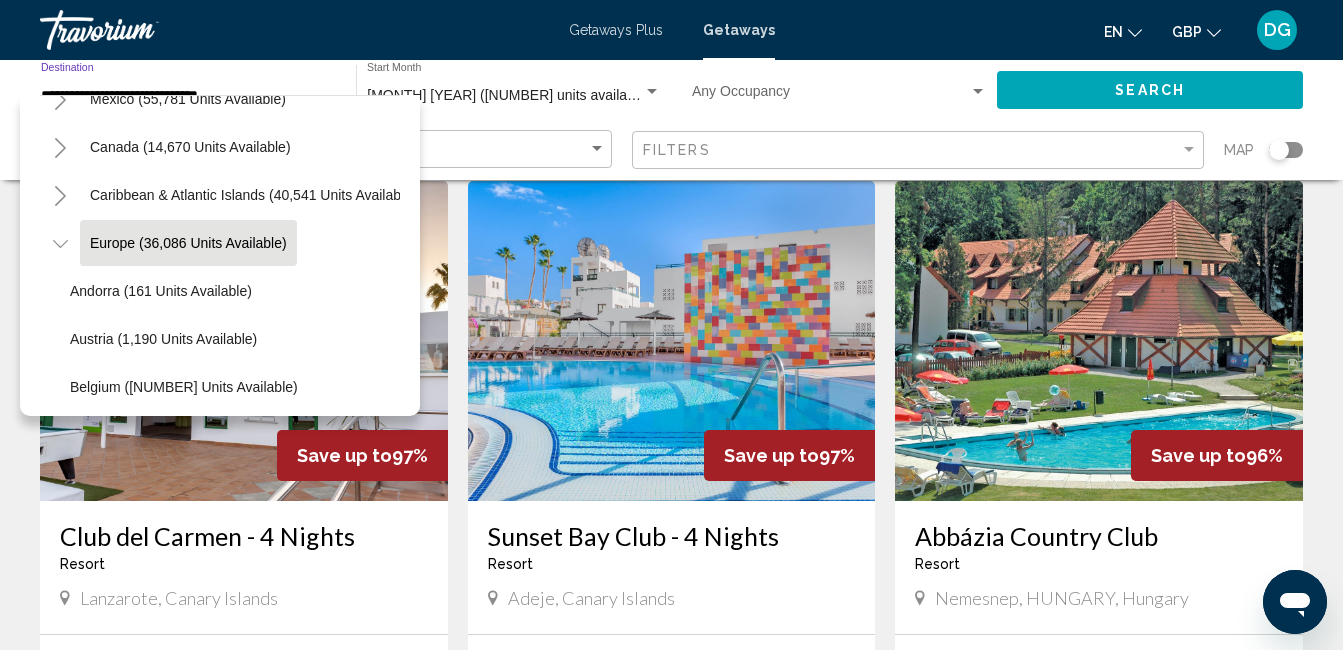 click on "**********" at bounding box center (188, 96) 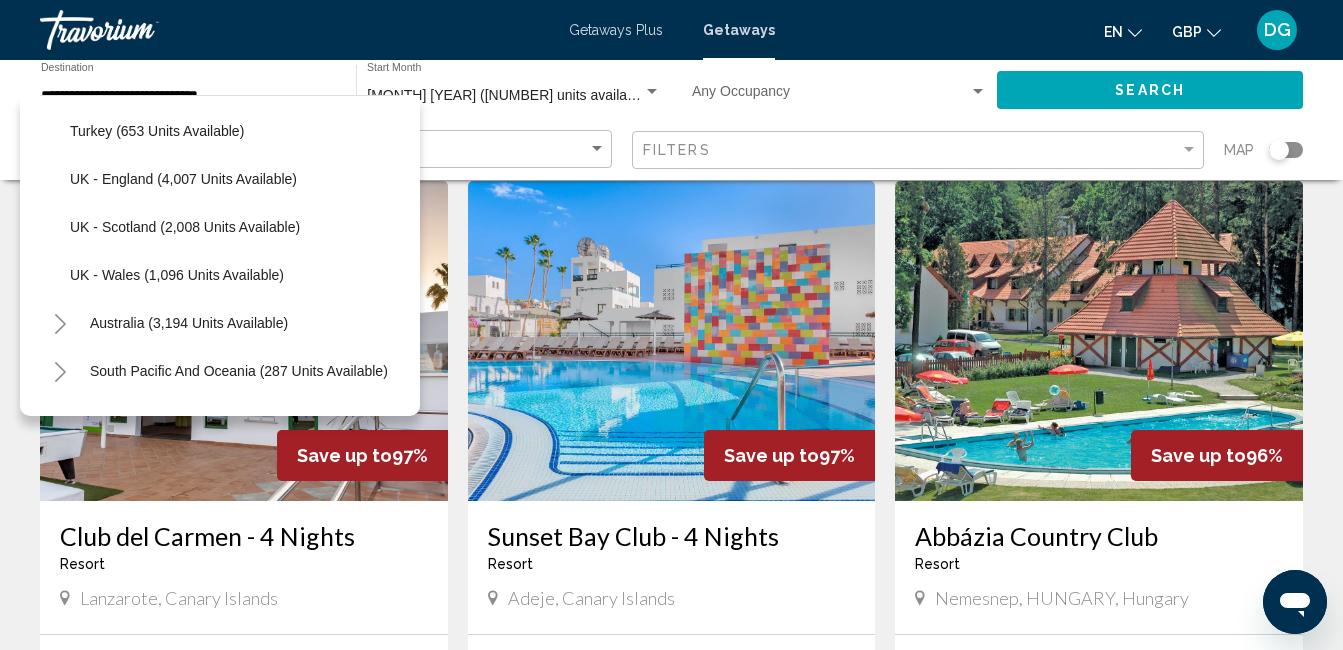 scroll, scrollTop: 1287, scrollLeft: 0, axis: vertical 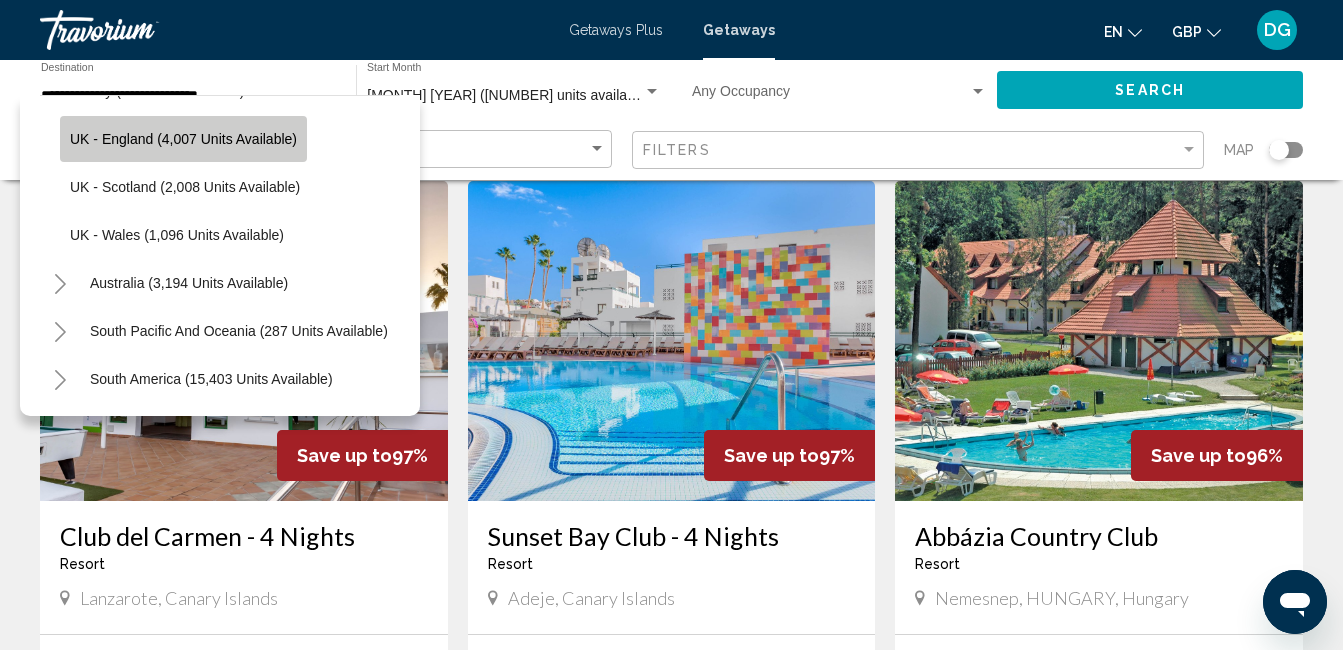 click on "UK - England (4,007 units available)" 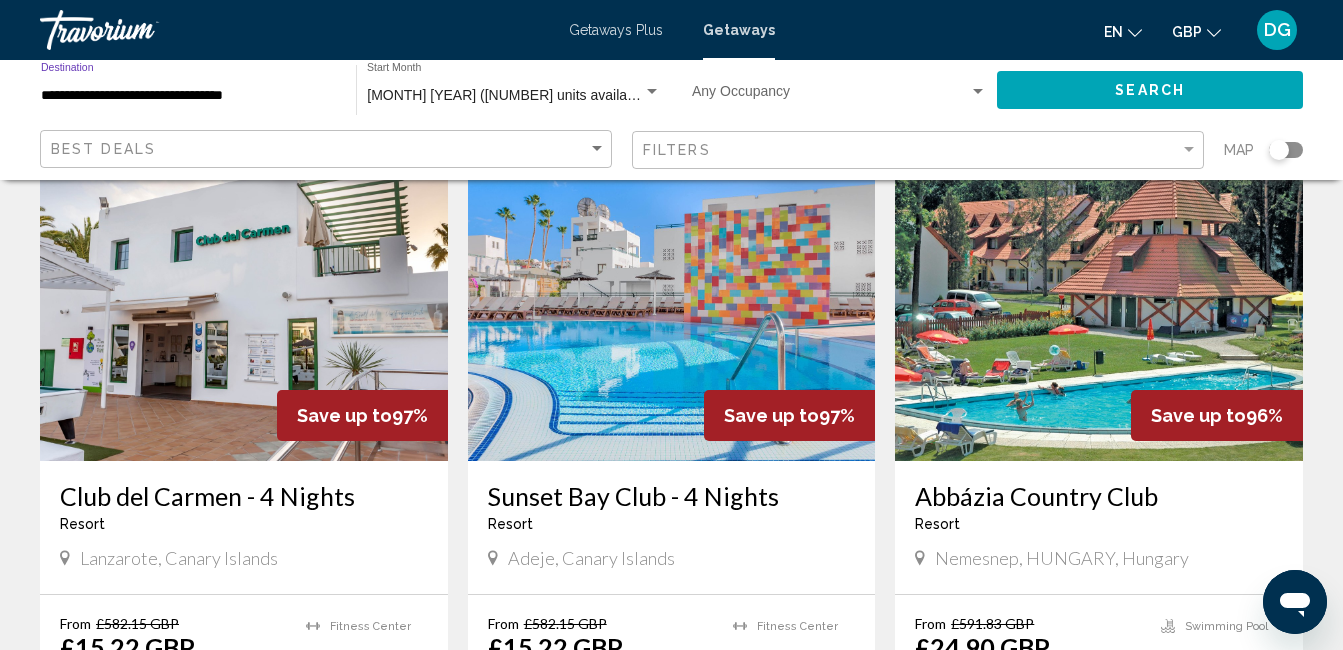 scroll, scrollTop: 880, scrollLeft: 0, axis: vertical 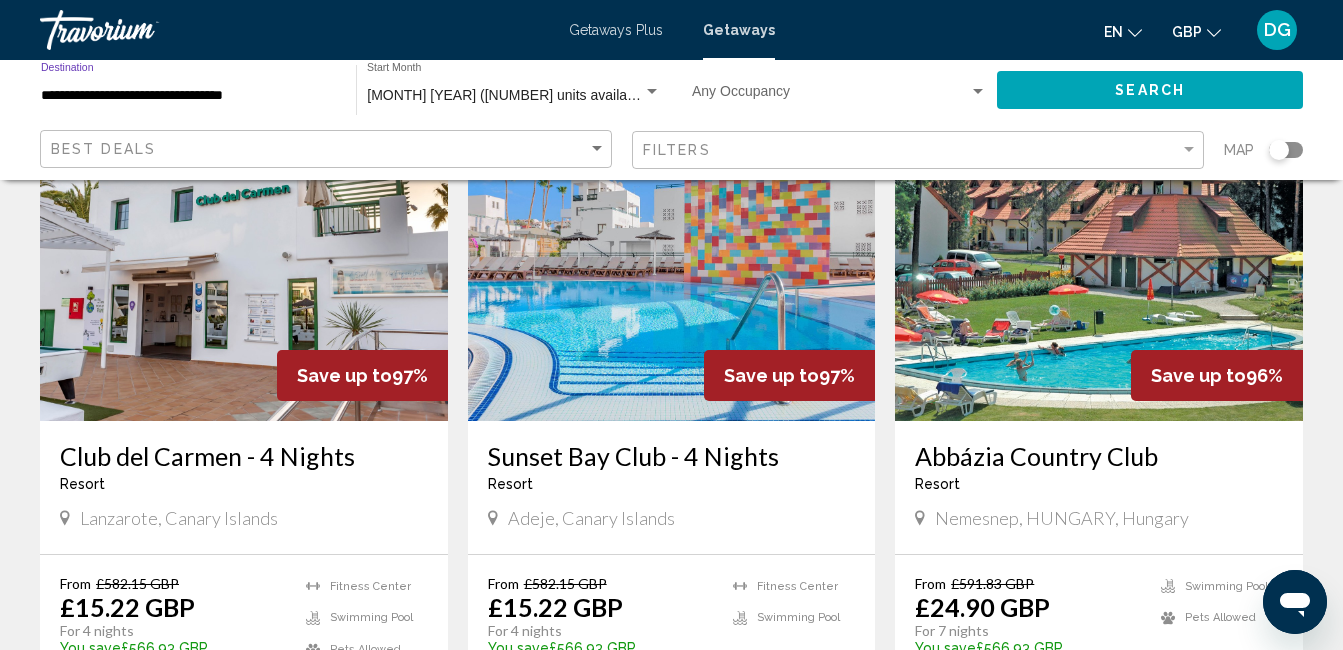 click on "Search" 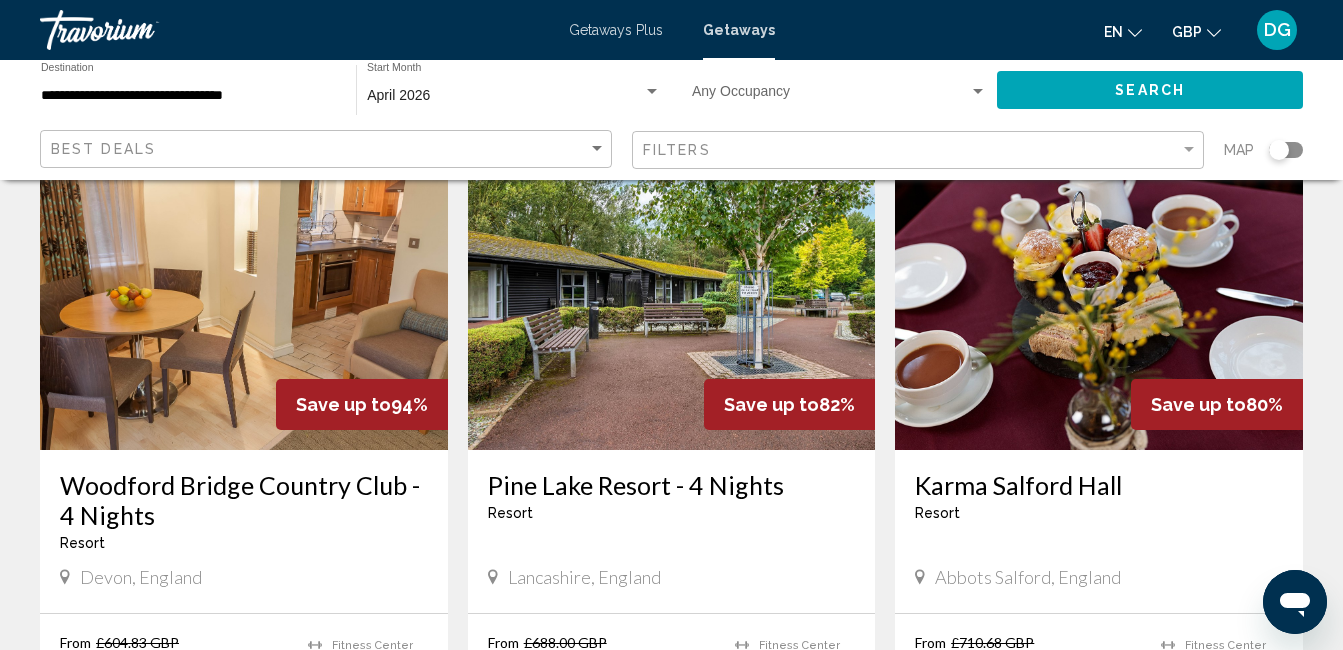 scroll, scrollTop: 840, scrollLeft: 0, axis: vertical 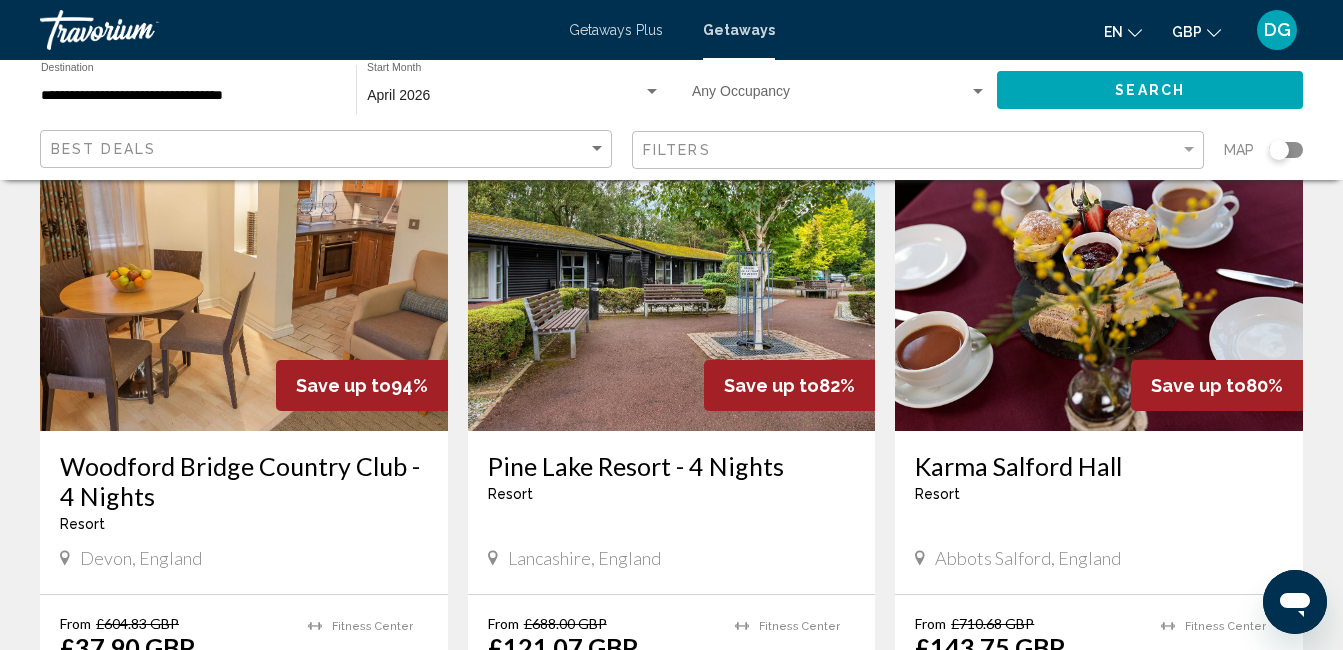 click on "Pine Lake Resort - 4 Nights" at bounding box center (672, 466) 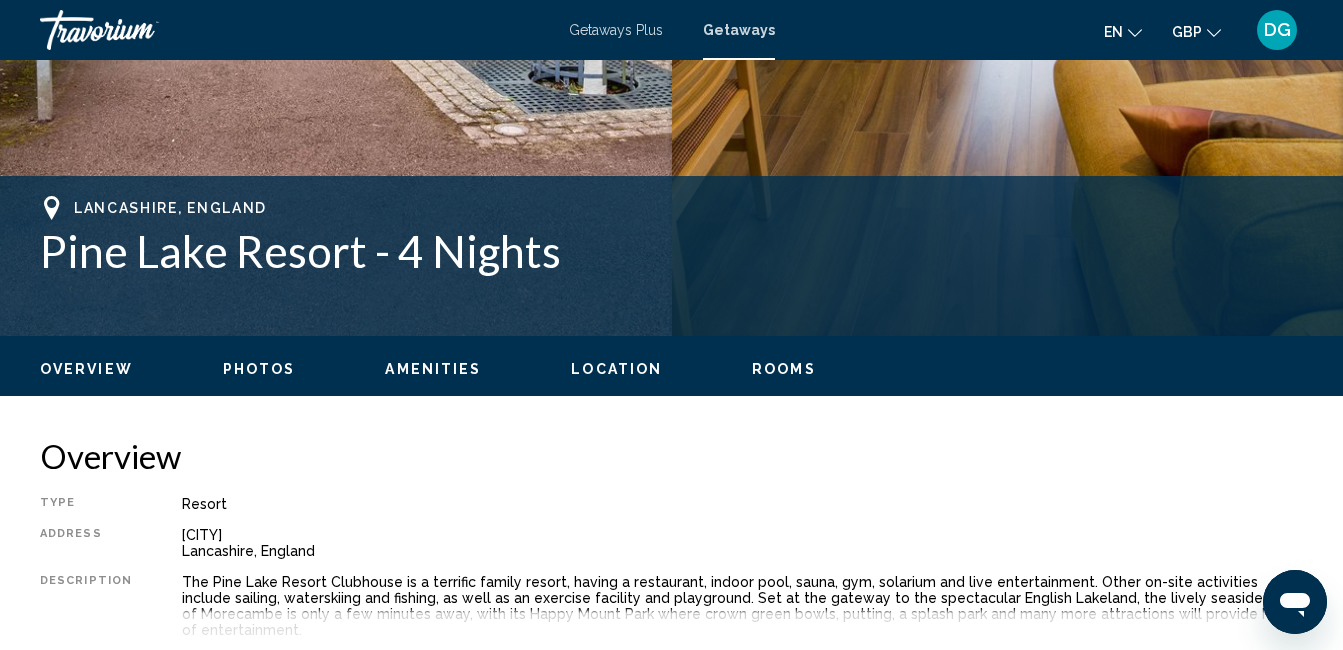 scroll, scrollTop: 677, scrollLeft: 0, axis: vertical 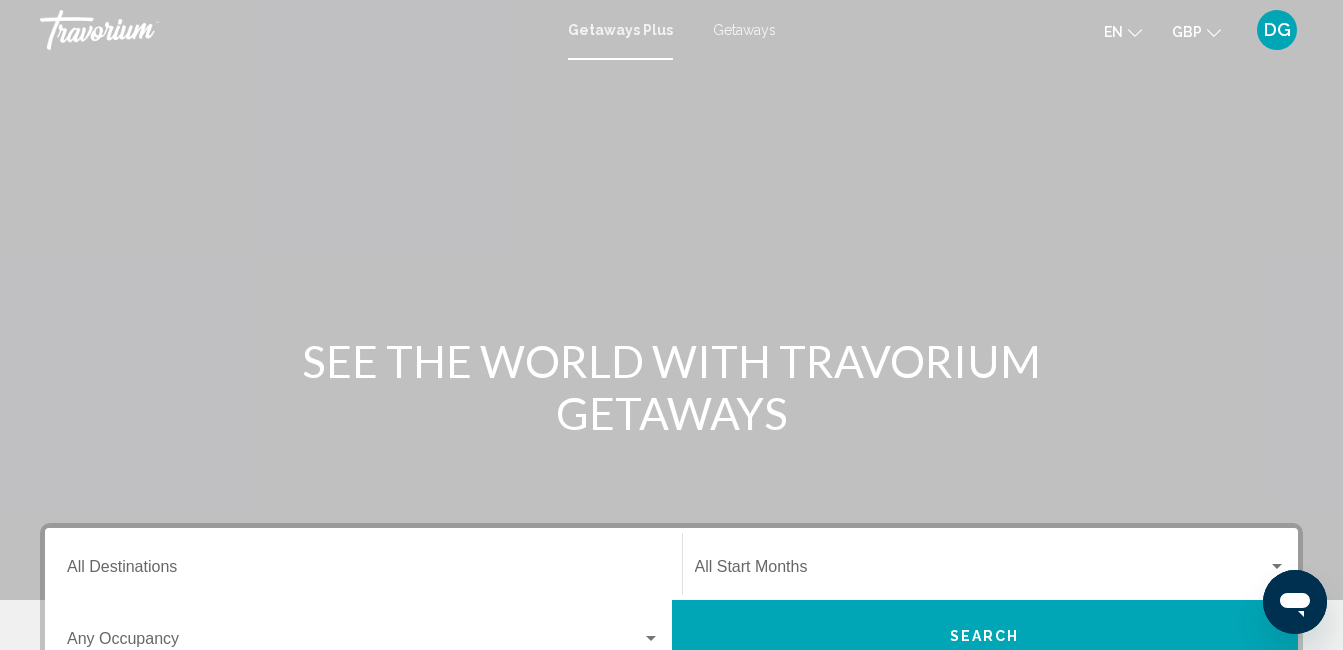 click on "Getaways" at bounding box center [744, 30] 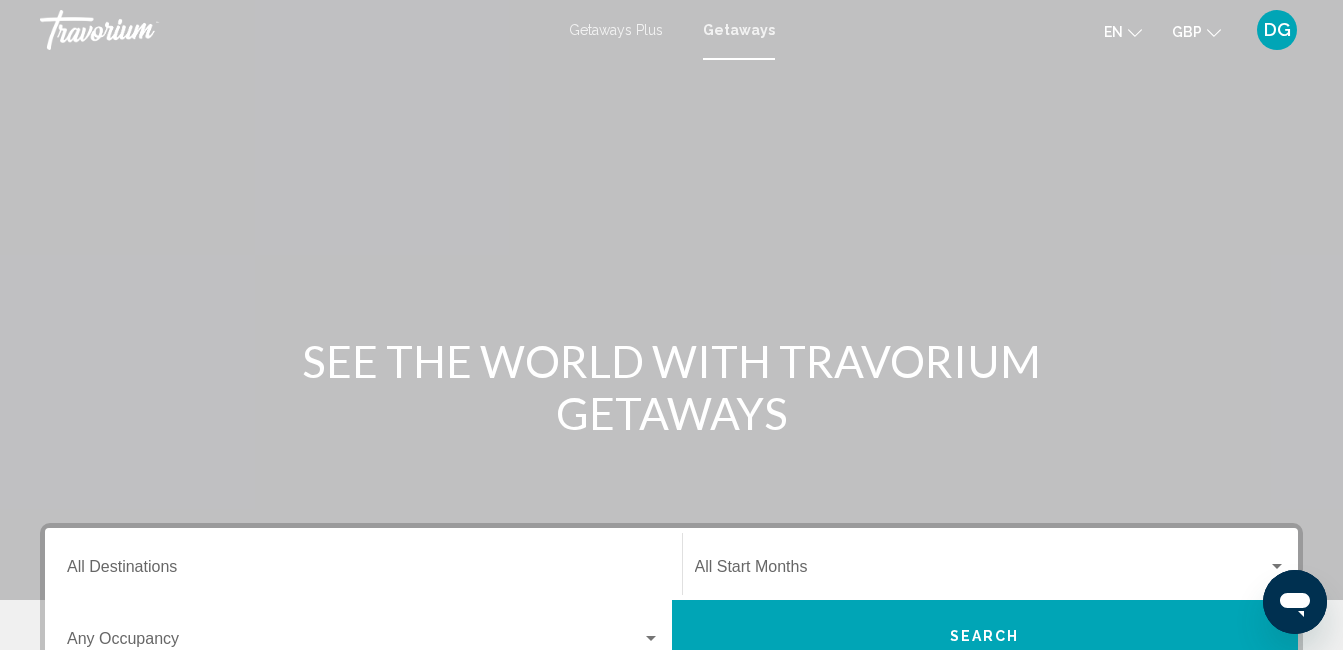 click on "Destination All Destinations" at bounding box center [363, 571] 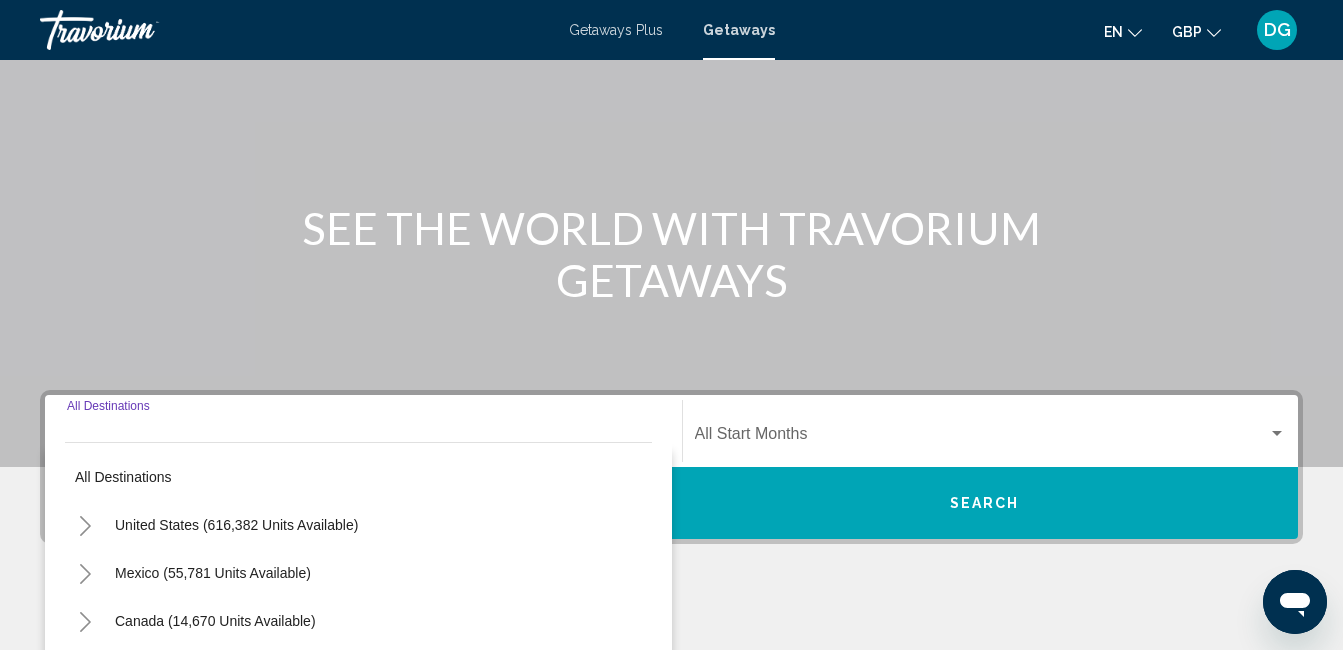 scroll, scrollTop: 458, scrollLeft: 0, axis: vertical 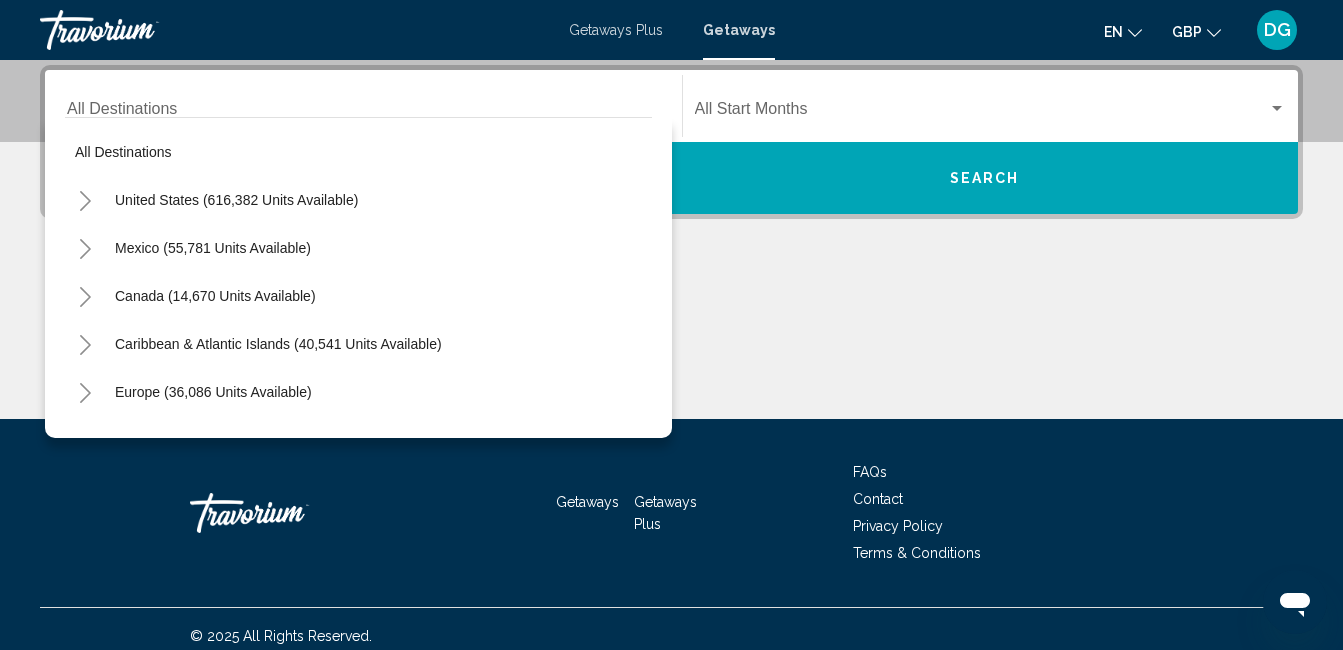 drag, startPoint x: 86, startPoint y: 404, endPoint x: 643, endPoint y: 419, distance: 557.20197 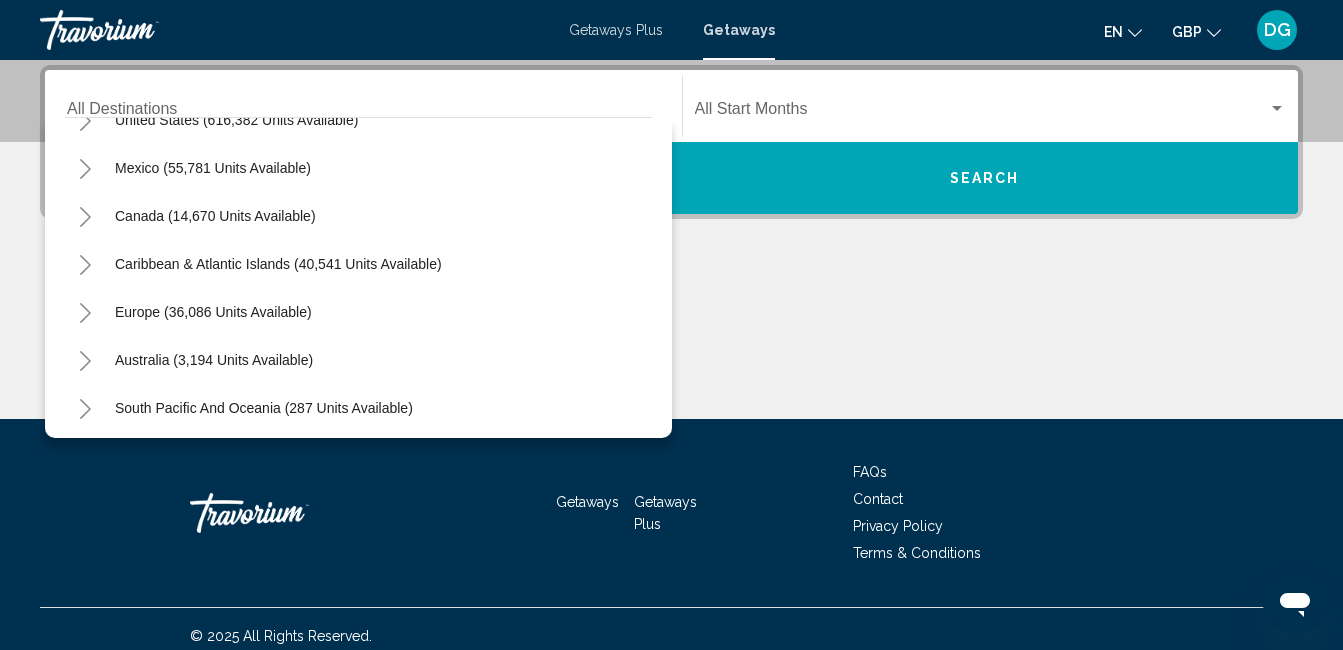 scroll, scrollTop: 120, scrollLeft: 0, axis: vertical 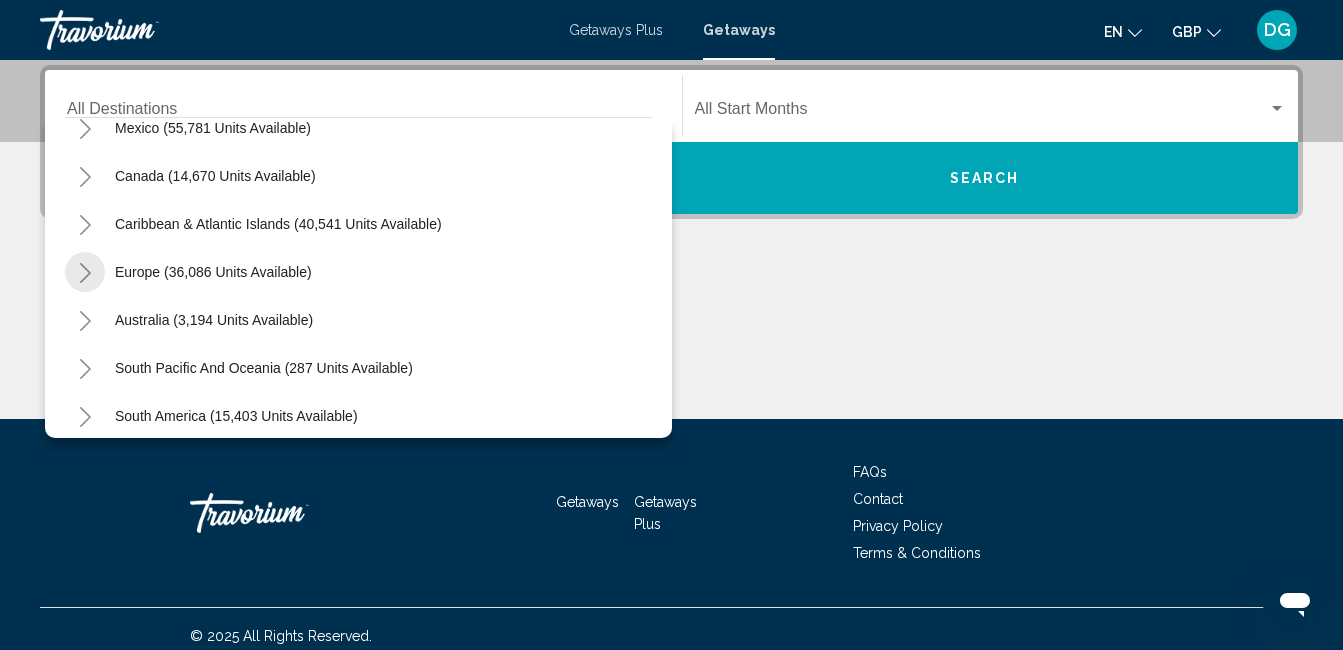 click 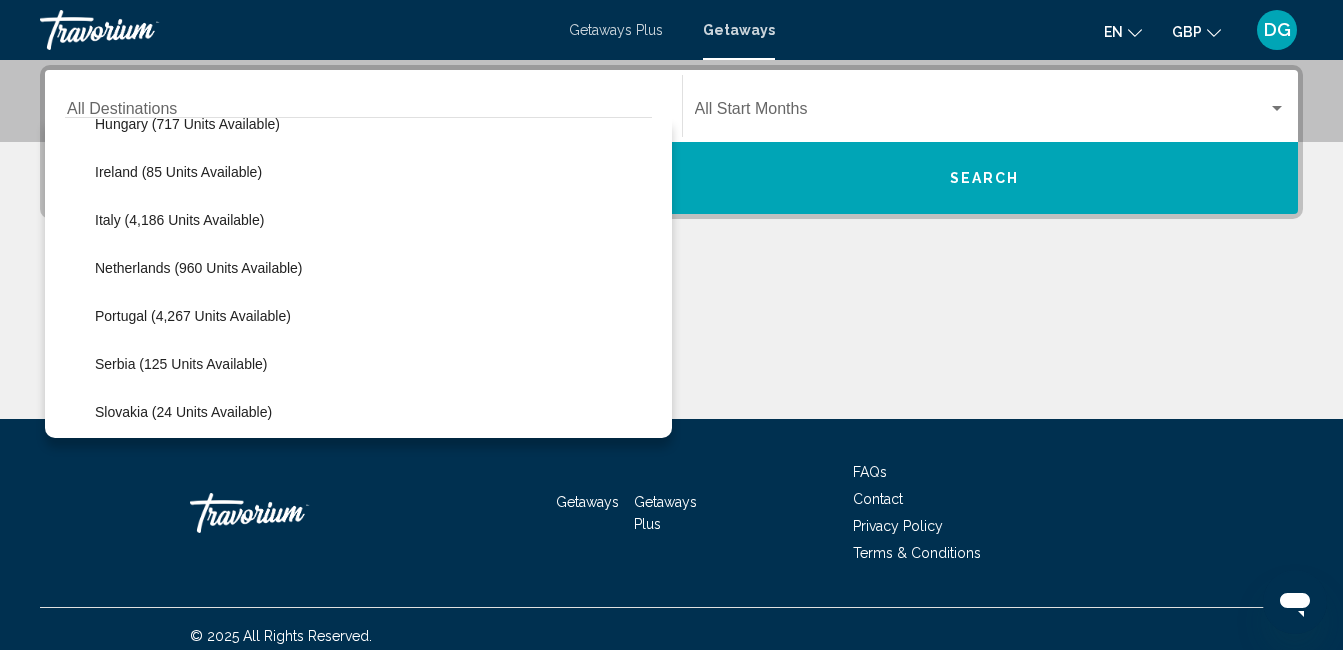 scroll, scrollTop: 760, scrollLeft: 0, axis: vertical 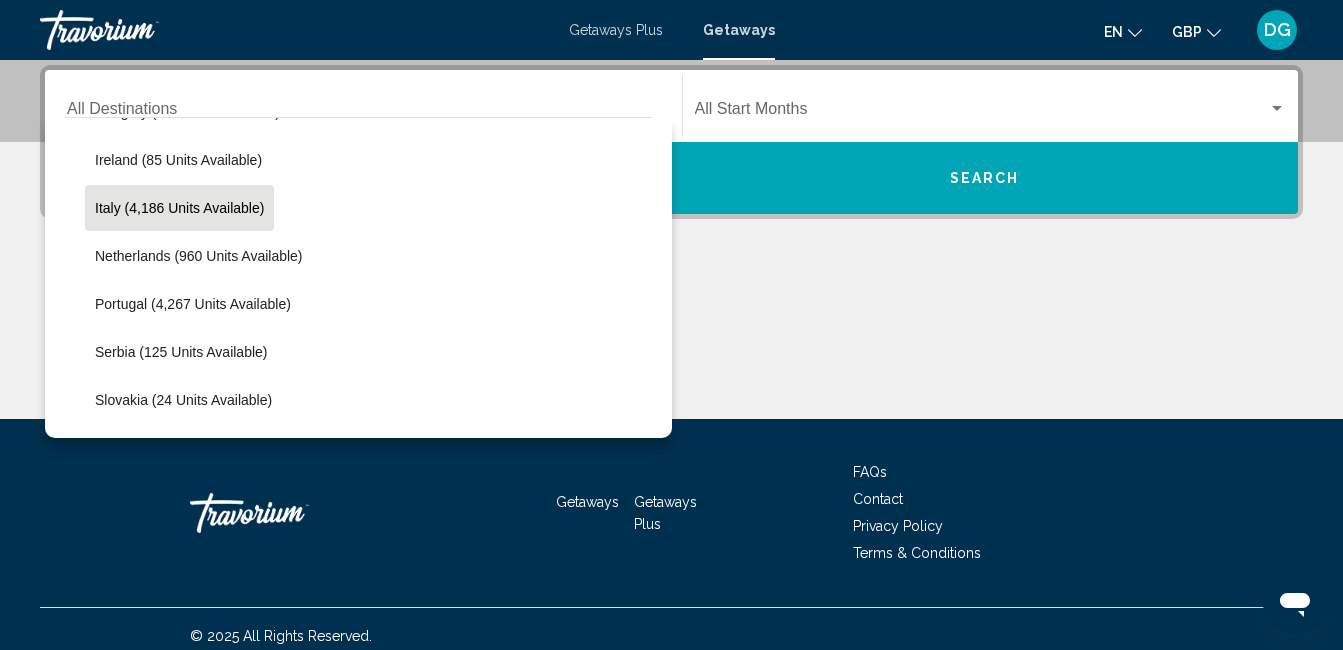 click on "[COUNTRY] ([UNITS] units available)" 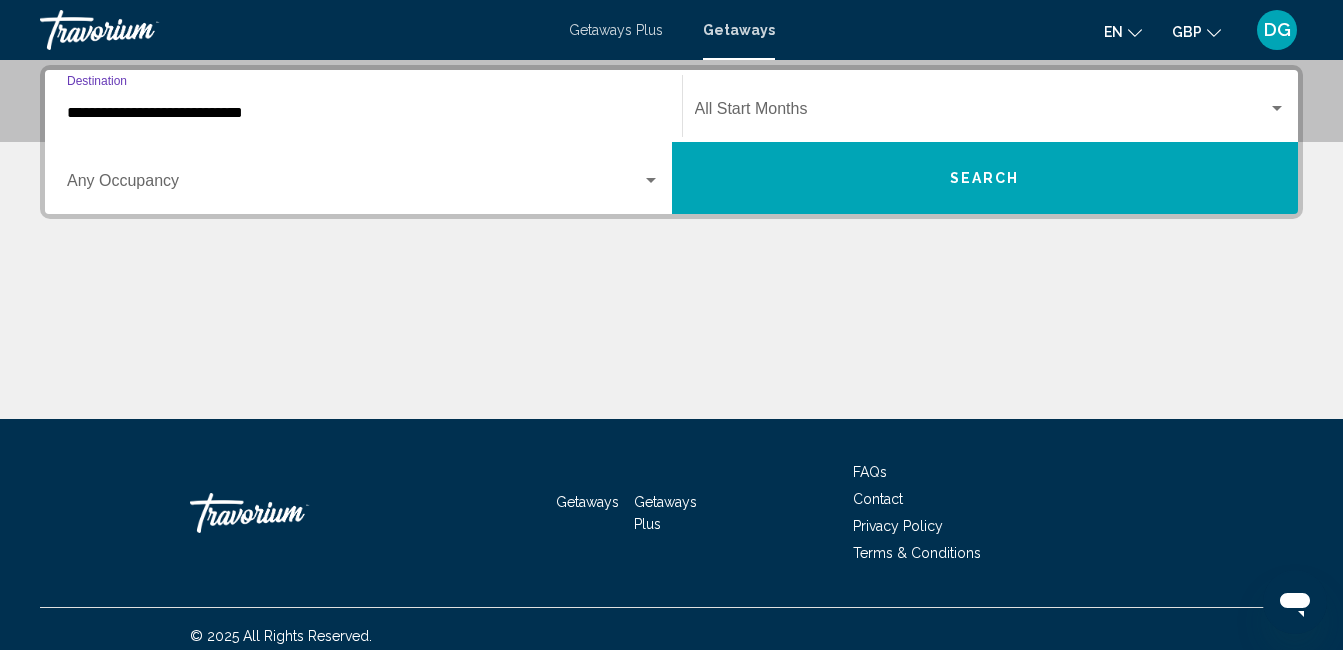 click on "Occupancy Any Occupancy" at bounding box center (363, 178) 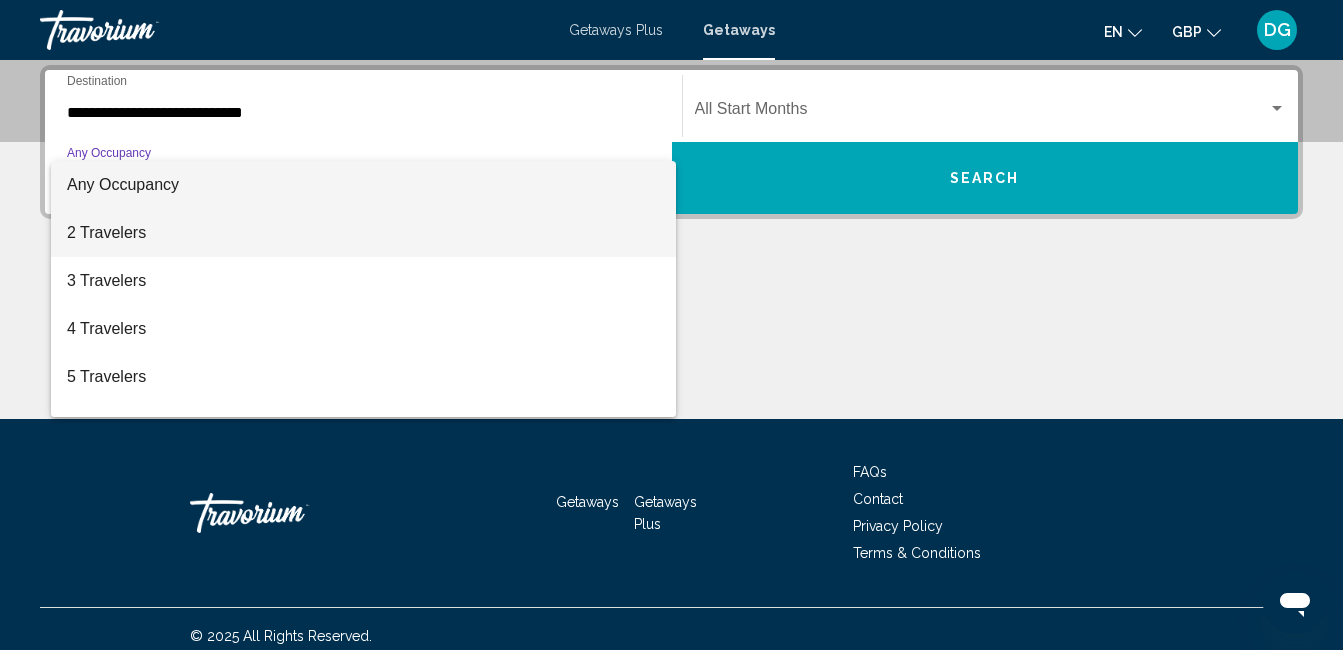 click on "2 Travelers" at bounding box center [363, 233] 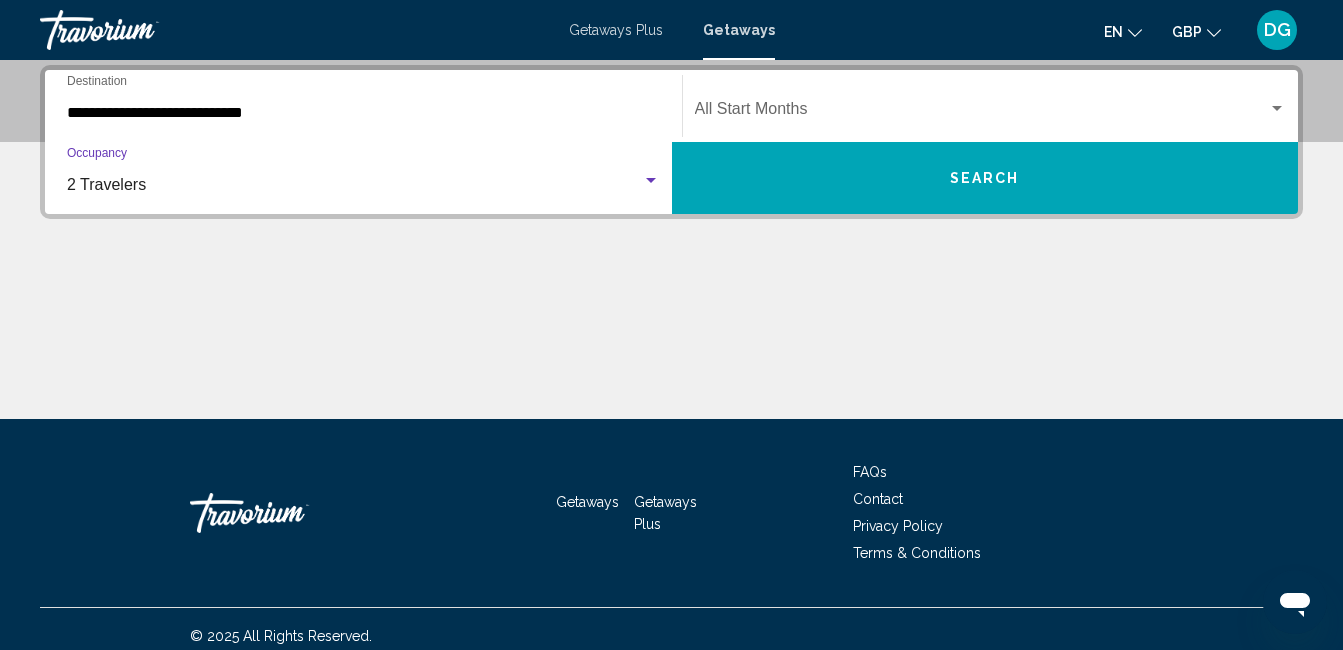 click on "Search" at bounding box center (985, 178) 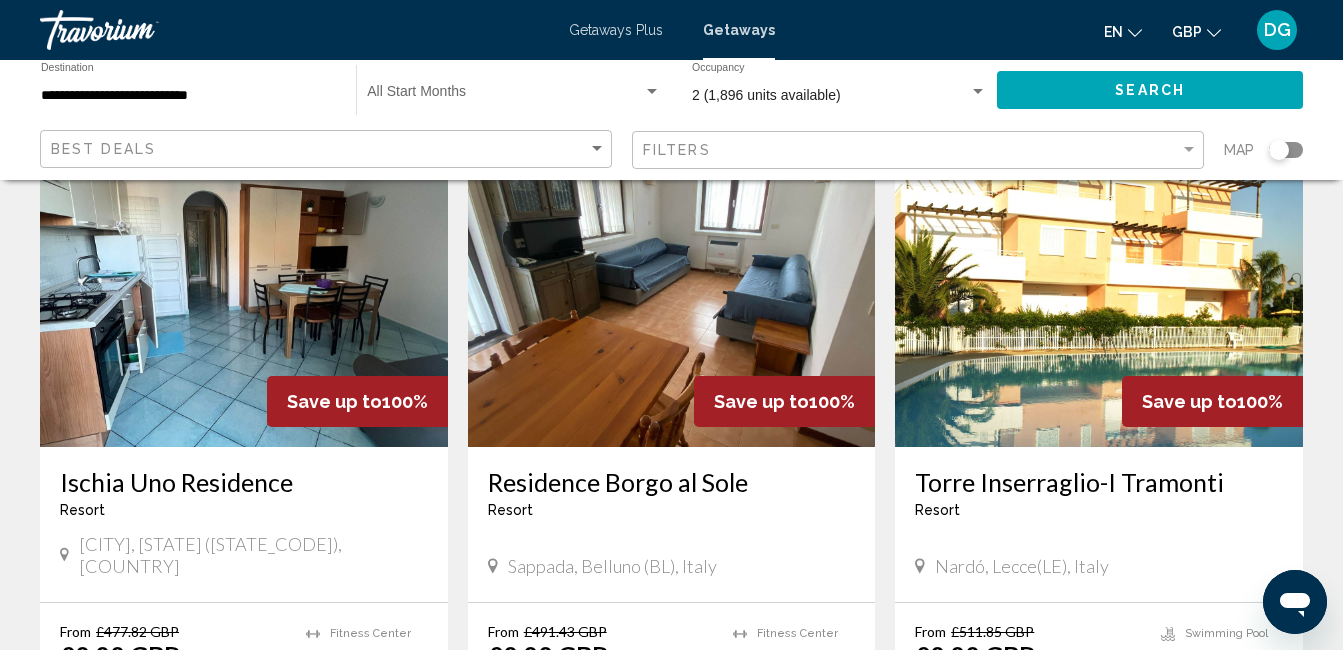scroll, scrollTop: 160, scrollLeft: 0, axis: vertical 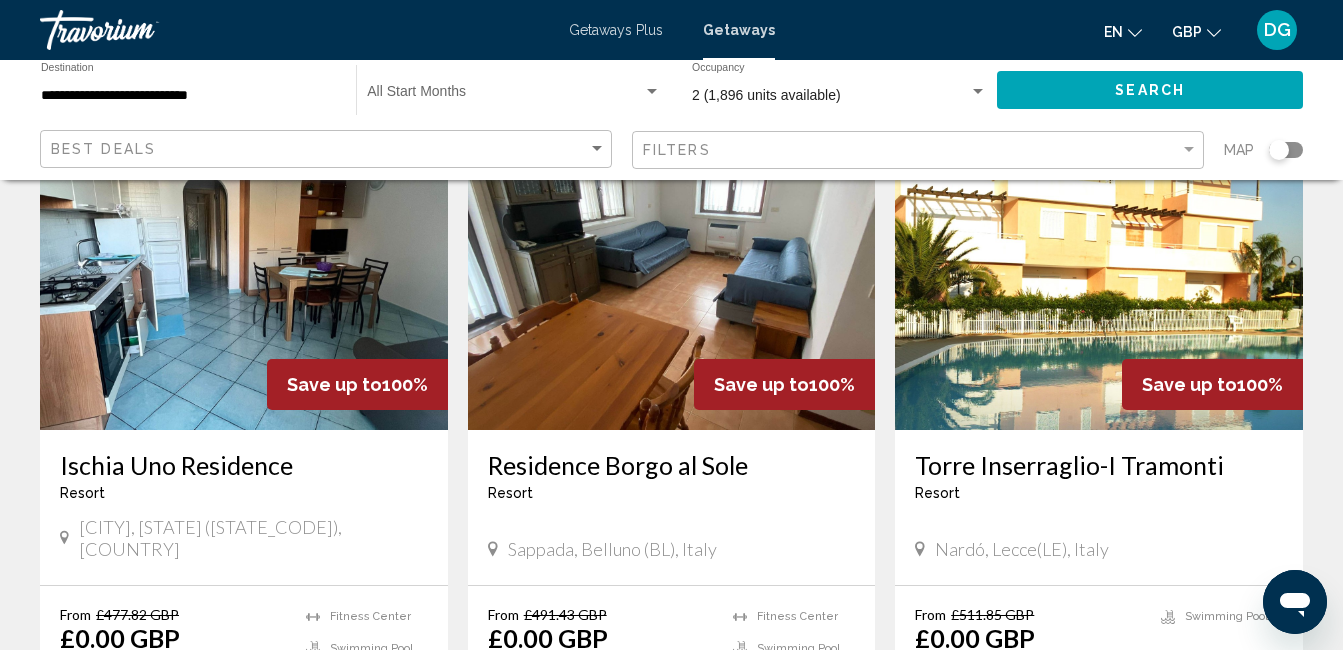 click on "**********" 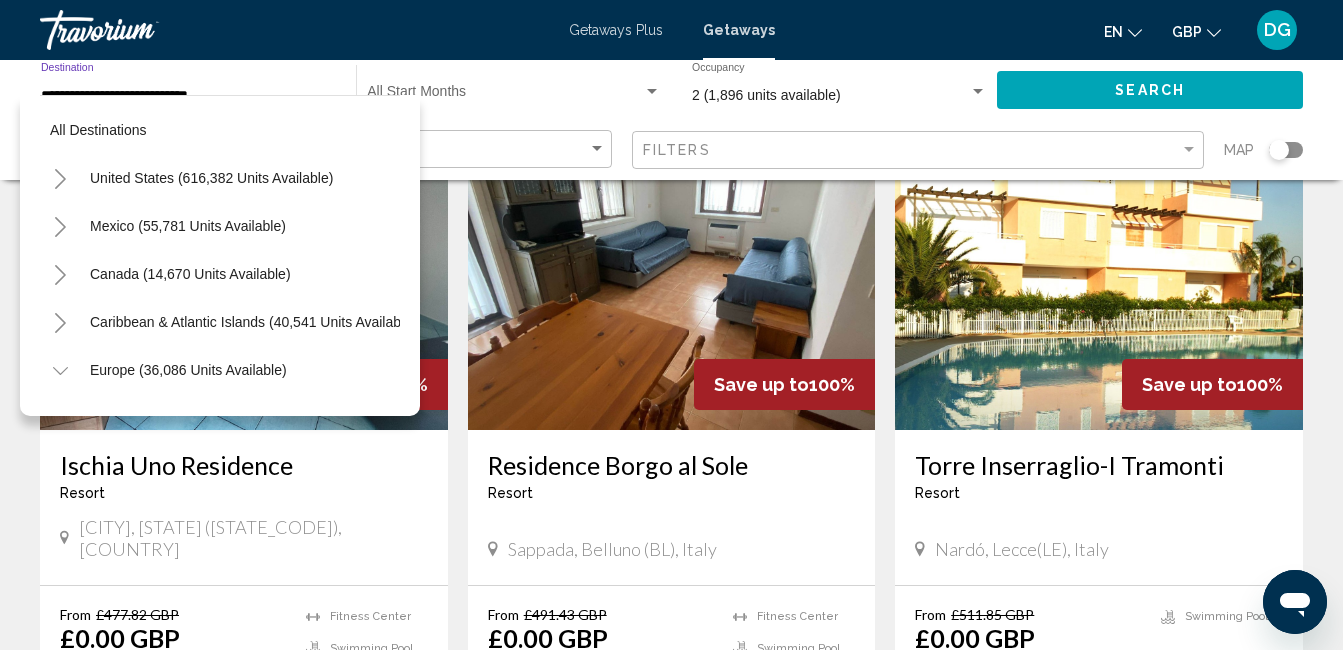 scroll, scrollTop: 703, scrollLeft: 0, axis: vertical 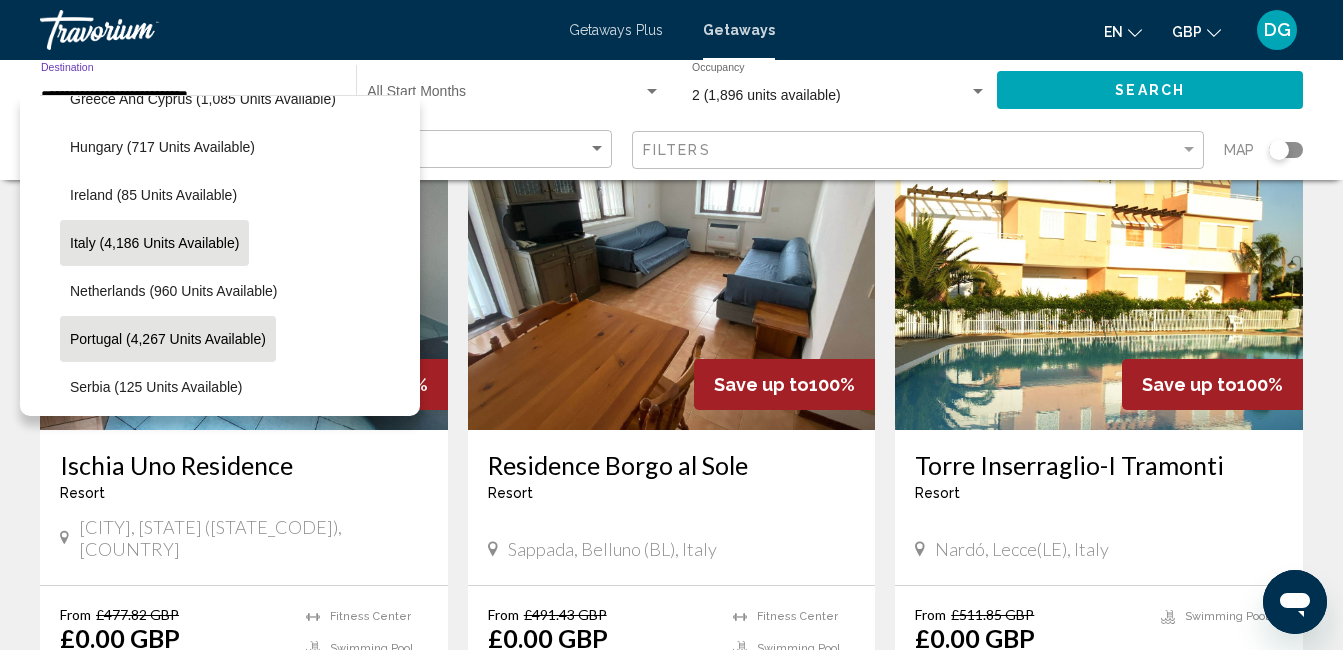 click on "Portugal (4,267 units available)" 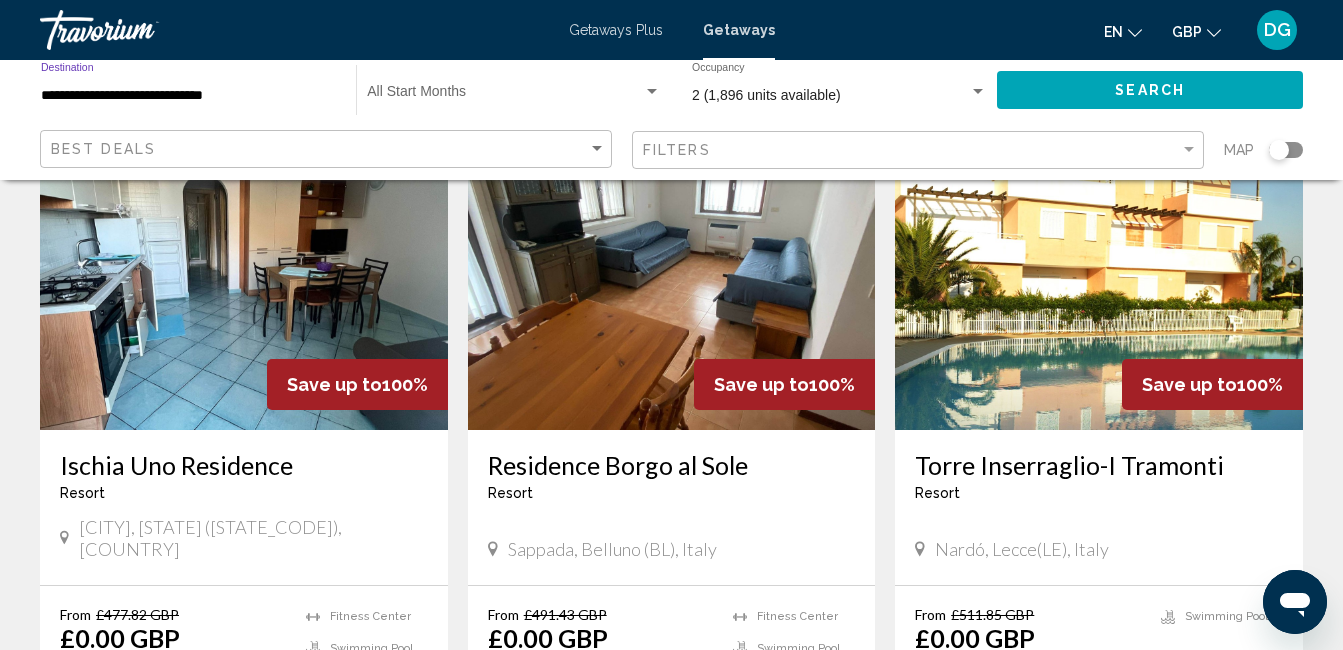 click on "Search" 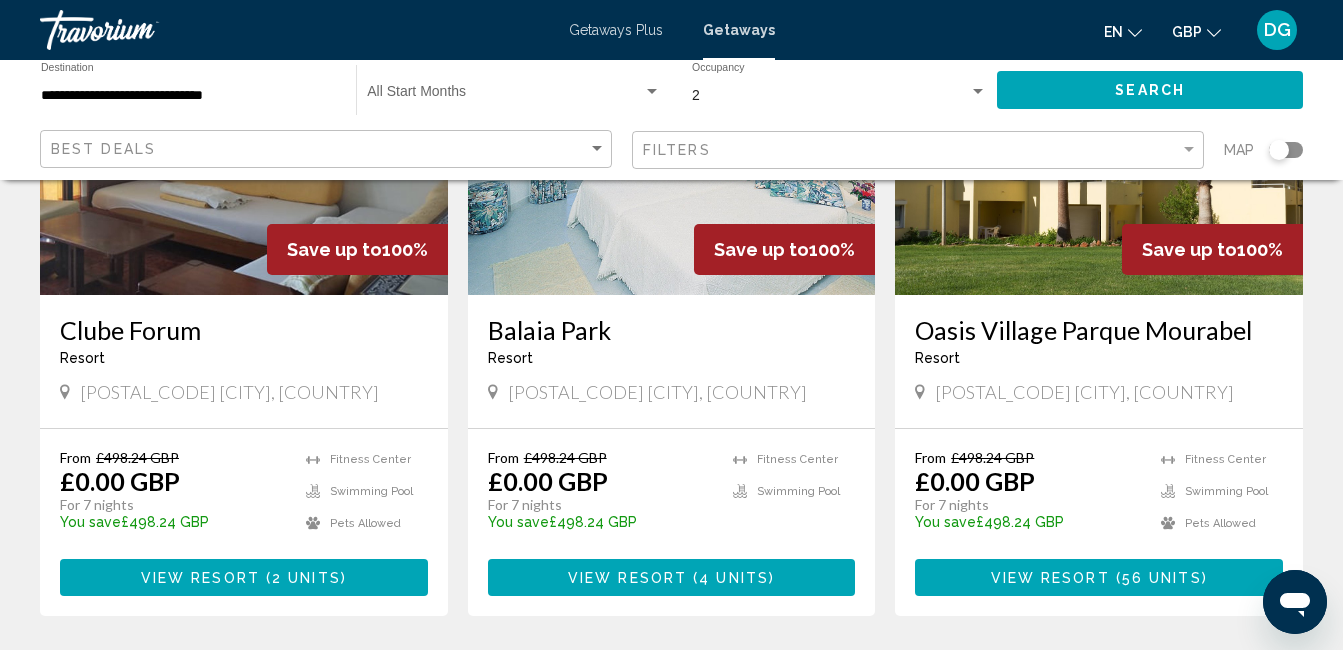 scroll, scrollTop: 320, scrollLeft: 0, axis: vertical 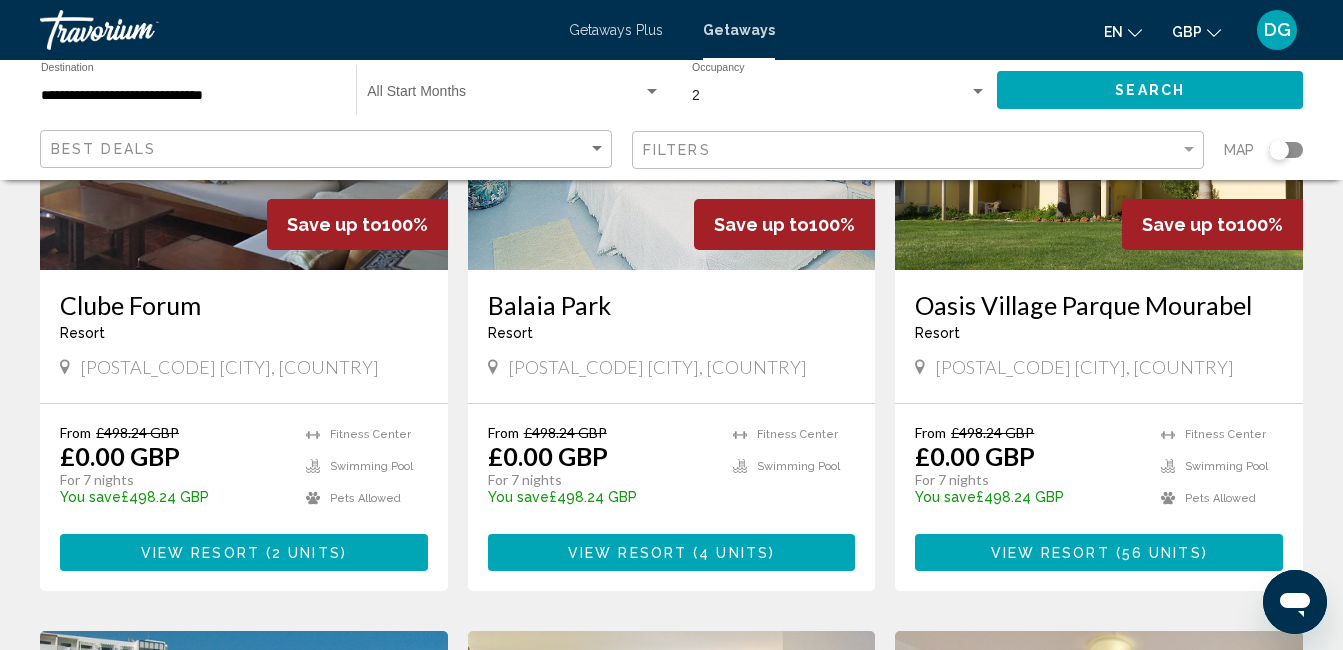 click on "View Resort" at bounding box center (200, 553) 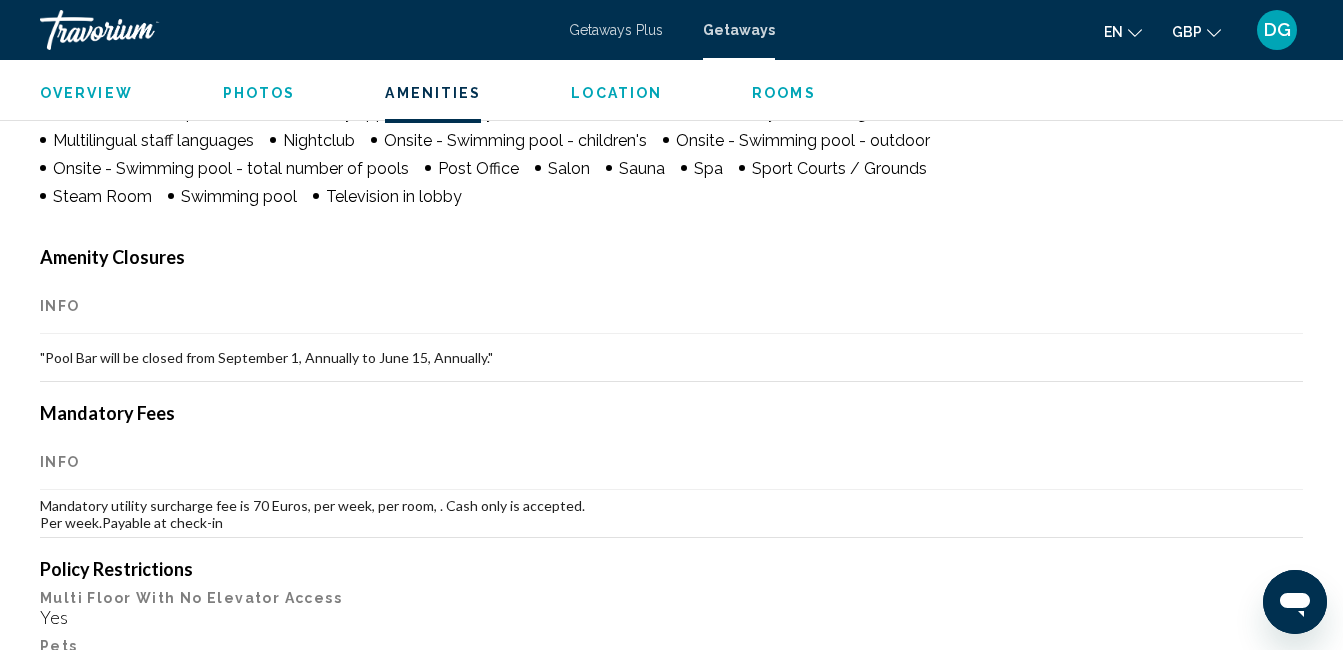 scroll, scrollTop: 2170, scrollLeft: 0, axis: vertical 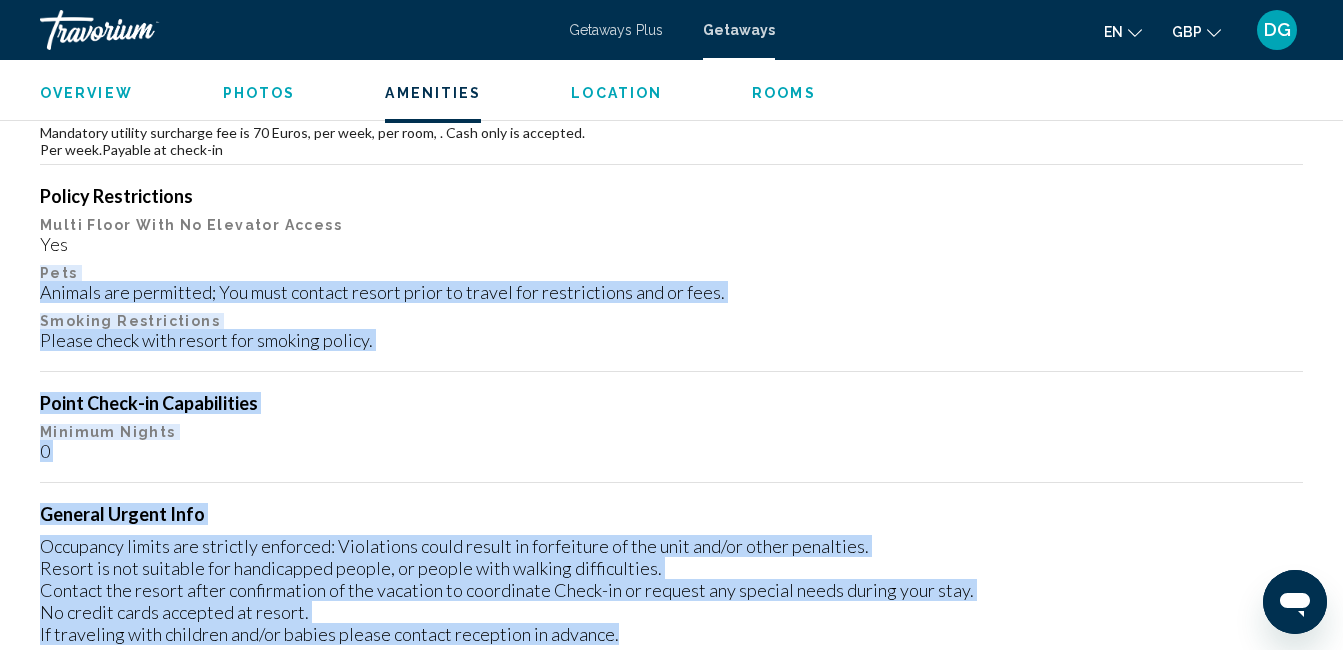 drag, startPoint x: 869, startPoint y: 589, endPoint x: 1361, endPoint y: 658, distance: 496.81485 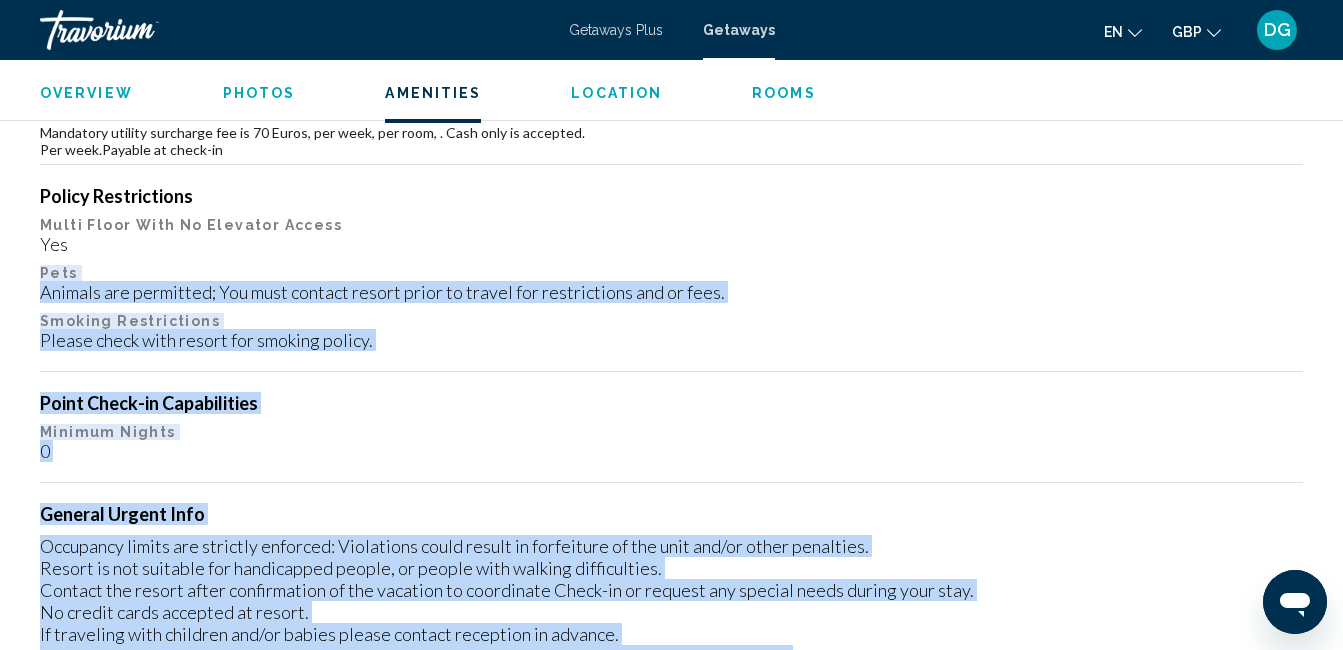 scroll, scrollTop: 2537, scrollLeft: 0, axis: vertical 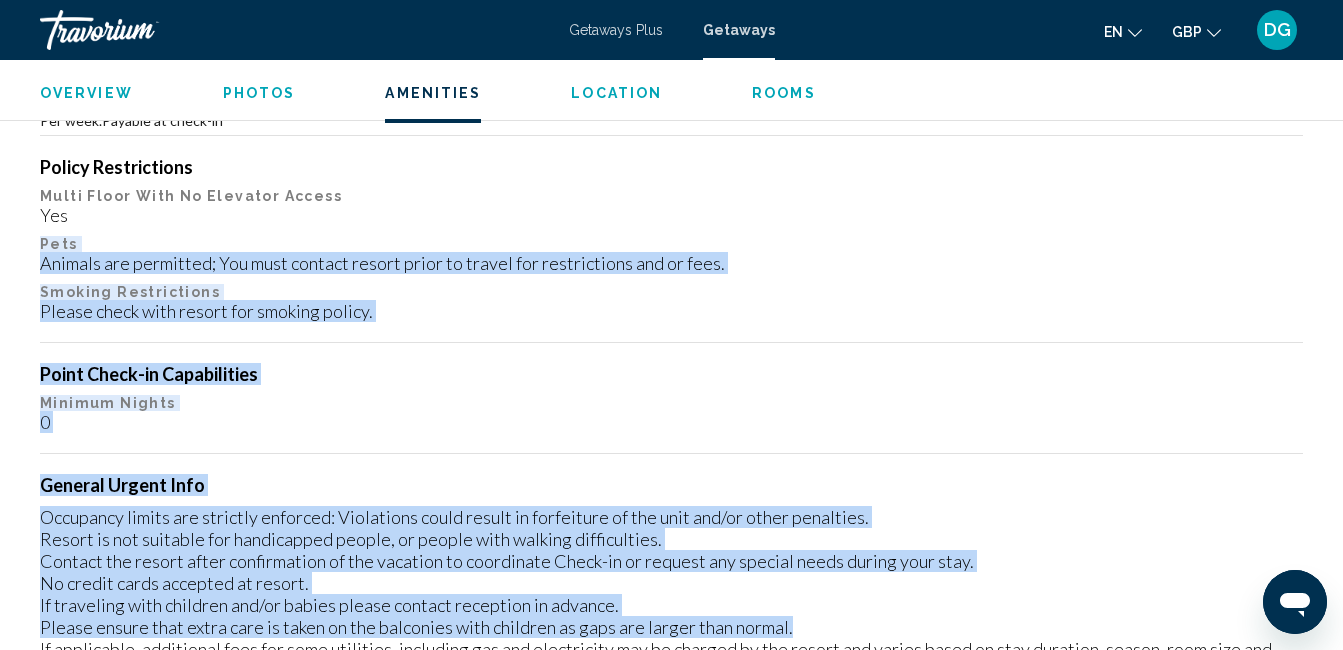 drag, startPoint x: 1361, startPoint y: 658, endPoint x: 1231, endPoint y: 595, distance: 144.46107 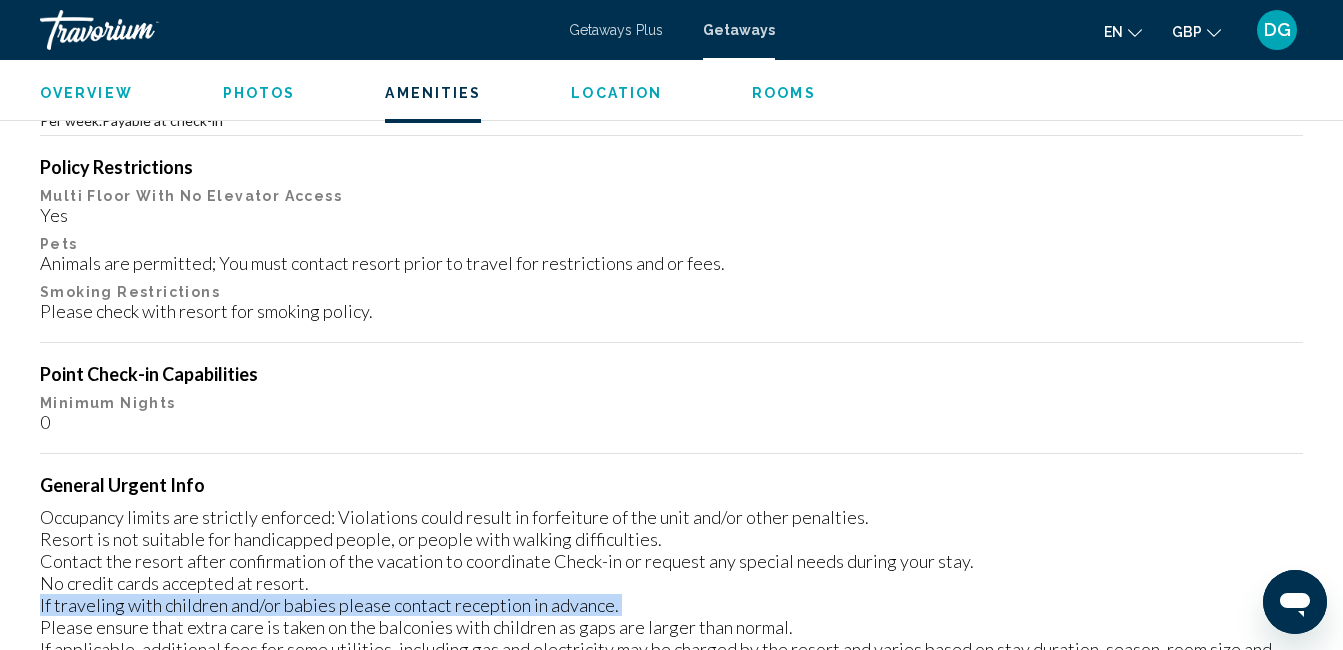 click on "Occupancy limits are strictly enforced: Violations could result in forfeiture of the unit and/or other penalties. Resort is not suitable for handicapped people, or people with walking difficulties. Contact the resort after confirmation of the vacation to coordinate Check-in or request any special needs during your stay. No credit cards accepted at resort. If traveling with children and/or babies please contact reception in advance. Please ensure that extra care is taken on the balconies with children as gaps are larger than normal. If applicable, additional fees for some utilities, including gas and electricity may be charged by the resort and varies based on stay duration, season, room size and actual usage, and is payable directly to the resort by you. These fees are not included in the total booking price. Complimentary mid-week cleaning services are provided. In case of late check in please contact +351 925540937 License: None" at bounding box center (671, 627) 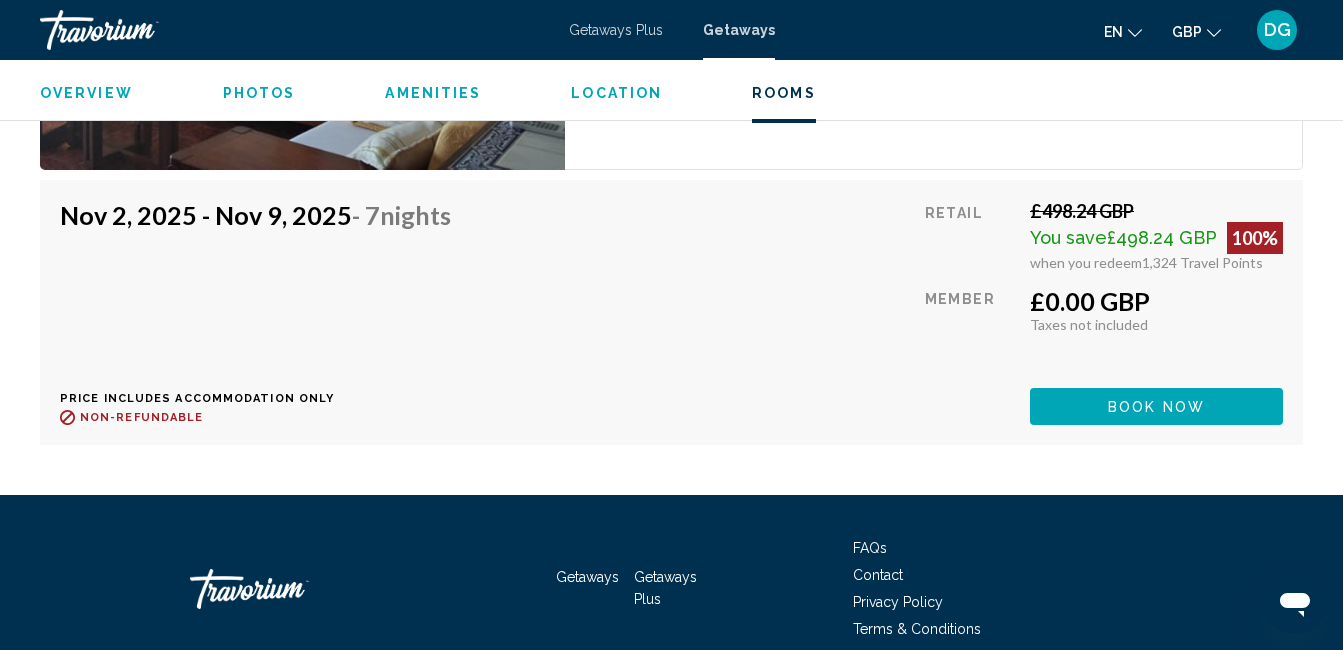 scroll, scrollTop: 4377, scrollLeft: 0, axis: vertical 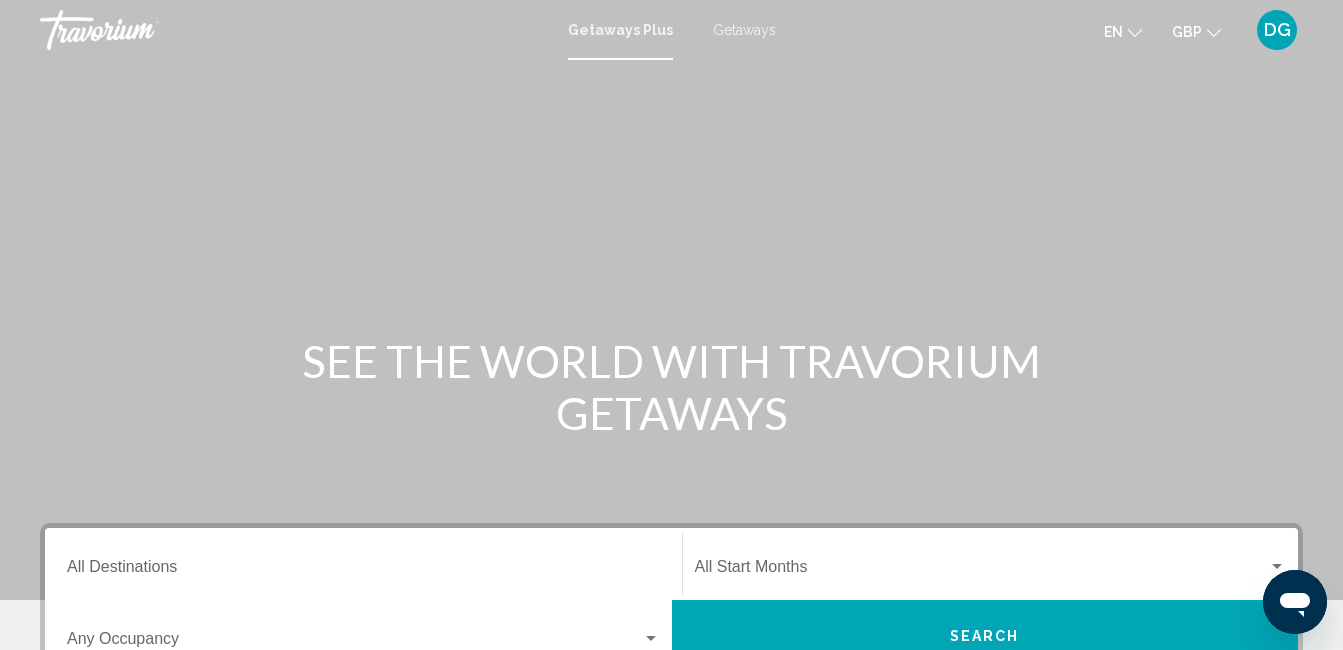 click on "Getaways" at bounding box center [744, 30] 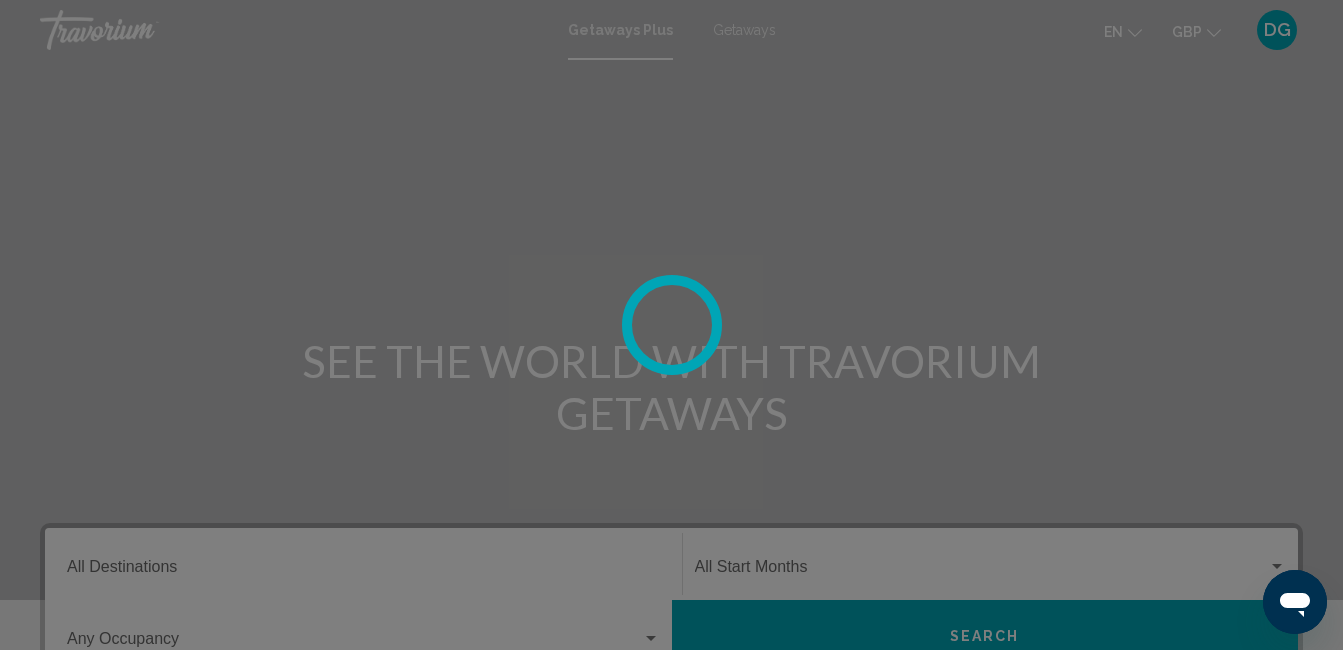 click at bounding box center [671, 325] 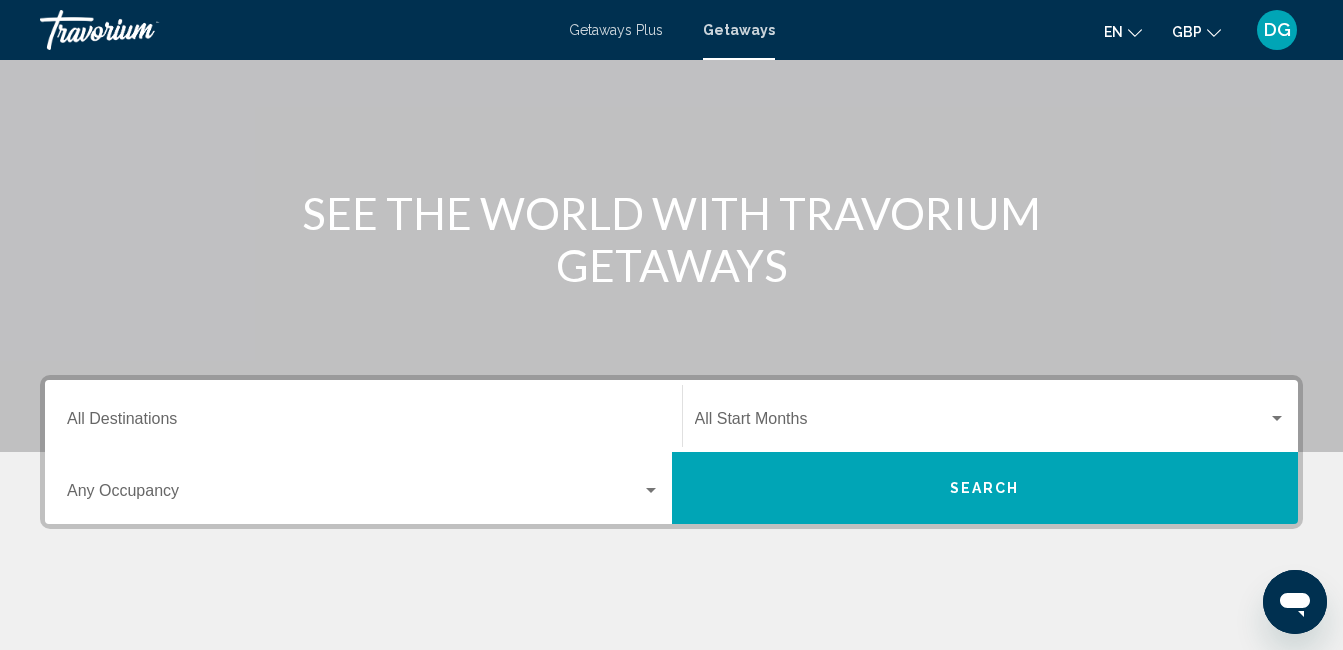 scroll, scrollTop: 160, scrollLeft: 0, axis: vertical 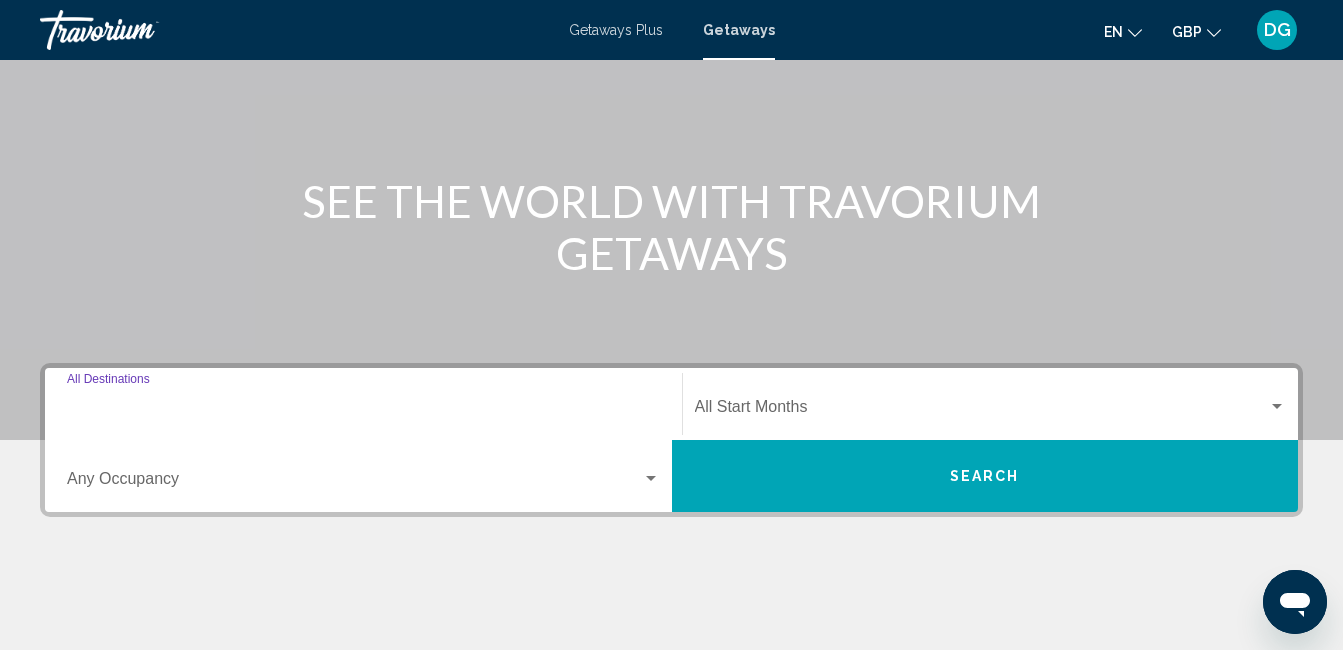 click on "Destination All Destinations" at bounding box center (363, 411) 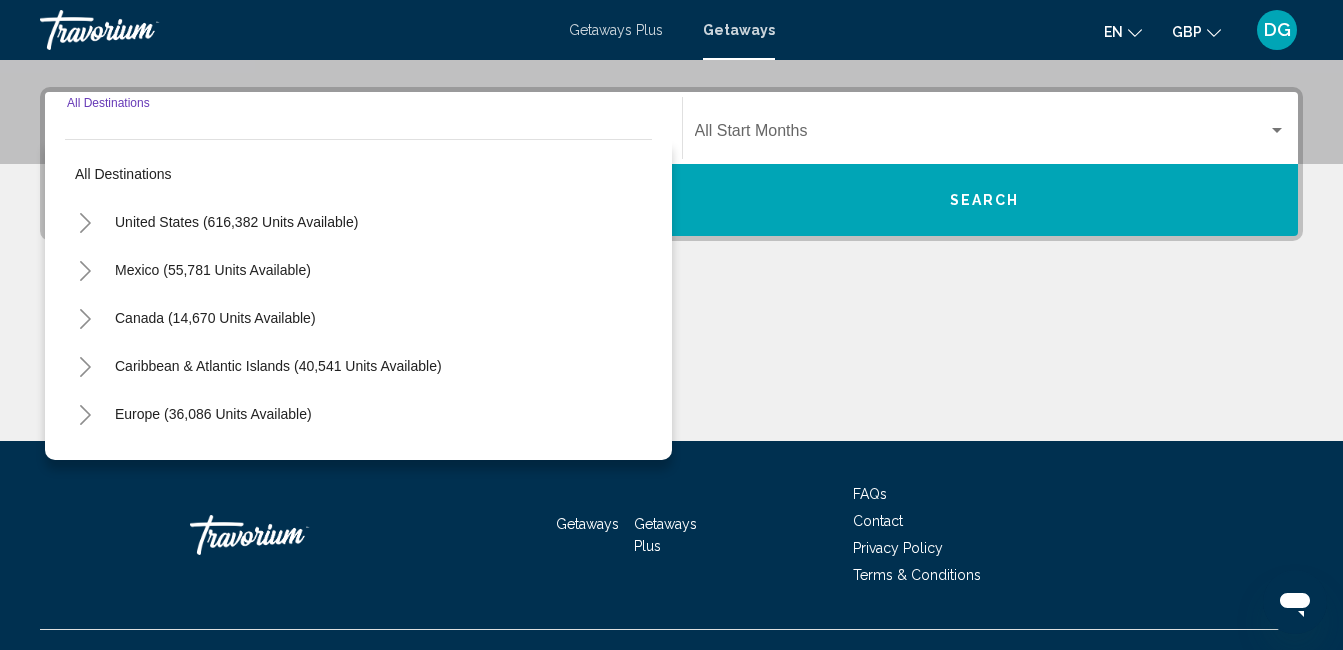 scroll, scrollTop: 458, scrollLeft: 0, axis: vertical 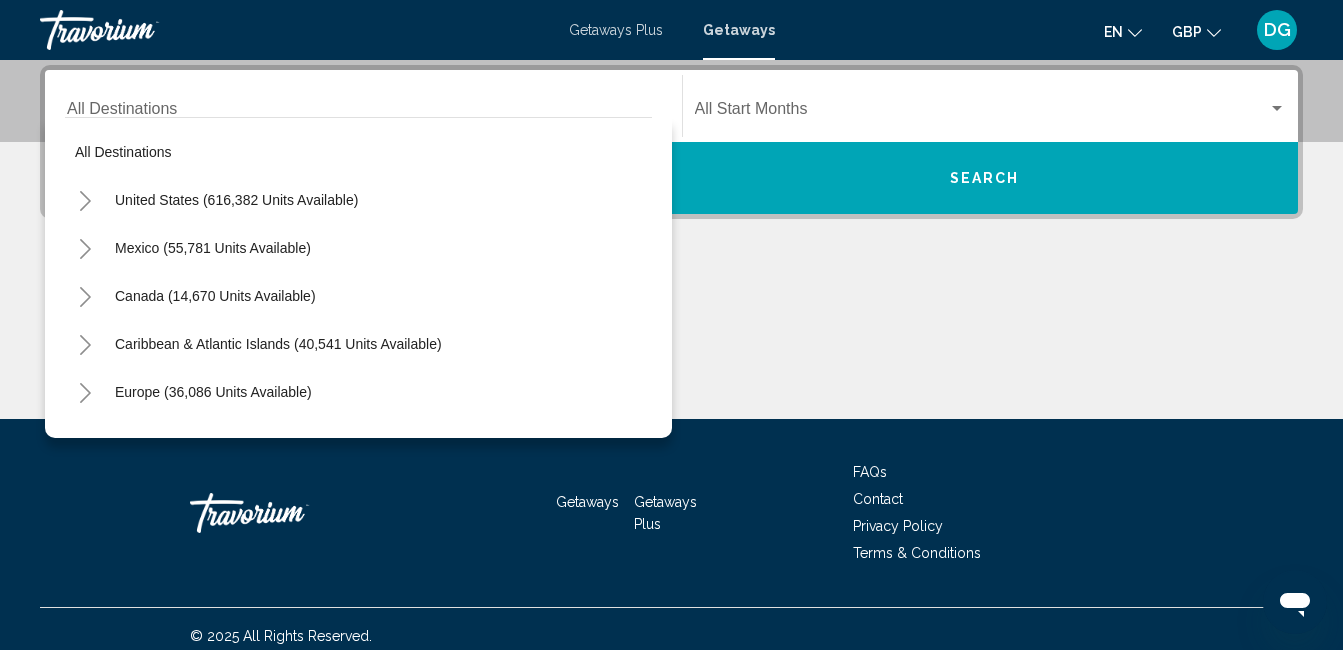 drag, startPoint x: 86, startPoint y: 396, endPoint x: 644, endPoint y: 424, distance: 558.7021 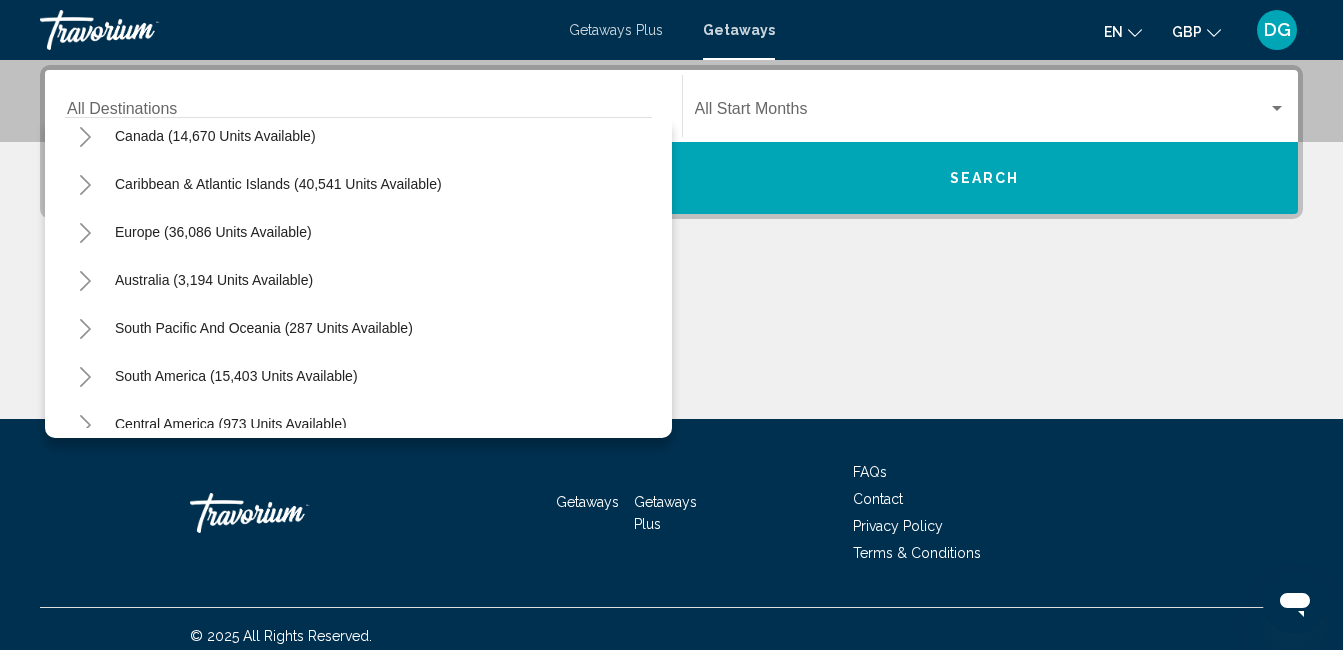scroll, scrollTop: 200, scrollLeft: 0, axis: vertical 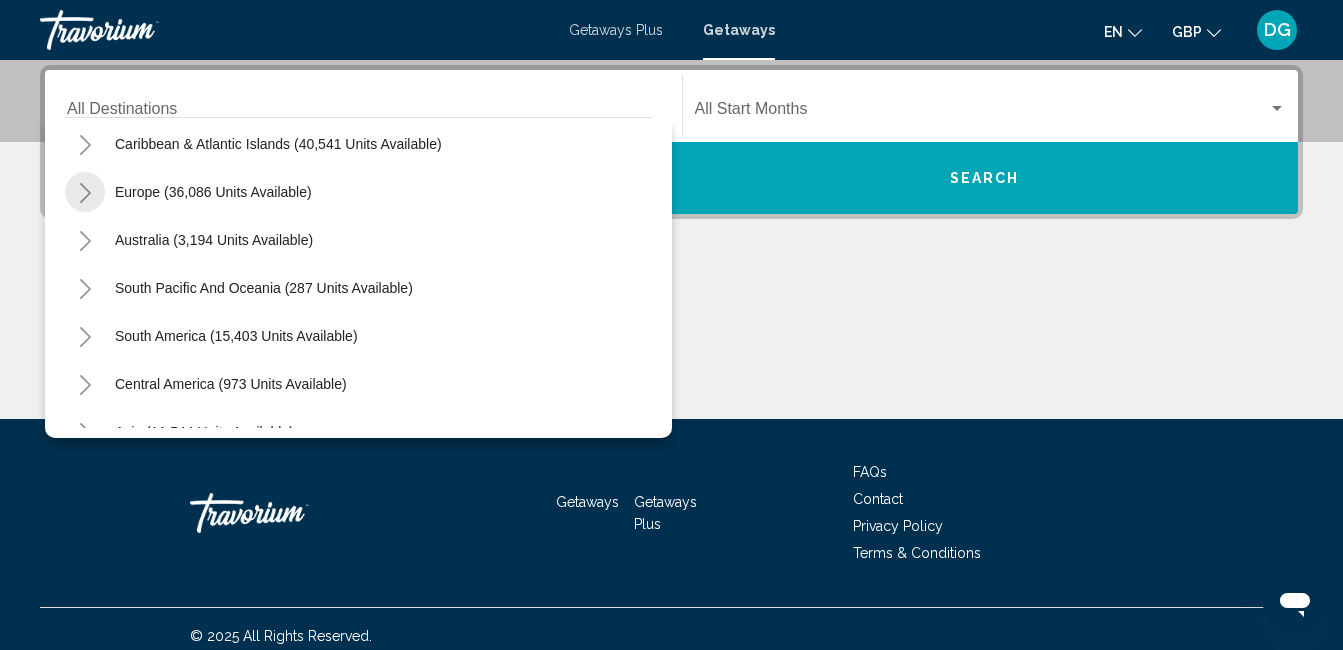 click 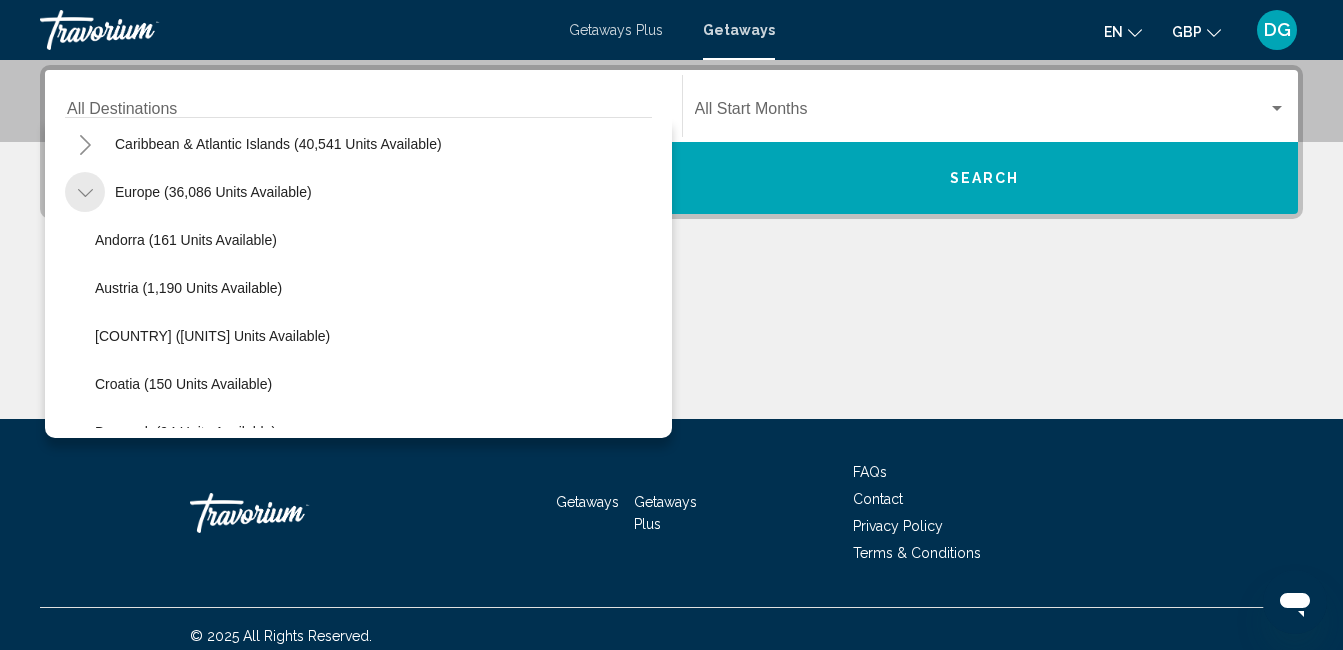 click 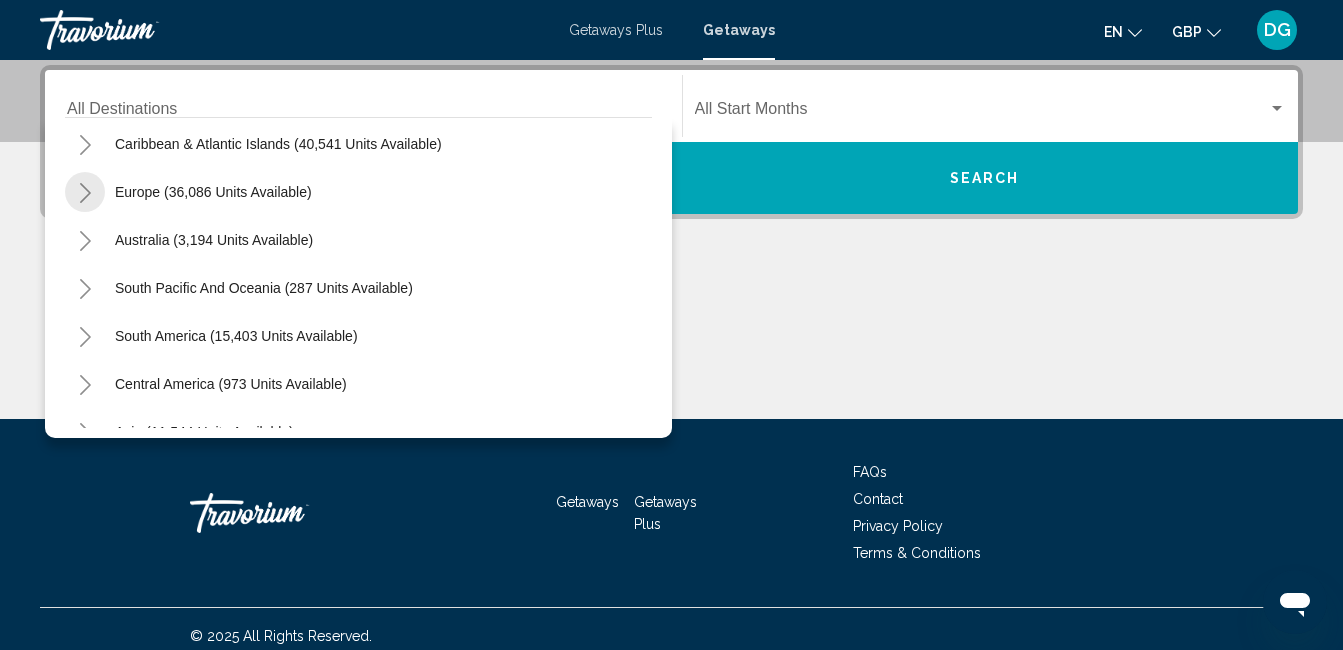 click 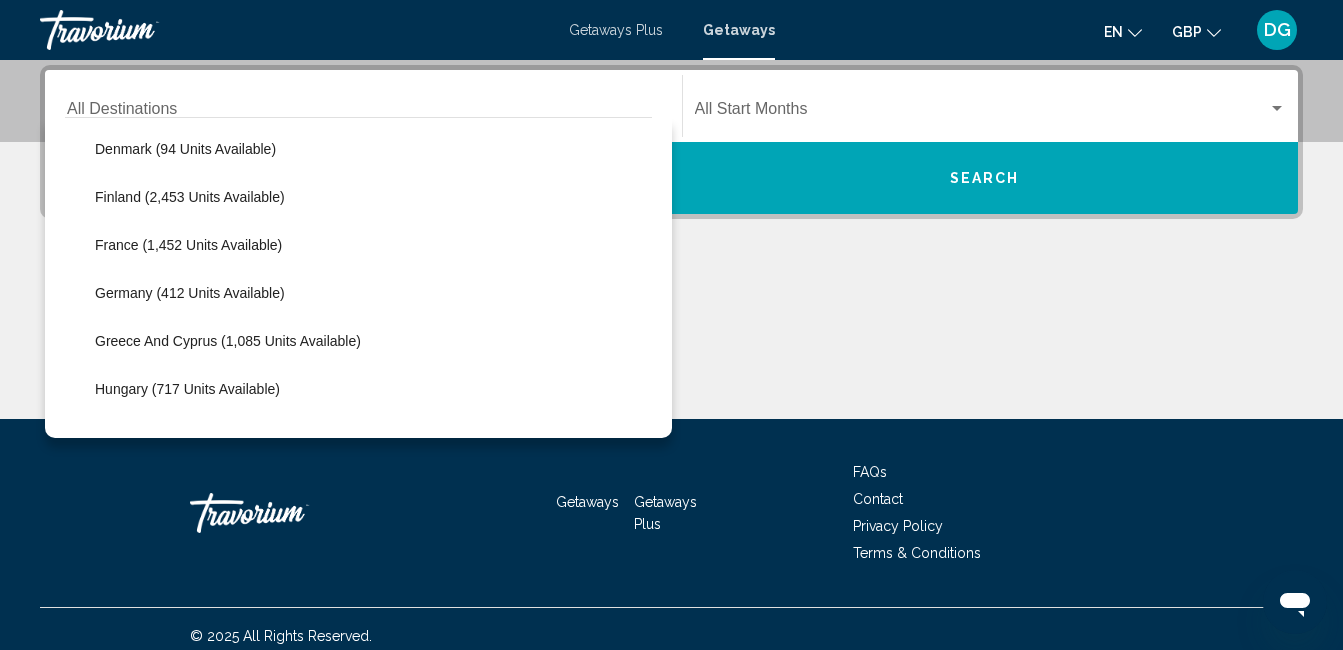 scroll, scrollTop: 520, scrollLeft: 0, axis: vertical 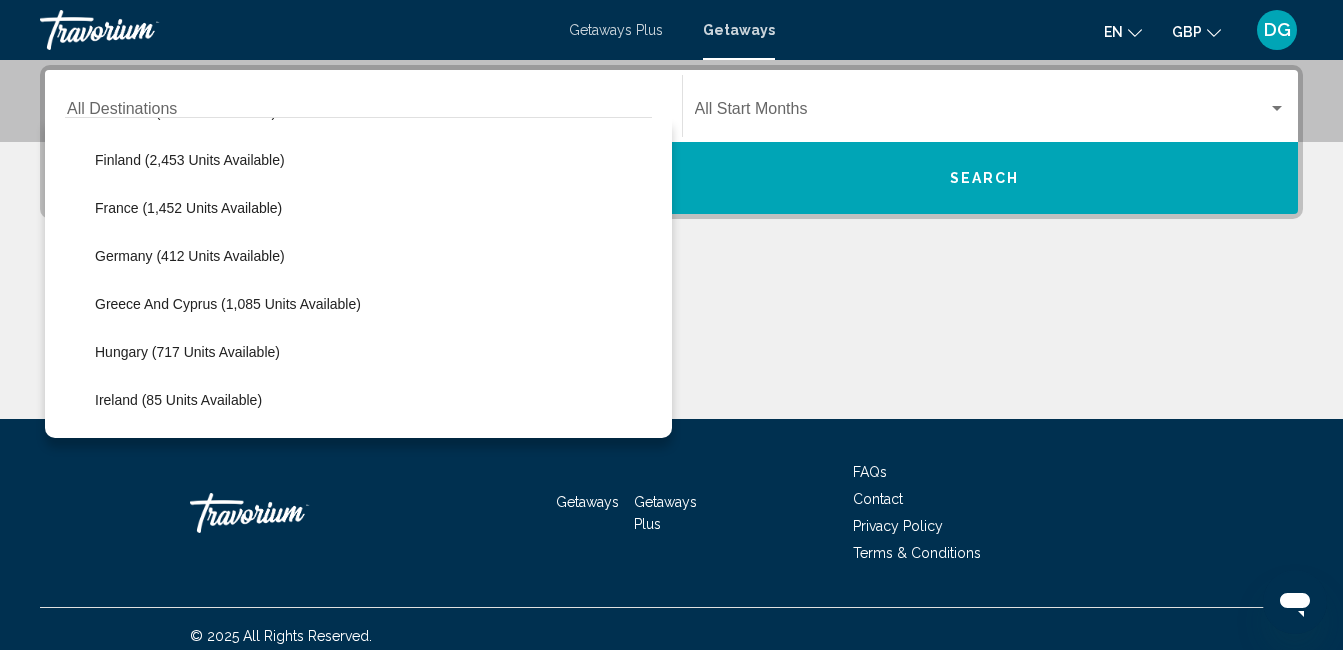 click at bounding box center [671, 344] 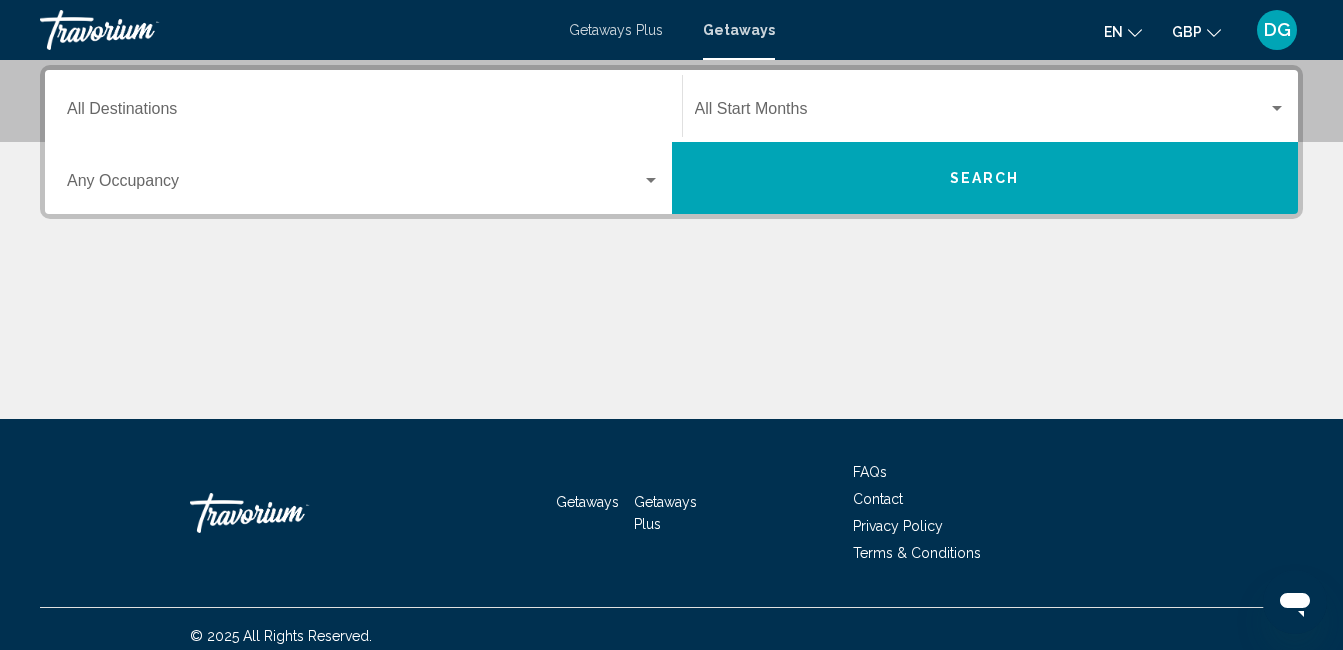 click at bounding box center [1277, 109] 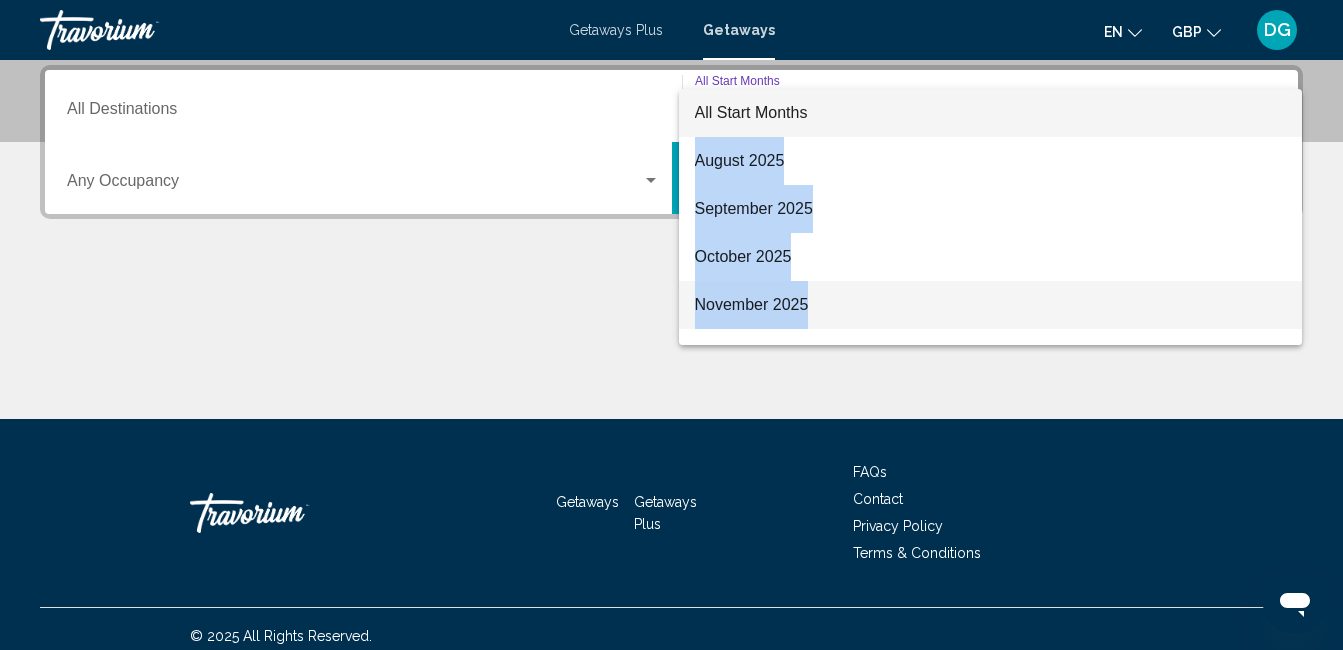 drag, startPoint x: 1275, startPoint y: 113, endPoint x: 1241, endPoint y: 306, distance: 195.97194 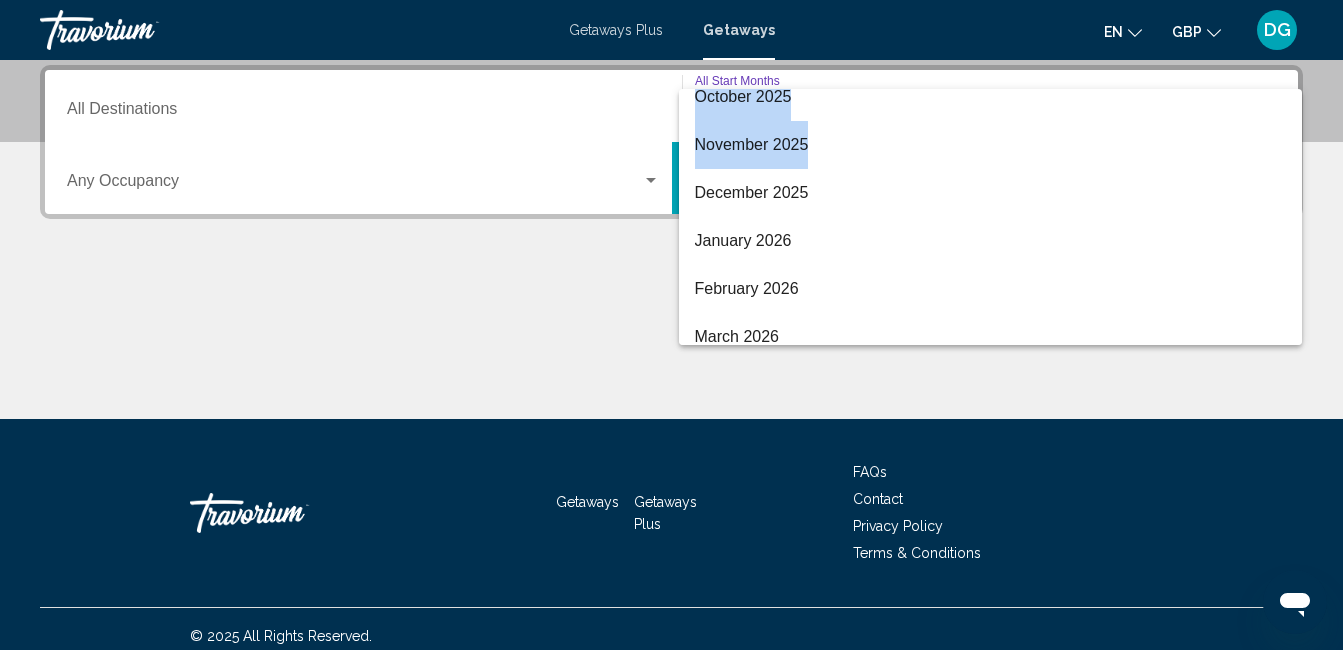 scroll, scrollTop: 200, scrollLeft: 0, axis: vertical 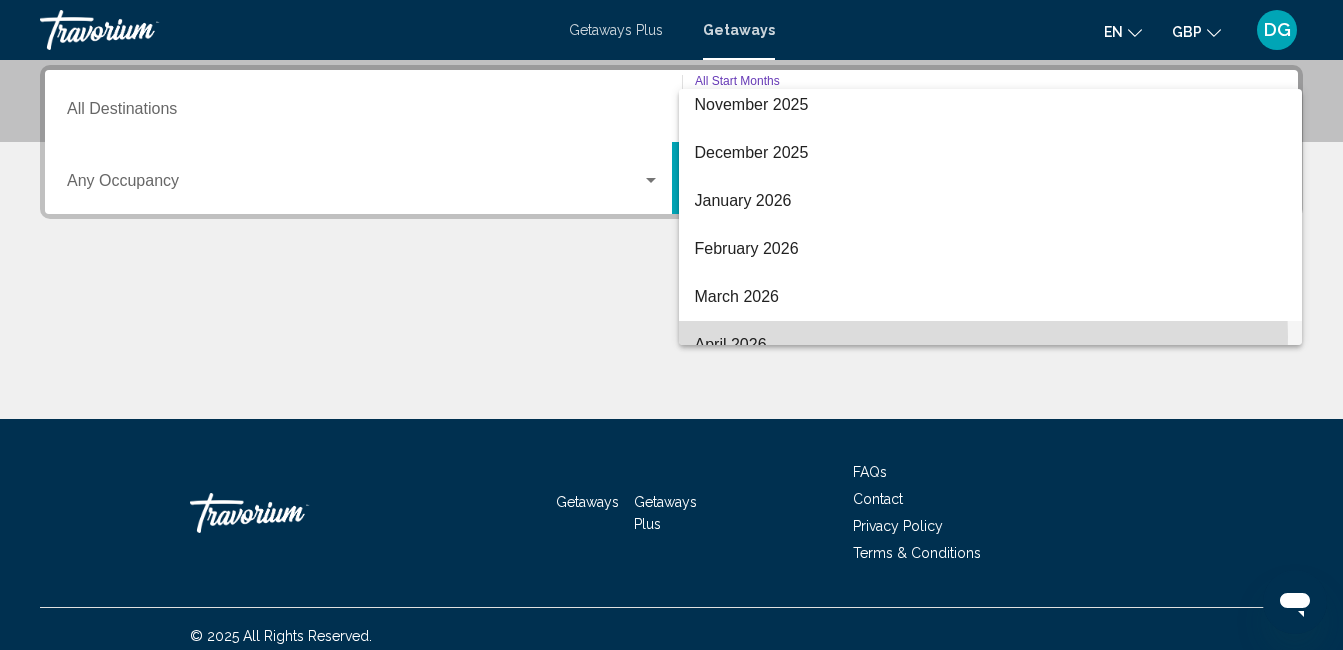 click on "April 2026" at bounding box center (991, 345) 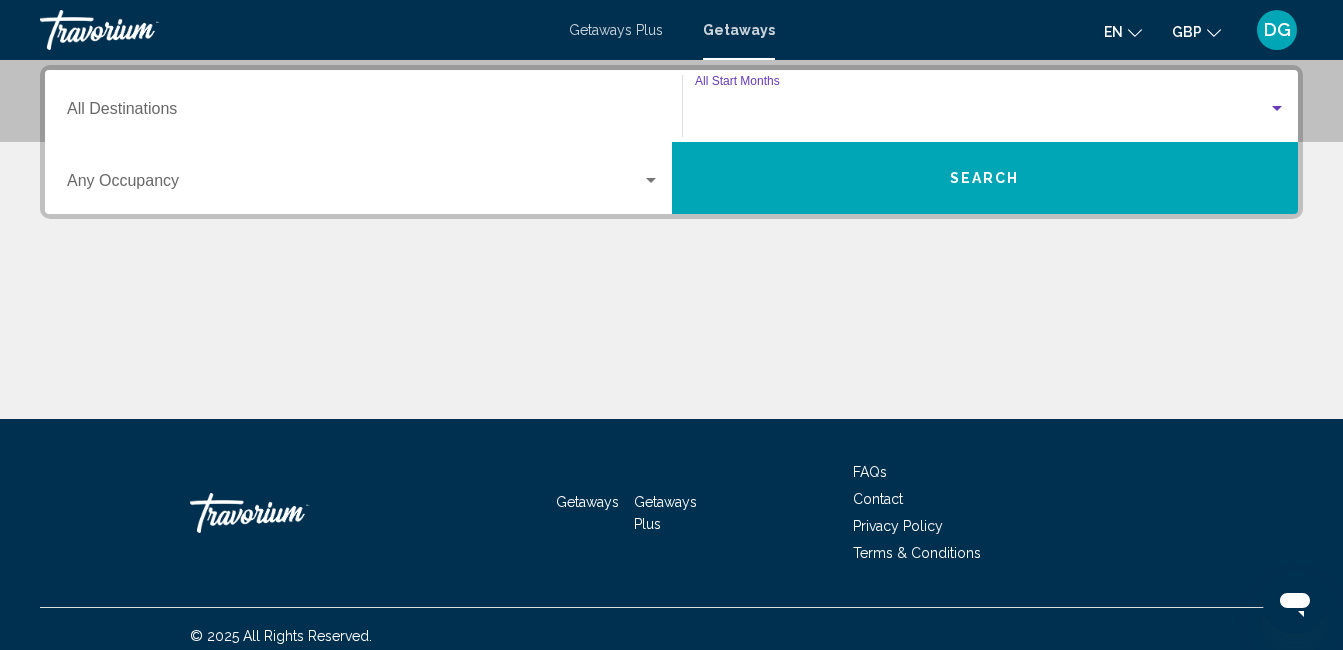 scroll, scrollTop: 224, scrollLeft: 0, axis: vertical 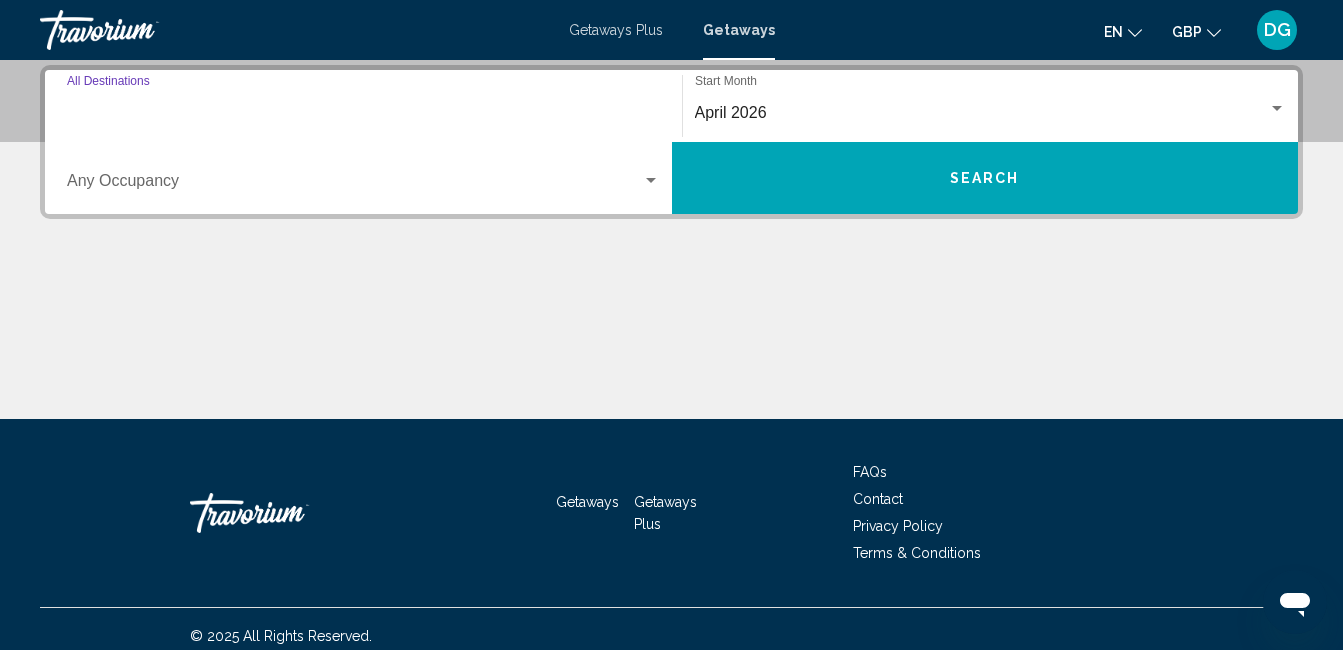 click on "Destination All Destinations" at bounding box center [363, 113] 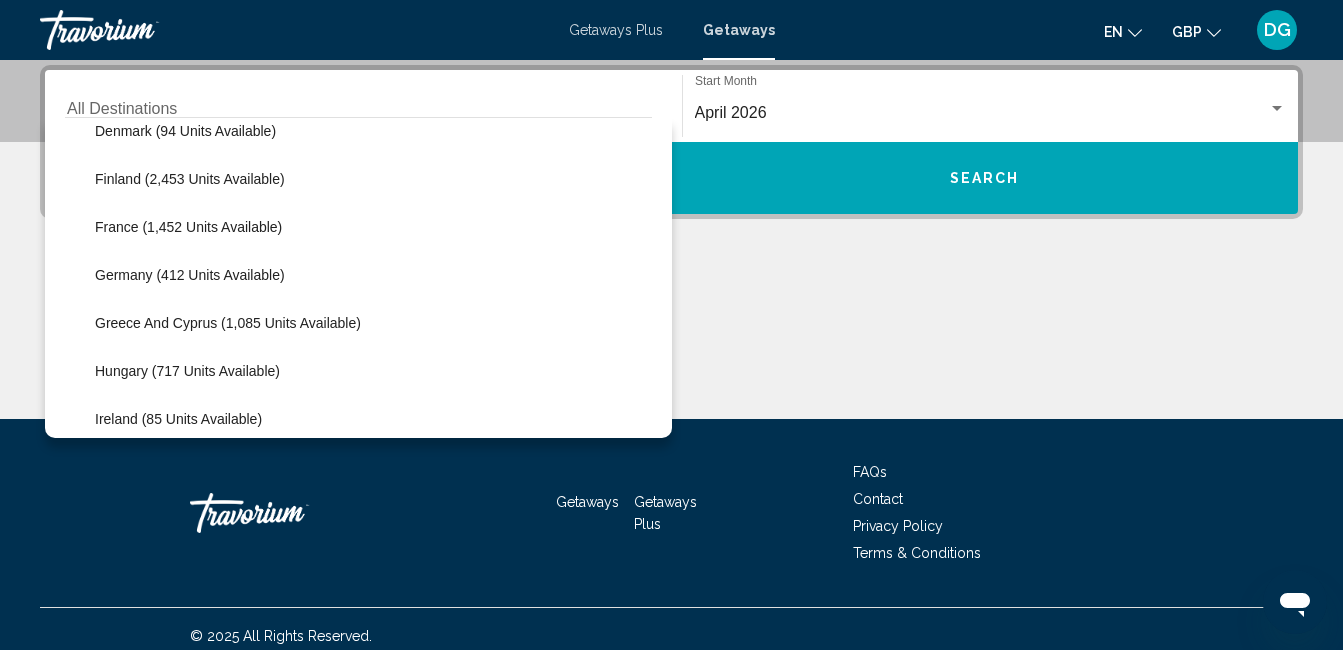 scroll, scrollTop: 520, scrollLeft: 0, axis: vertical 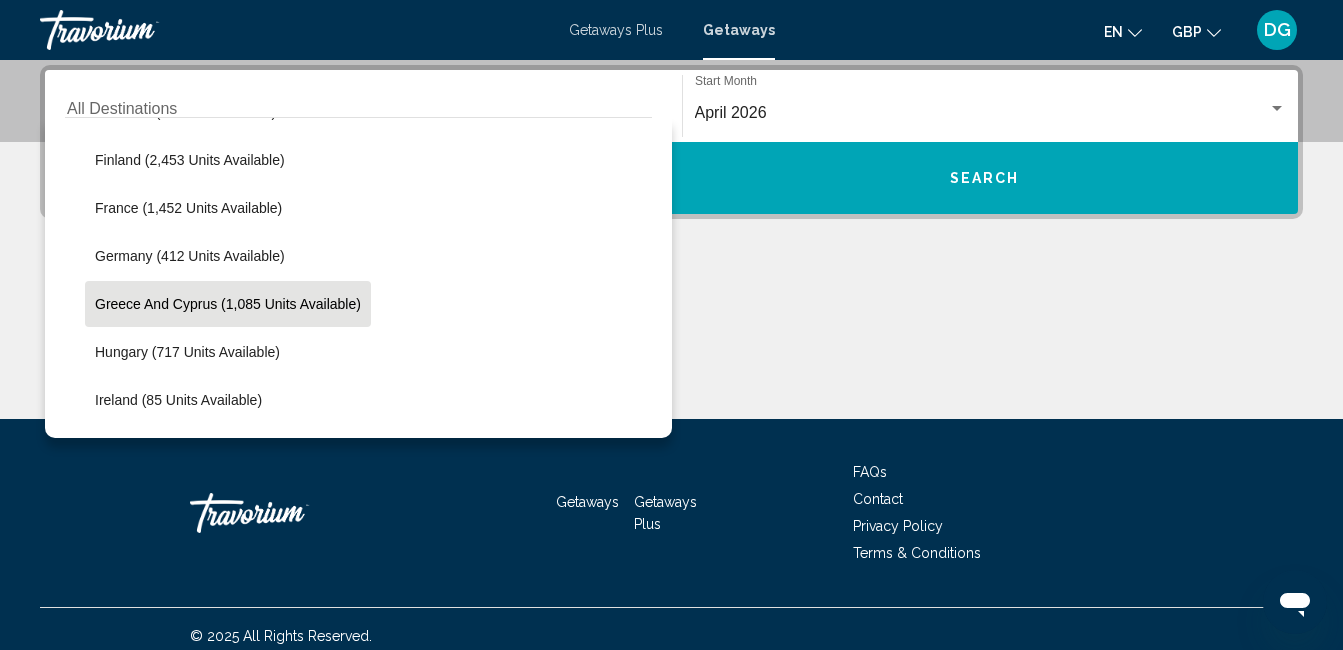 click on "Greece and Cyprus (1,085 units available)" 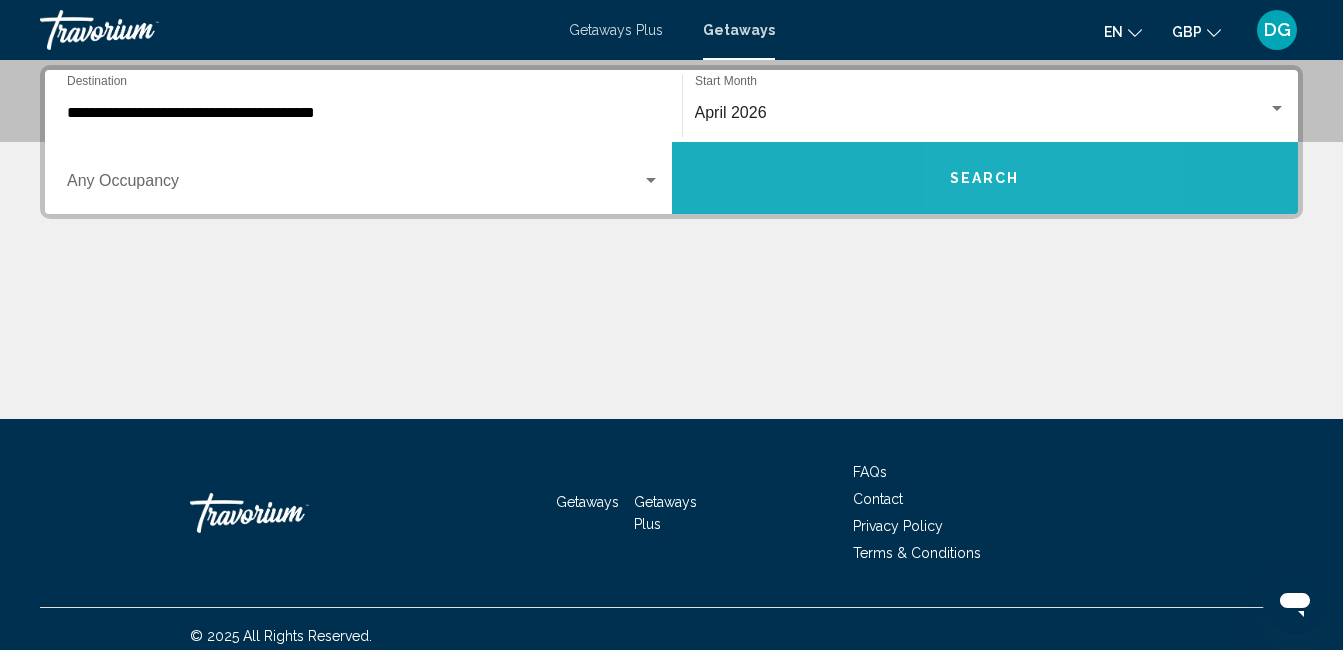 click on "Search" at bounding box center (985, 179) 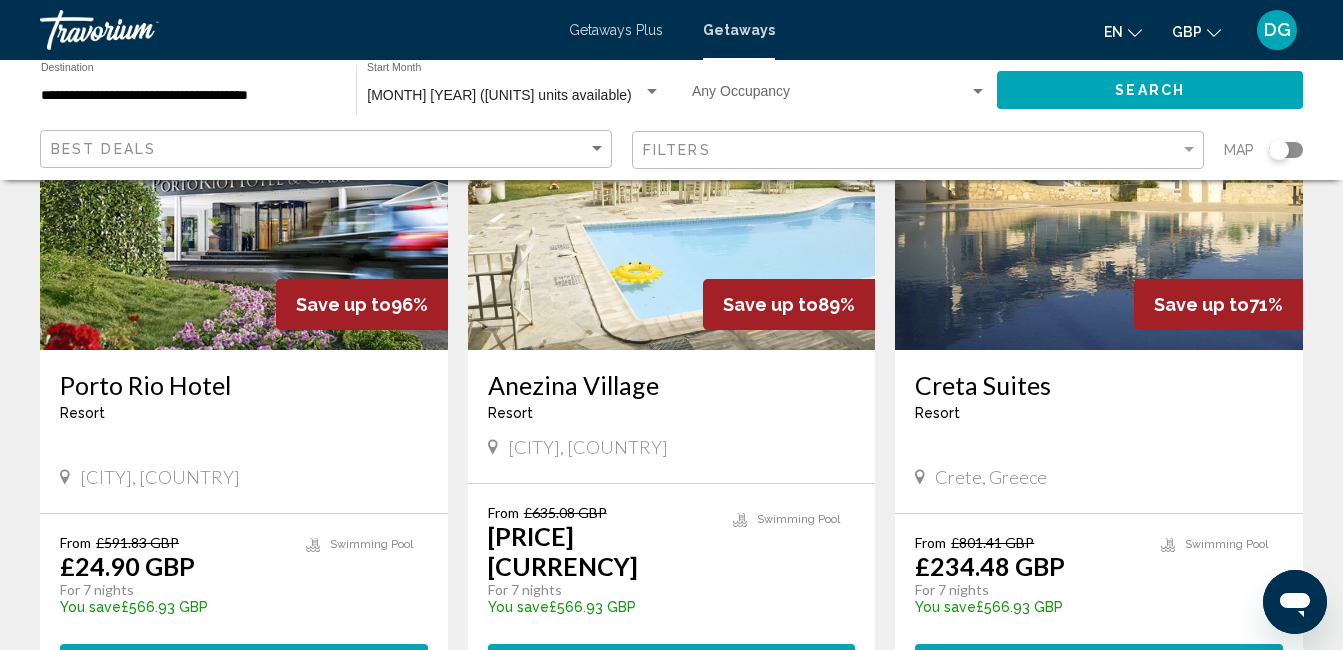 scroll, scrollTop: 280, scrollLeft: 0, axis: vertical 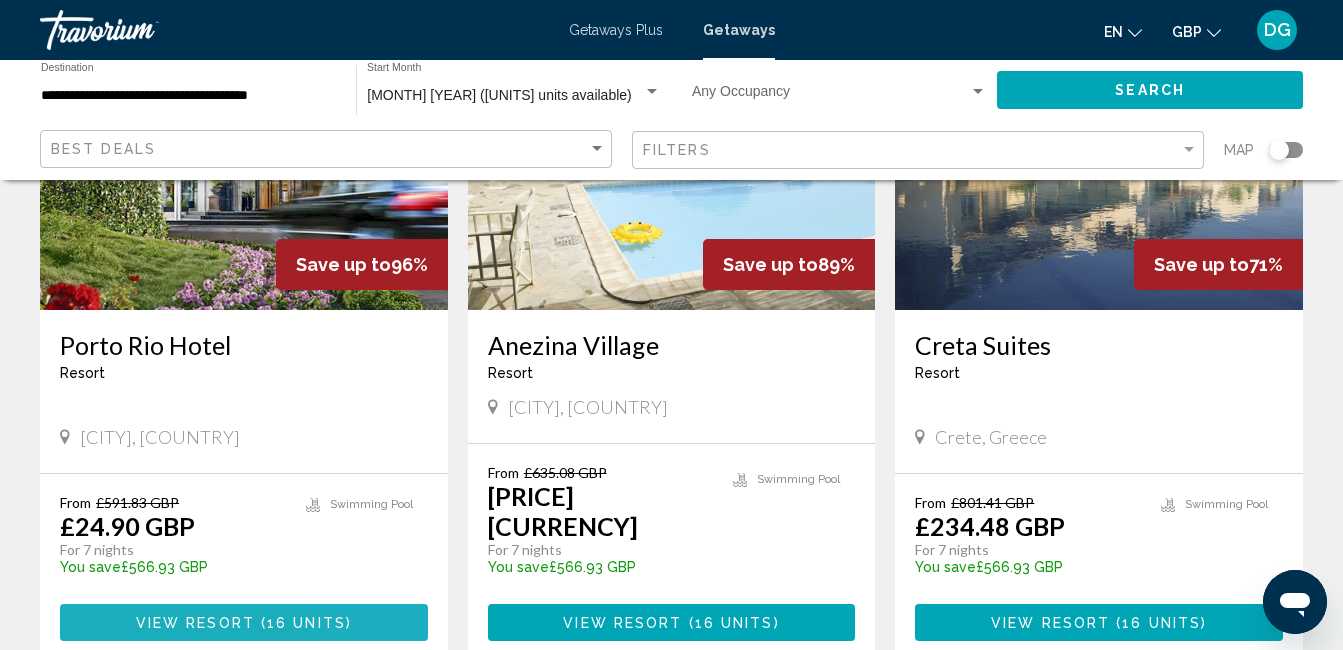 click on "View Resort    ( 16 units )" at bounding box center (244, 622) 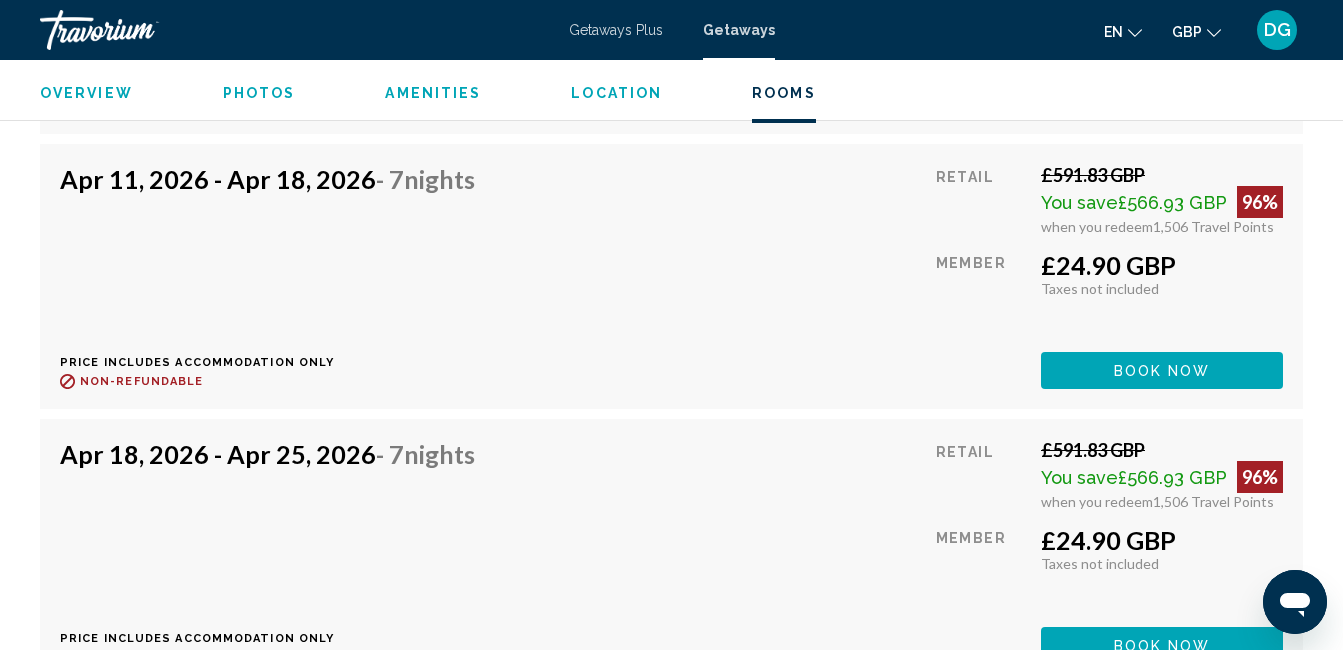 scroll, scrollTop: 4195, scrollLeft: 0, axis: vertical 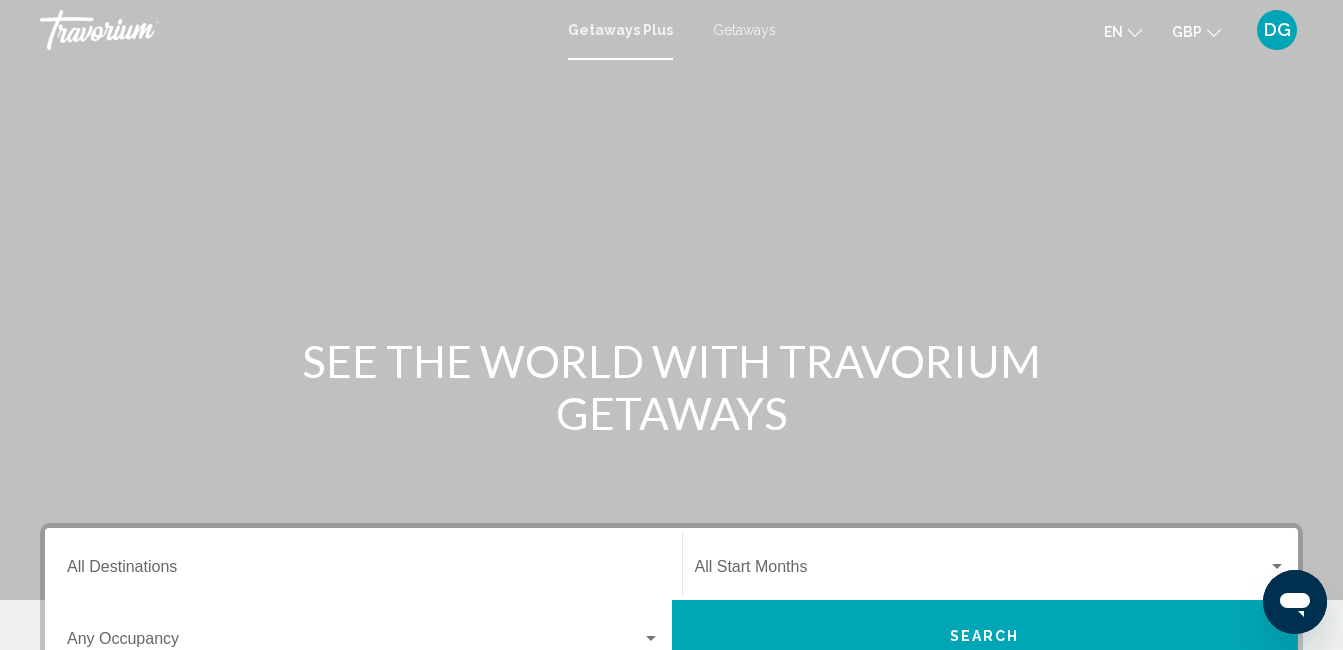 click on "Getaways" at bounding box center [744, 30] 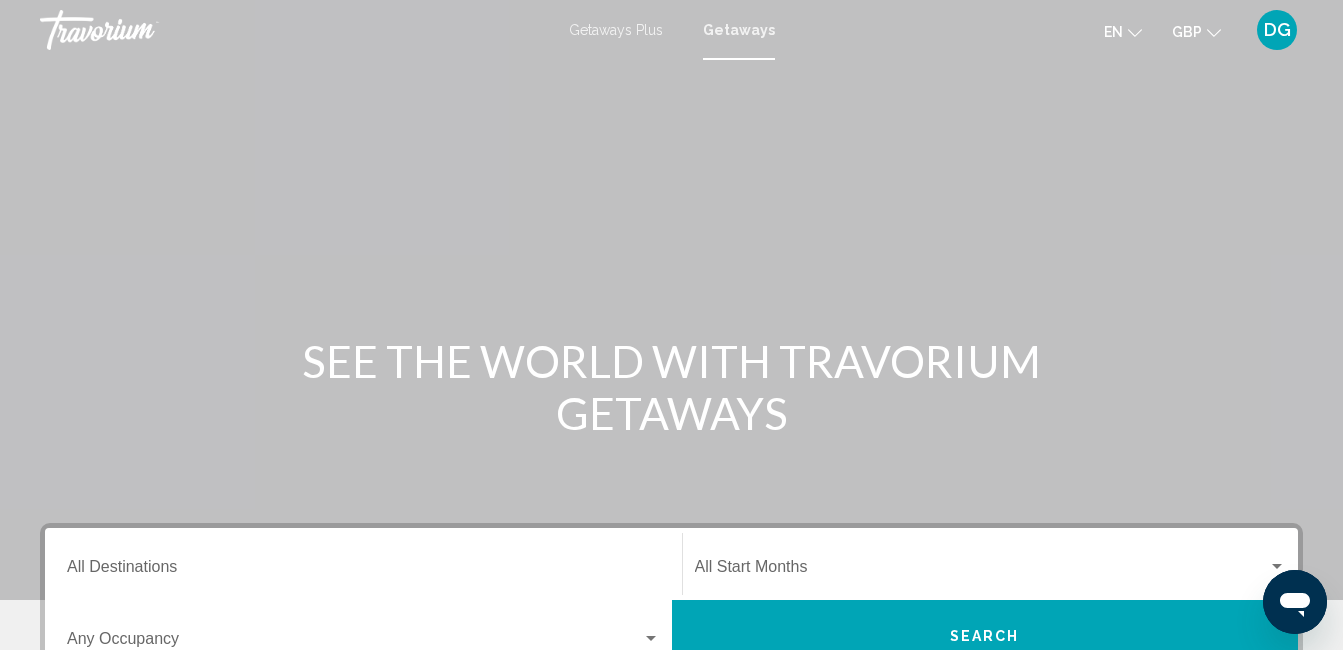 click on "Destination All Destinations" at bounding box center (363, 564) 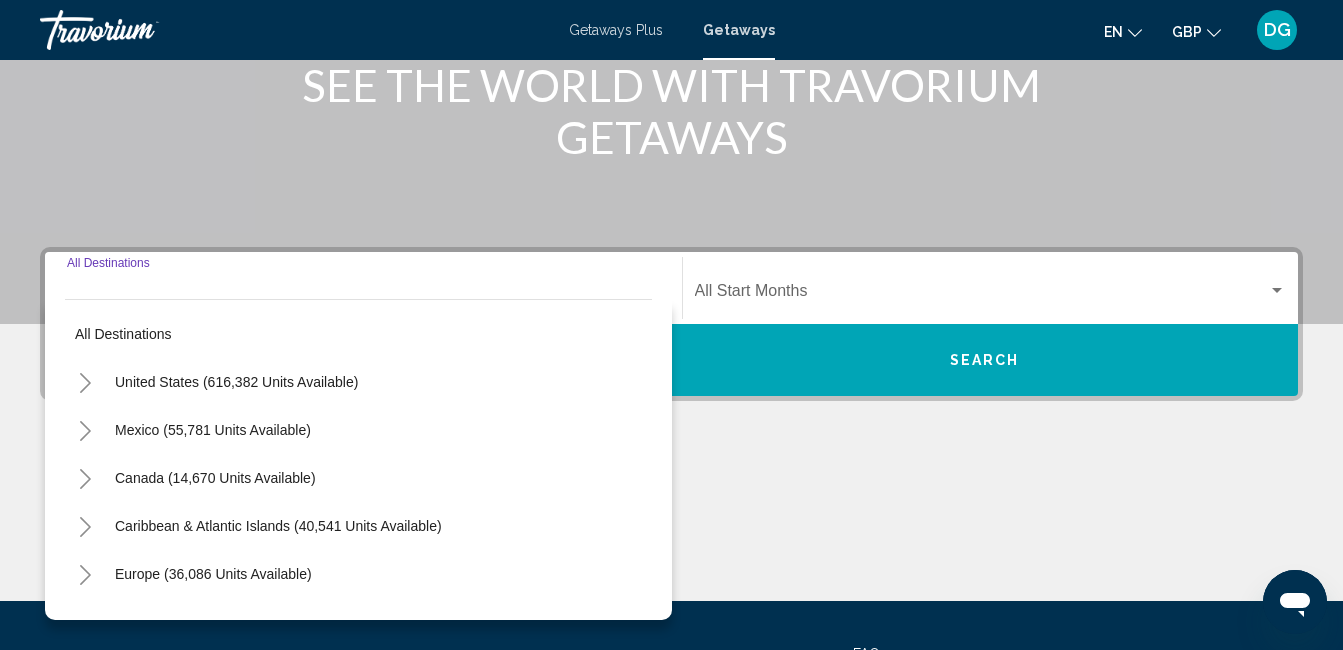 scroll, scrollTop: 458, scrollLeft: 0, axis: vertical 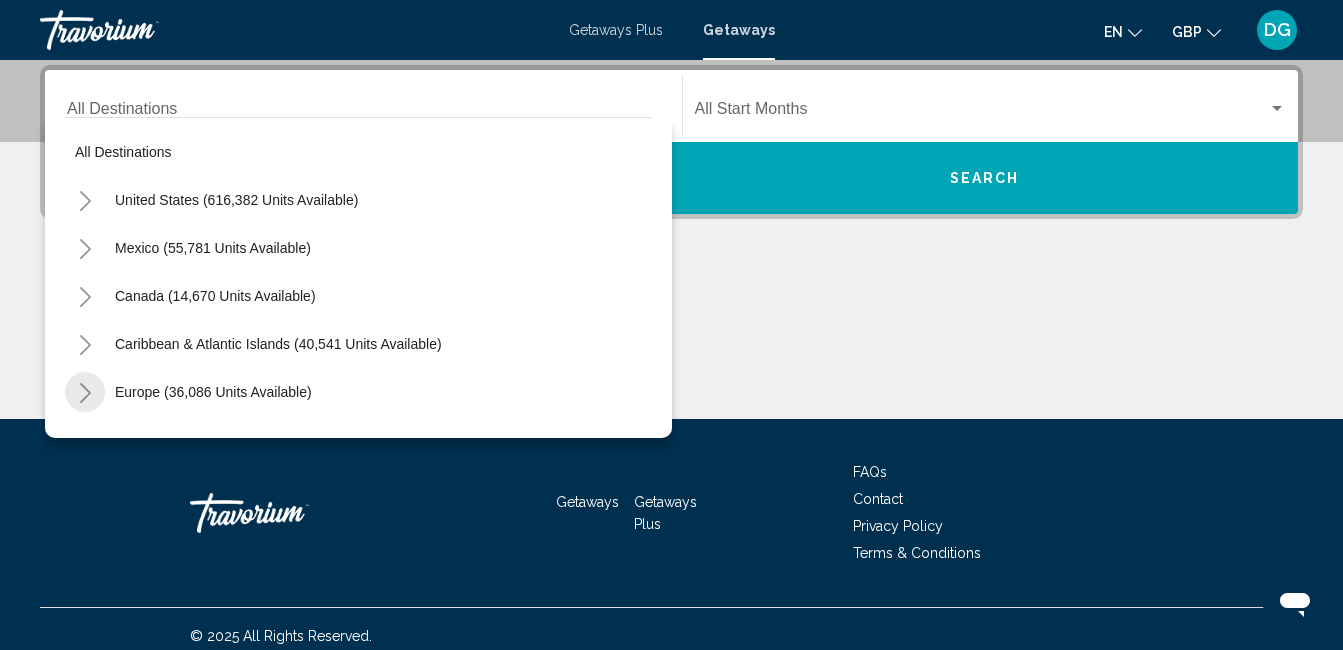click 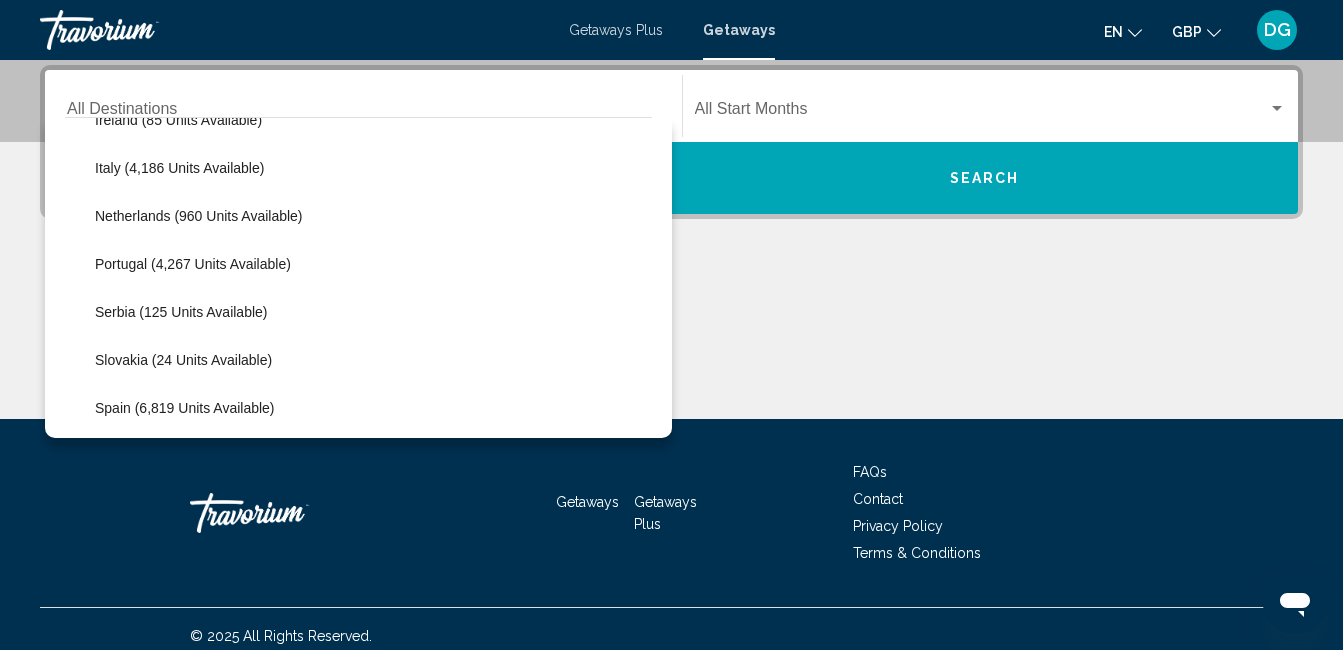 scroll, scrollTop: 840, scrollLeft: 0, axis: vertical 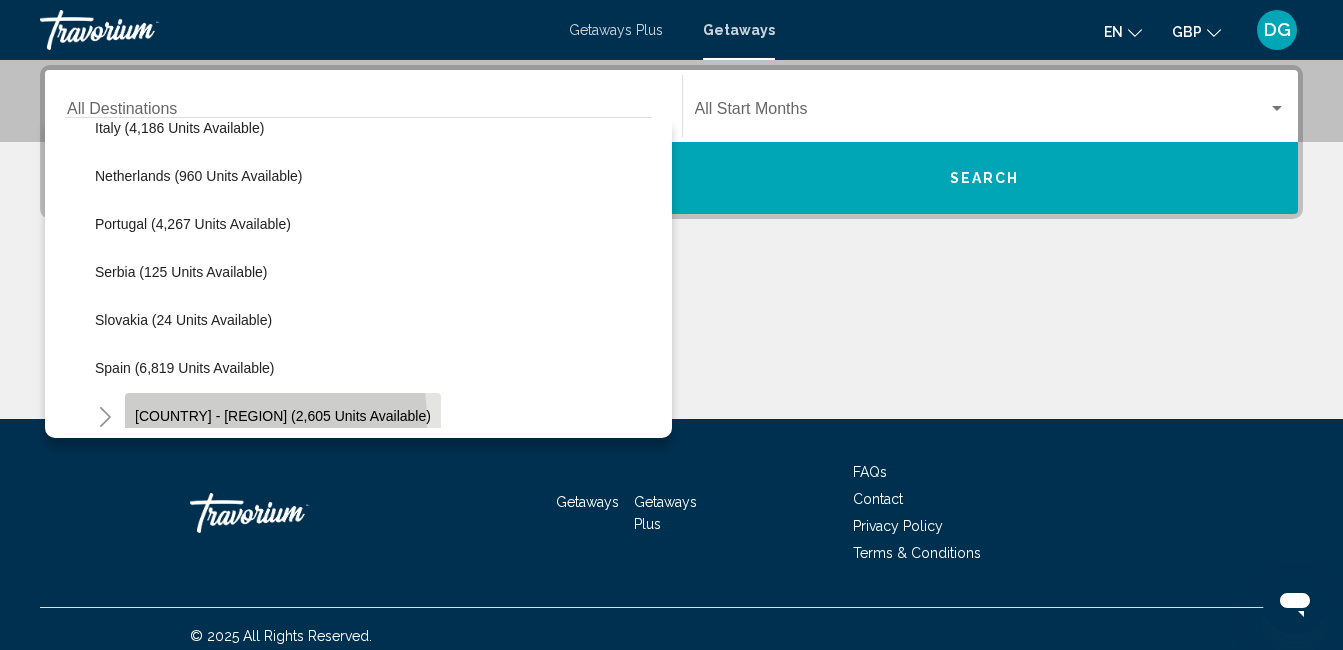 click on "[COUNTRY] - [REGION] (2,605 units available)" 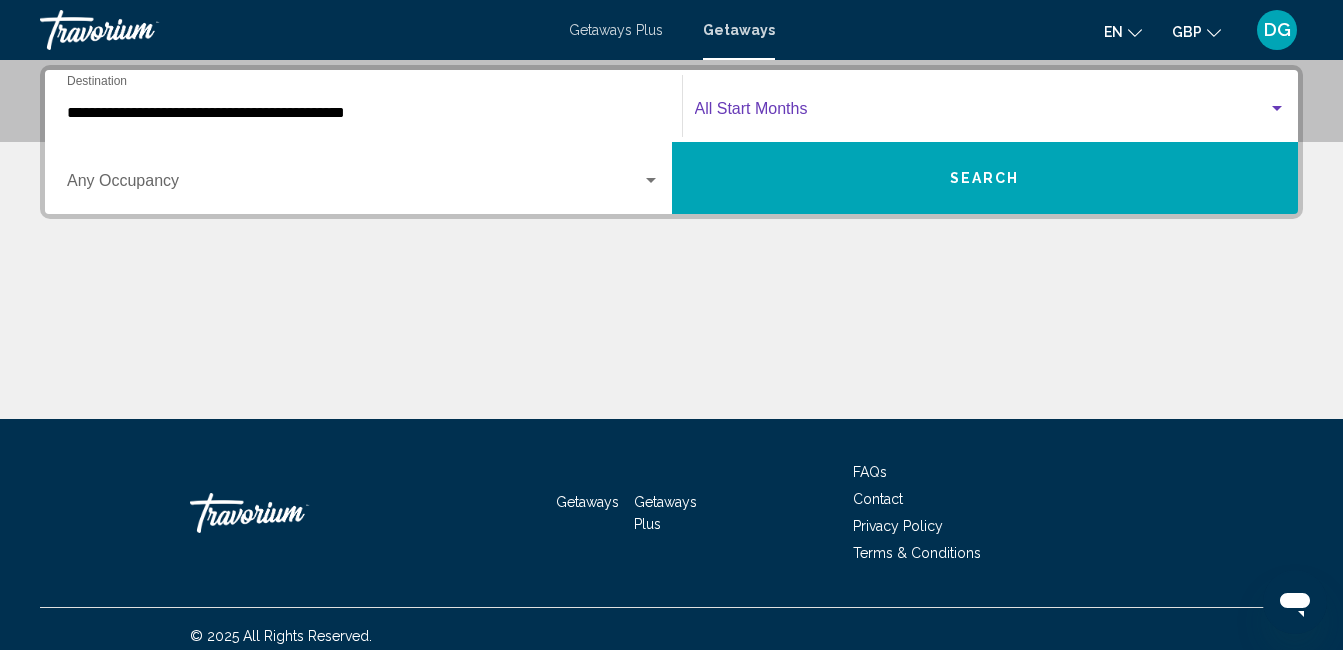 click at bounding box center [1277, 109] 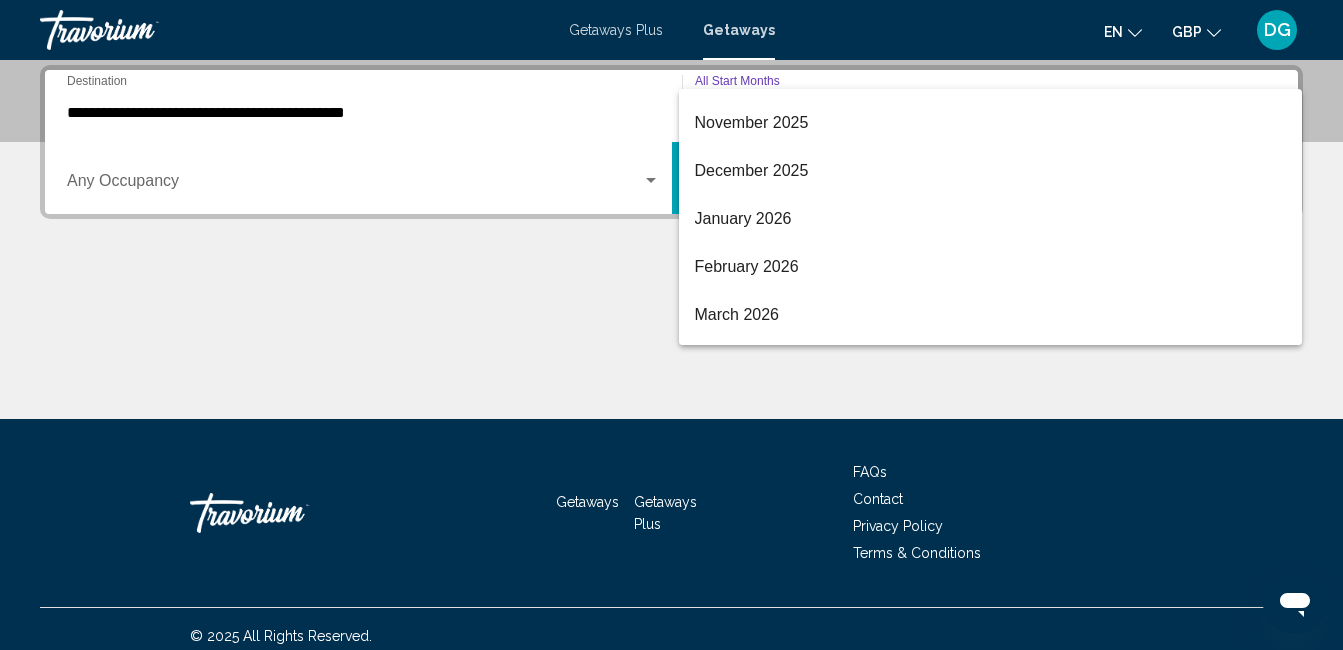 scroll, scrollTop: 200, scrollLeft: 0, axis: vertical 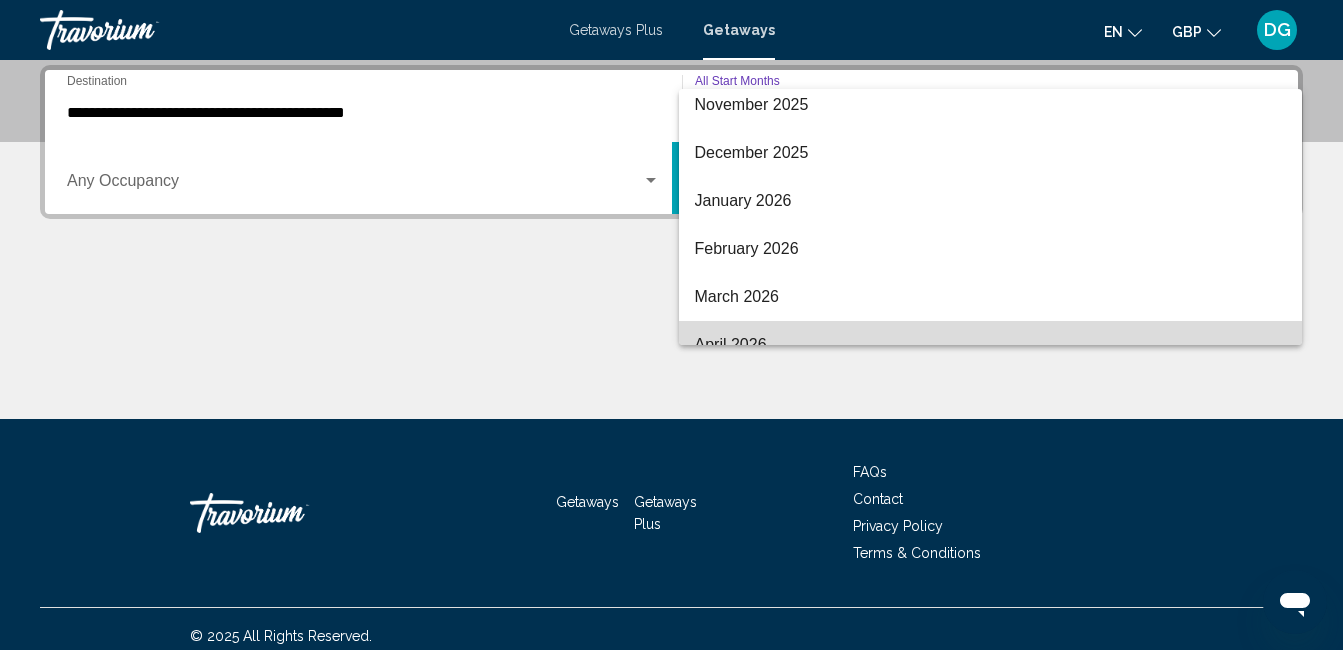 click on "April 2026" at bounding box center (991, 345) 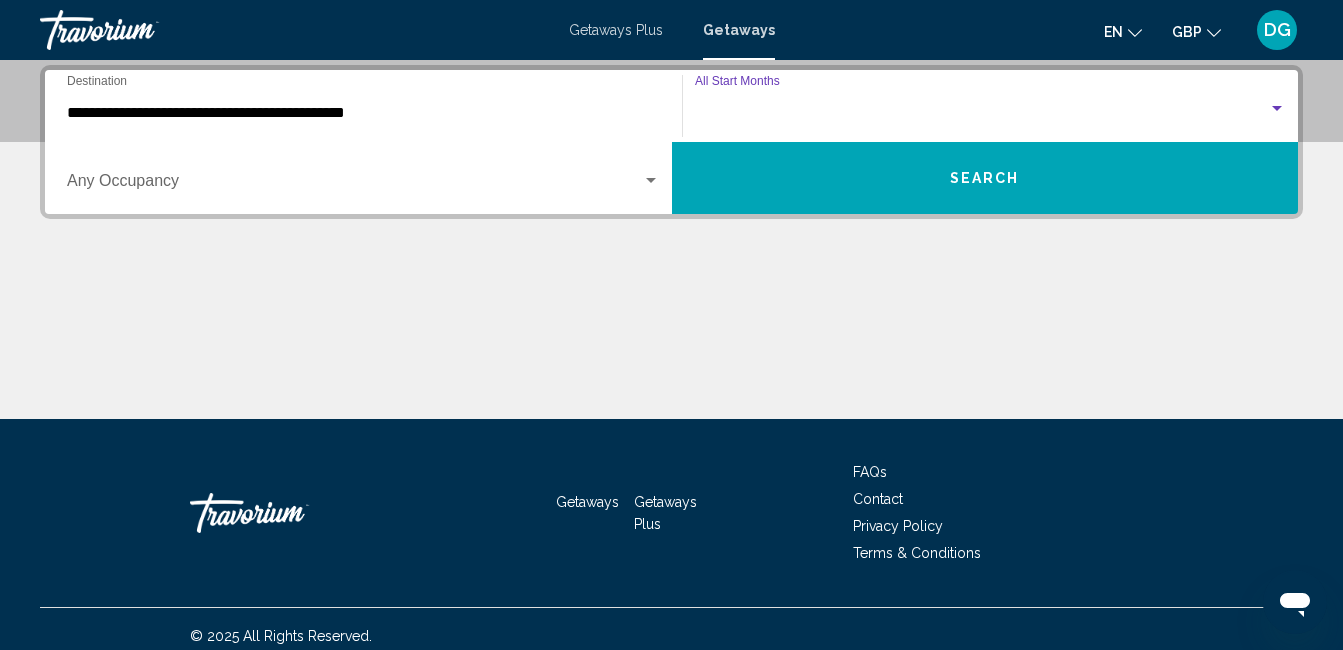 scroll, scrollTop: 224, scrollLeft: 0, axis: vertical 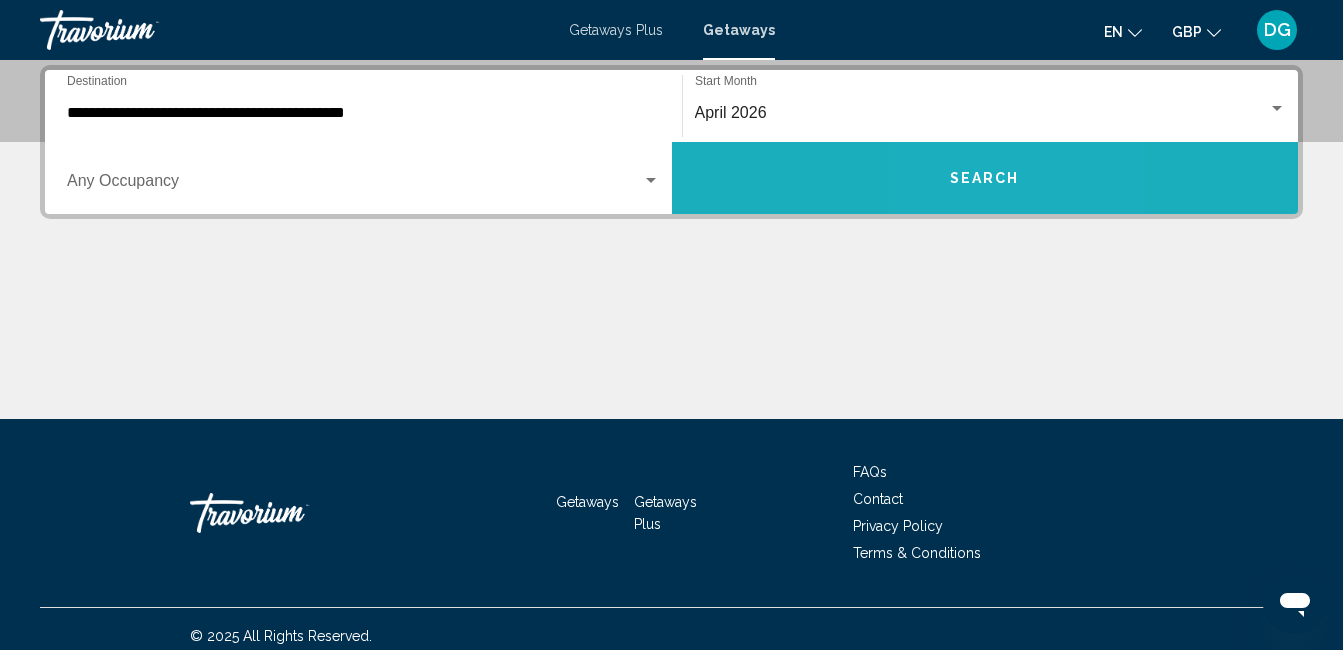 click on "Search" at bounding box center [985, 178] 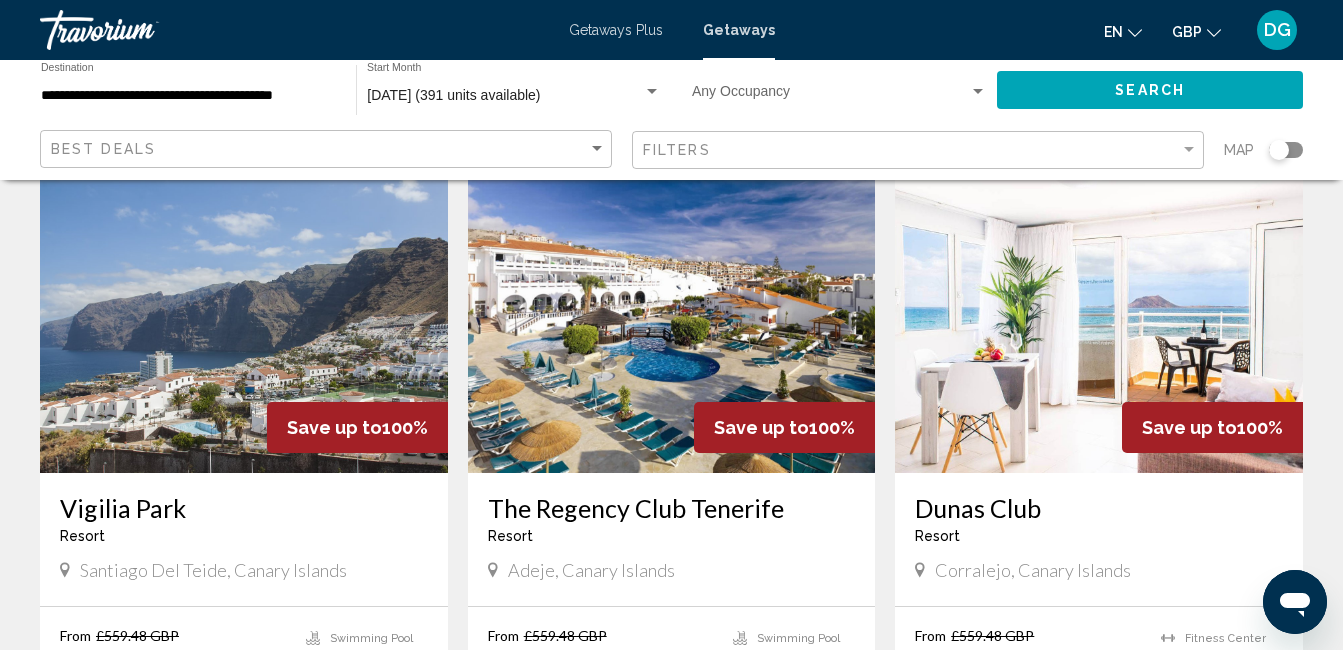 scroll, scrollTop: 840, scrollLeft: 0, axis: vertical 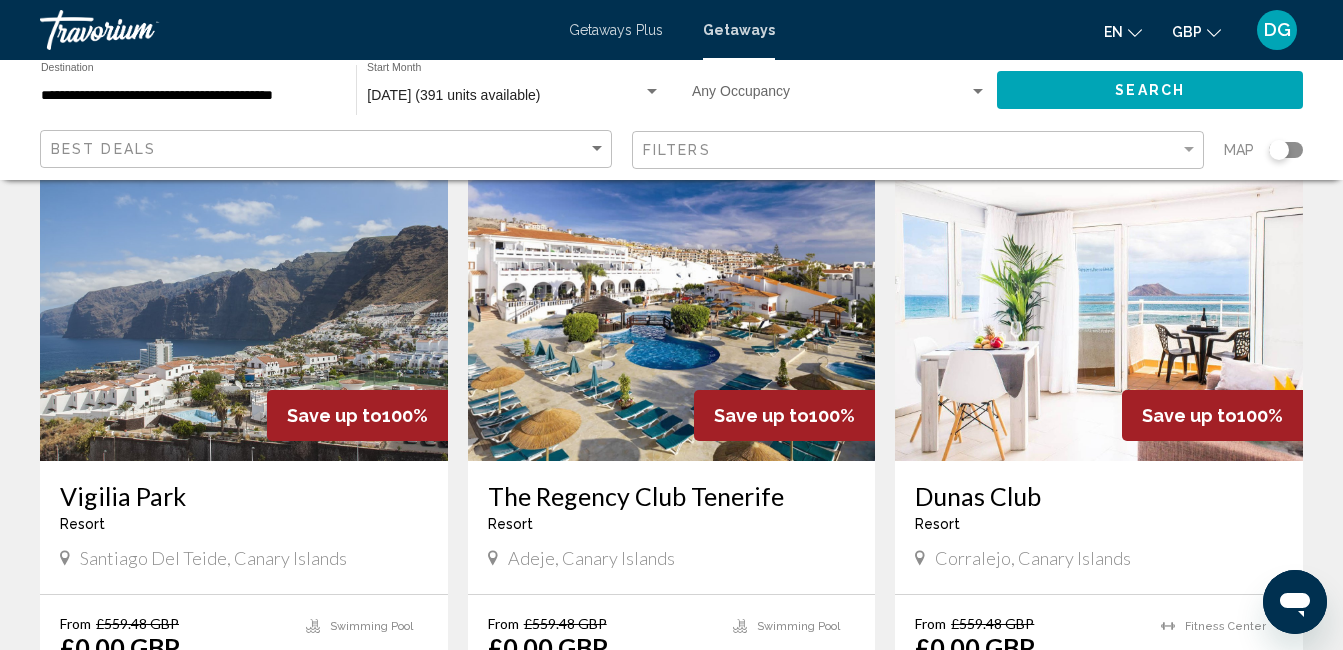 click on "391 Getaways units available across 31 Resorts Save up to  100%   Cala Blanca - 4 Nights  Resort  -  This is an adults only resort
Mogan, Canary Islands From £483.87 GBP £0.00 GBP For 4 nights You save  £483.87 GBP   temp  3.8
Fitness Center
Swimming Pool View Resort    ( 16 units )  Save up to  100%   Sunset View Club - 4 Nights  Resort  -  This is an adults only resort
San Miguel de Abona, Canary Islands From £514.11 GBP £0.00 GBP For 4 nights You save  £514.11 GBP   temp  4.4
Swimming Pool View Resort    ( 8 units )  Save up to  100%   Santa Bárbara Golf & Ocean Club - 4 Nights  Resort  -  This is an adults only resort
San Miguel de Abona, Canary Islands From £529.23 GBP £0.00 GBP For 4 nights You save  £529.23 GBP   temp  4.4
(" at bounding box center [671, 807] 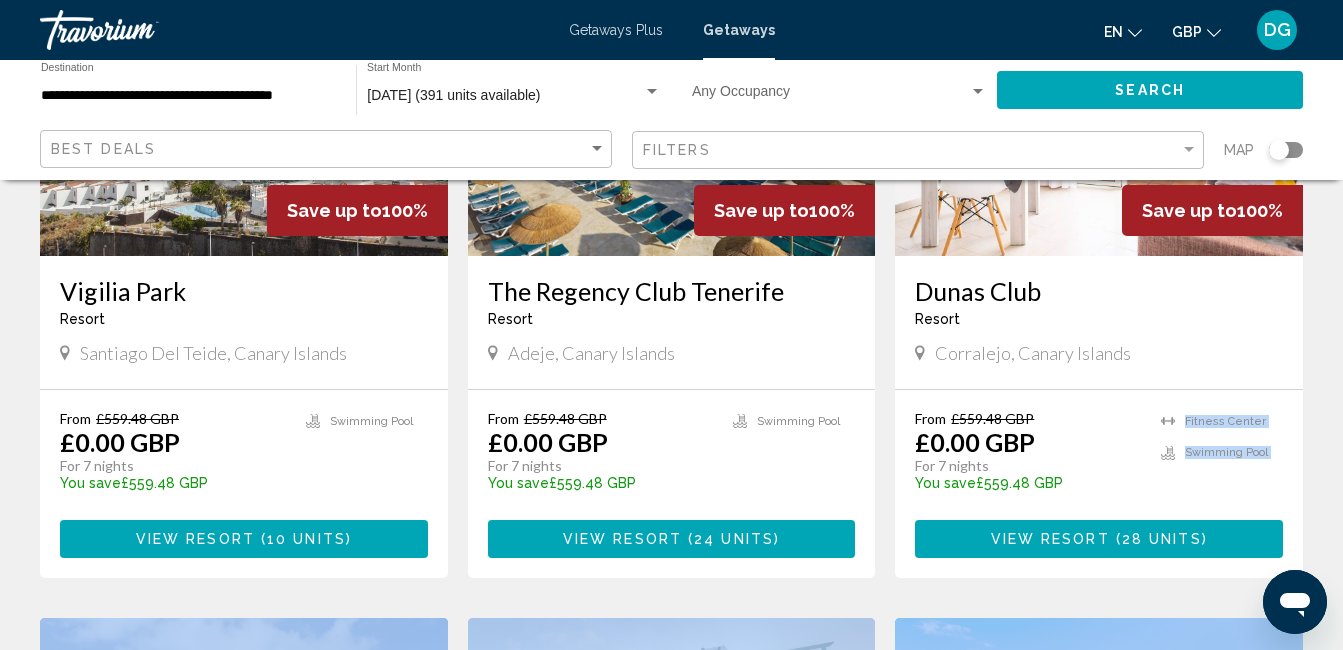scroll, scrollTop: 1052, scrollLeft: 0, axis: vertical 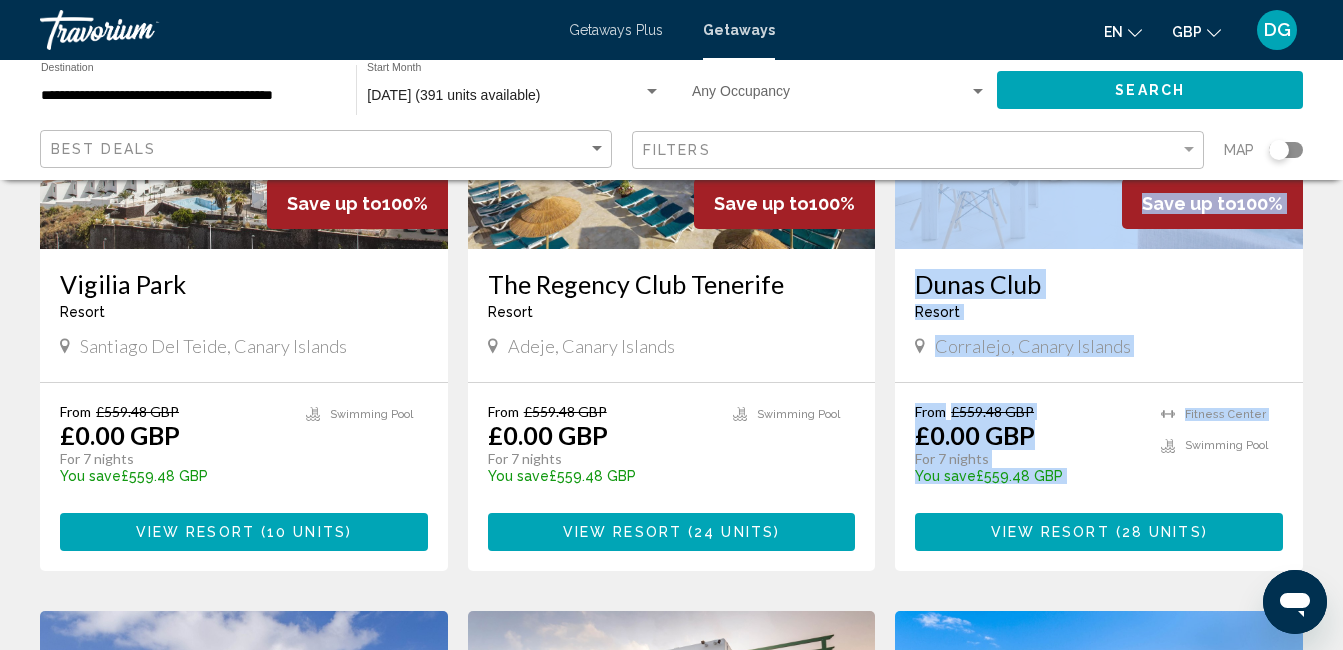 drag, startPoint x: 1341, startPoint y: 634, endPoint x: 821, endPoint y: 513, distance: 533.89233 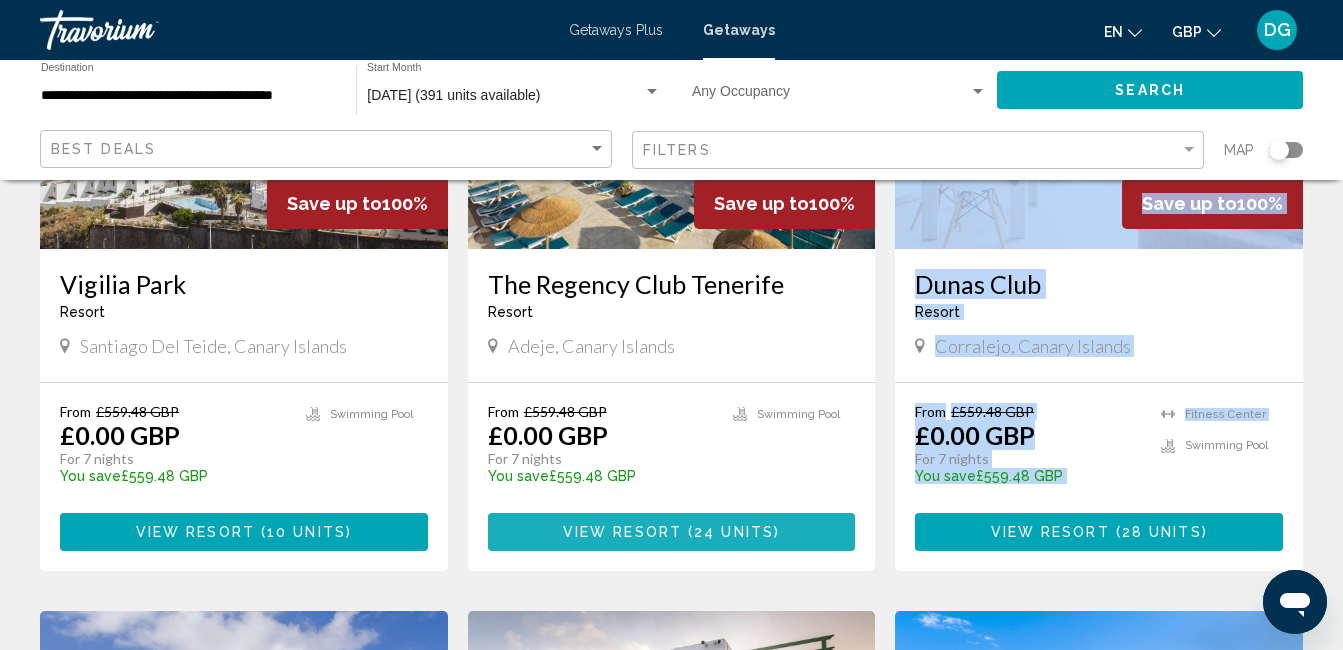 click on "View Resort    ( 24 units )" at bounding box center [672, 531] 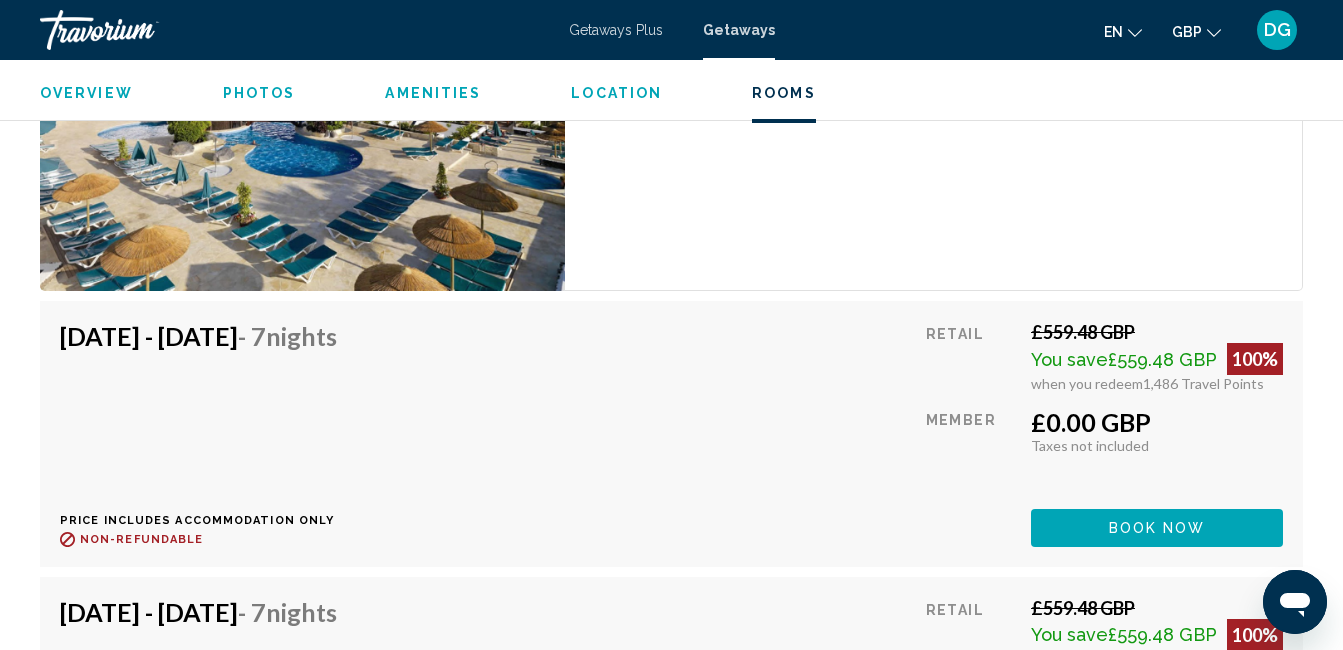 scroll, scrollTop: 3970, scrollLeft: 0, axis: vertical 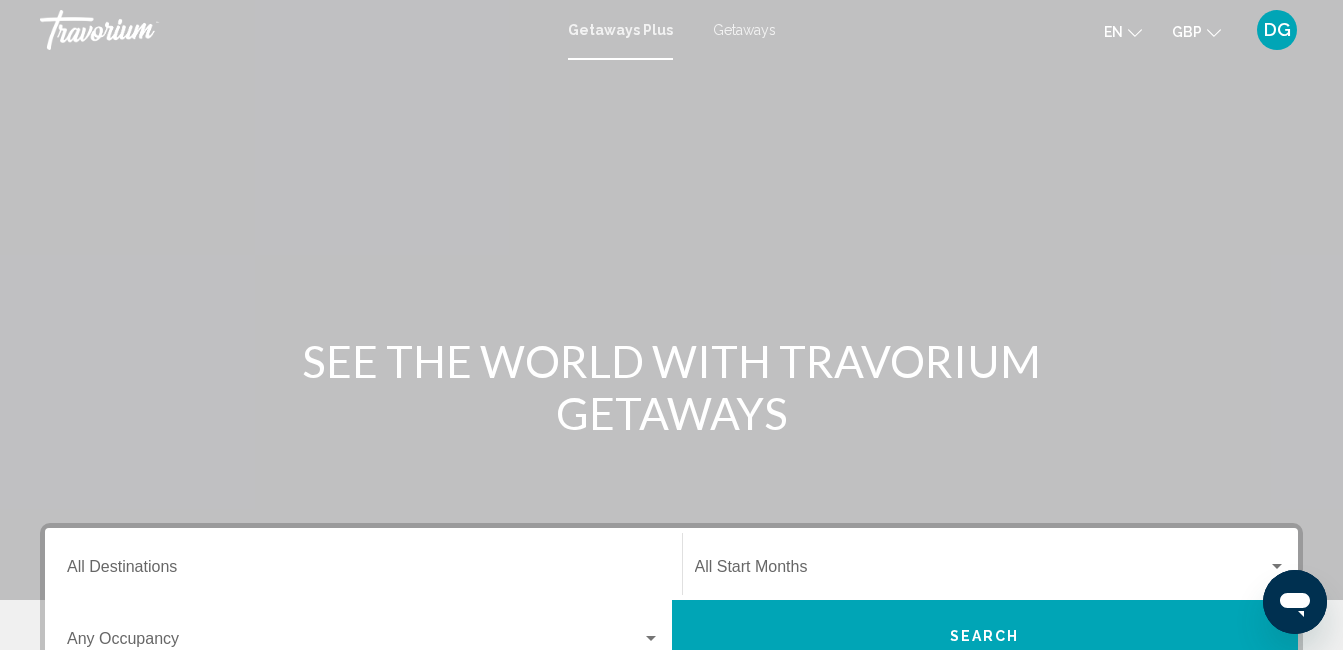 click on "Destination All Destinations" at bounding box center (363, 564) 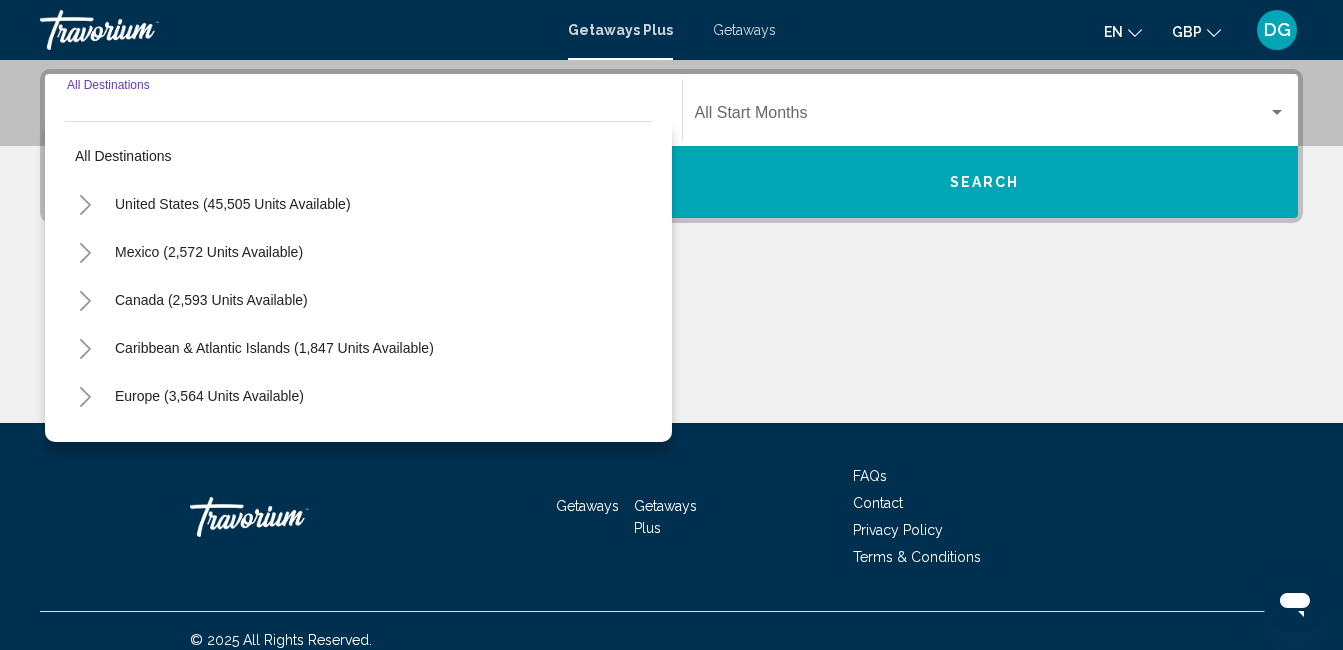 scroll, scrollTop: 458, scrollLeft: 0, axis: vertical 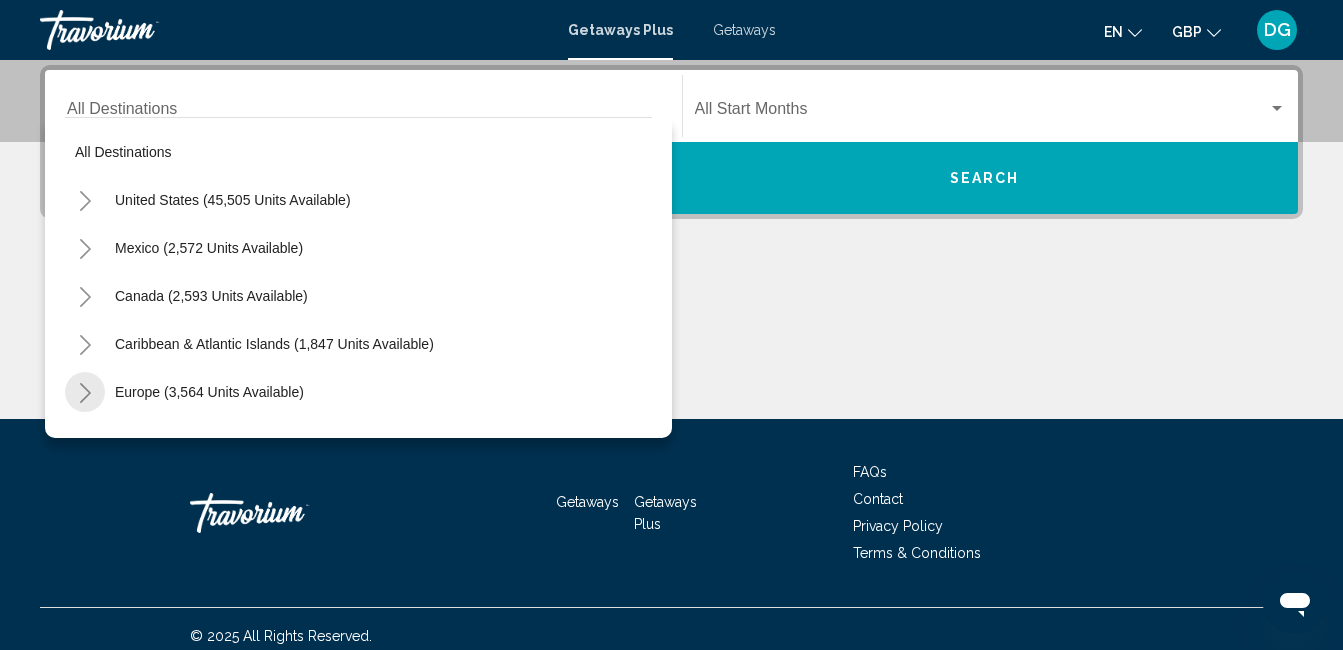 click 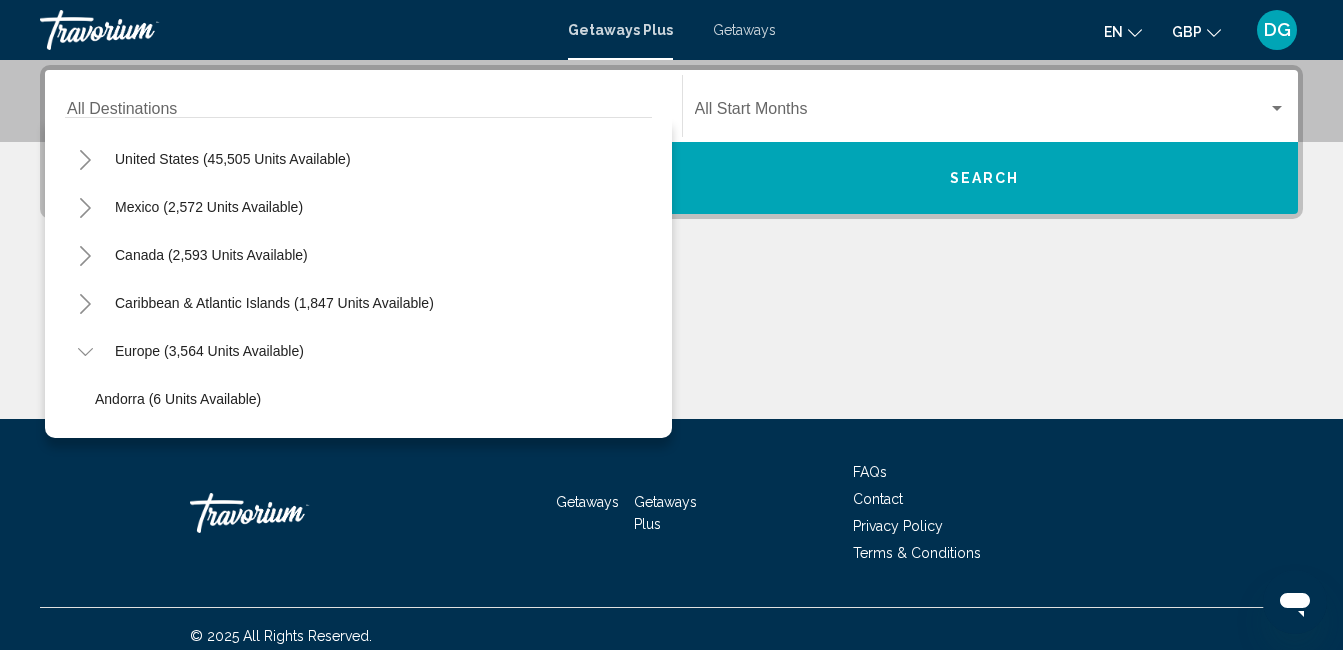 scroll, scrollTop: 80, scrollLeft: 0, axis: vertical 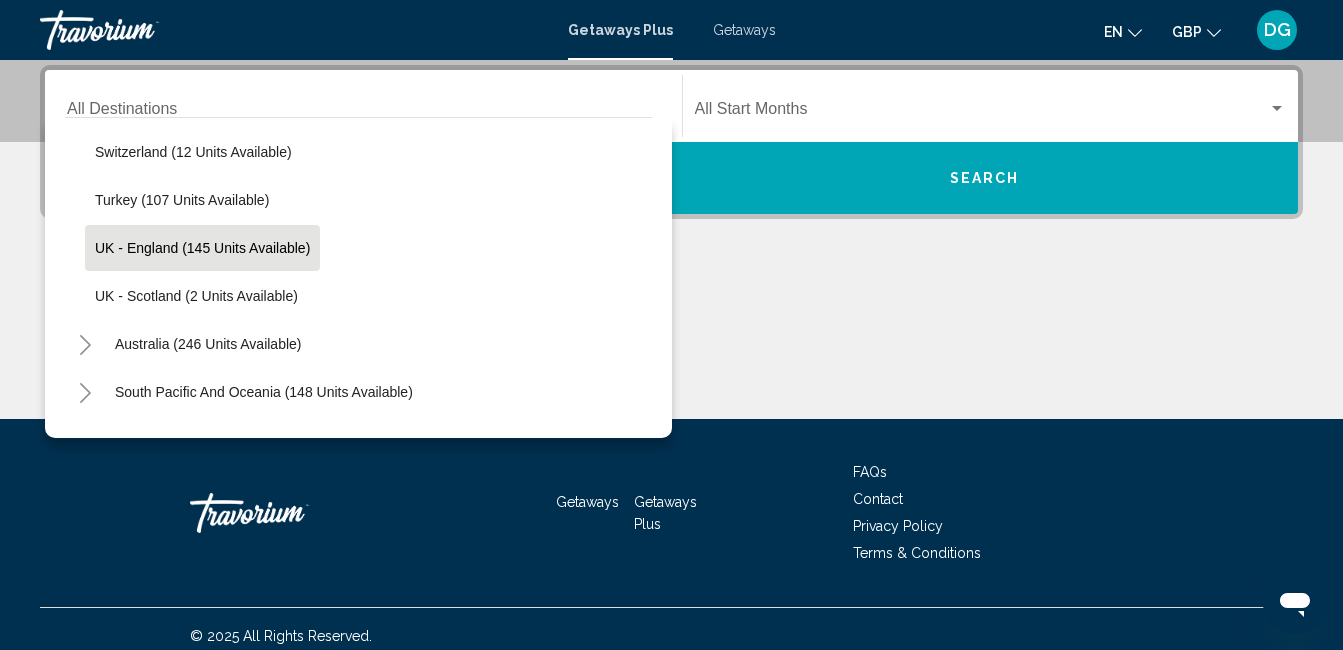 click on "UK - England (145 units available)" 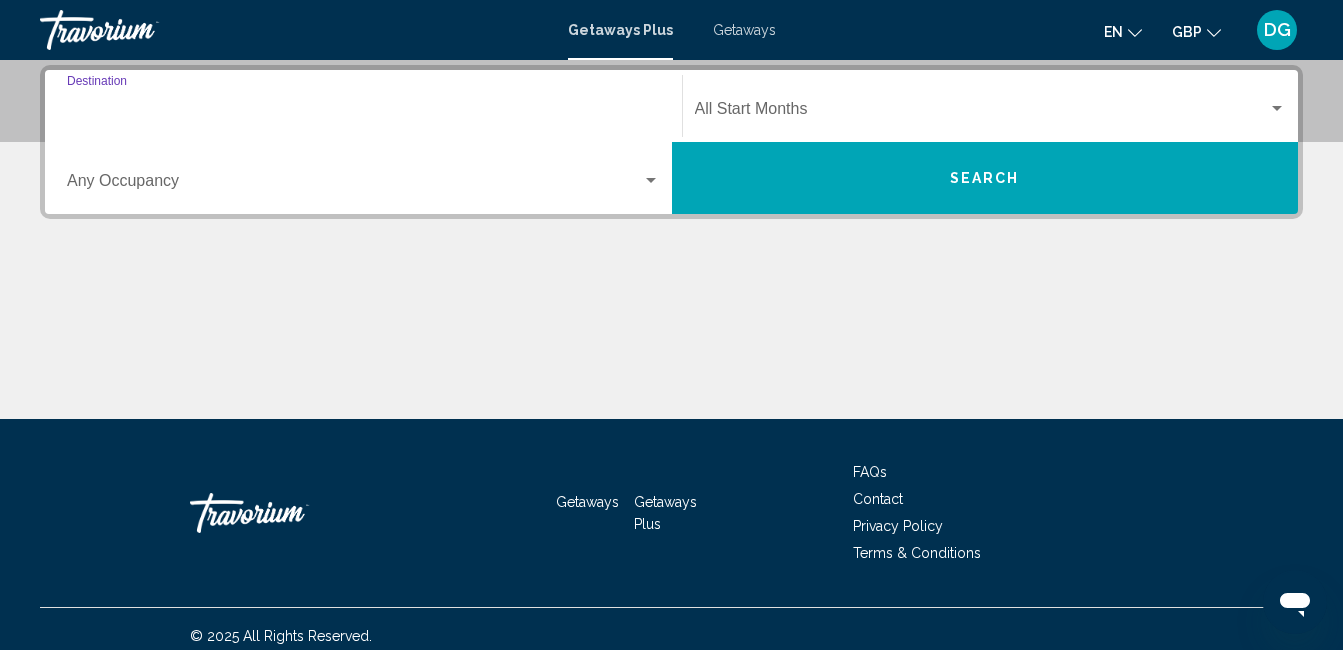 type on "**********" 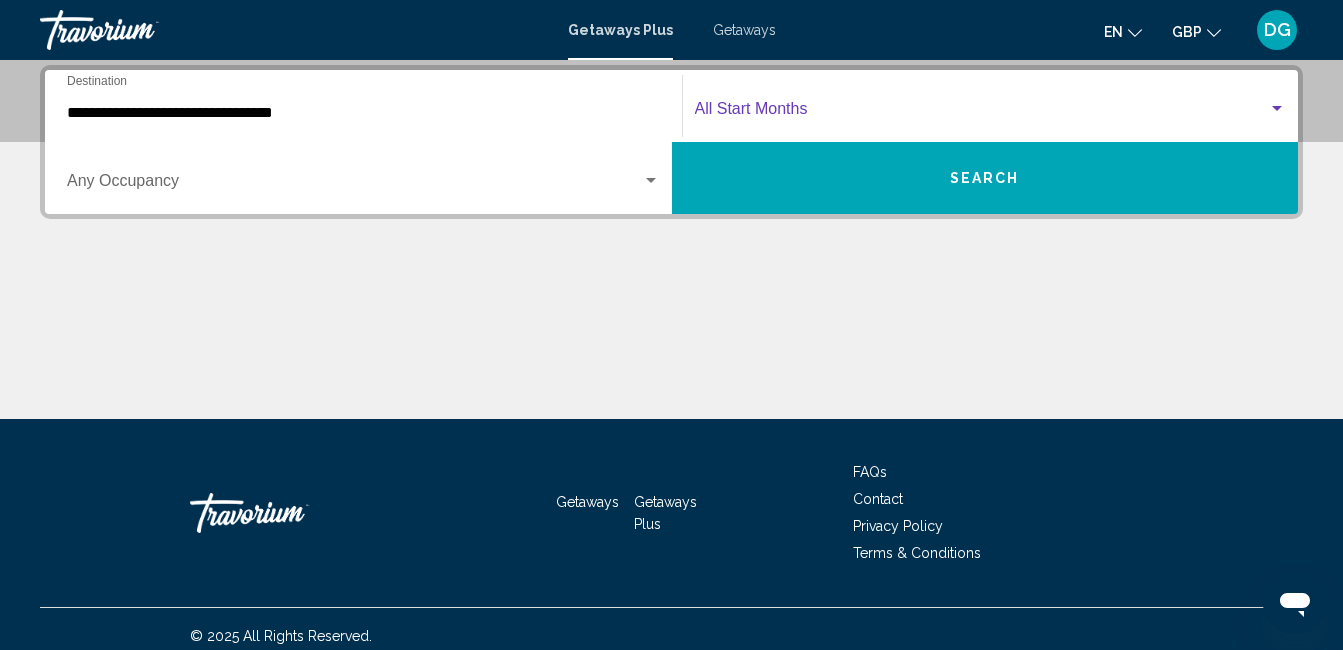 click at bounding box center (1277, 108) 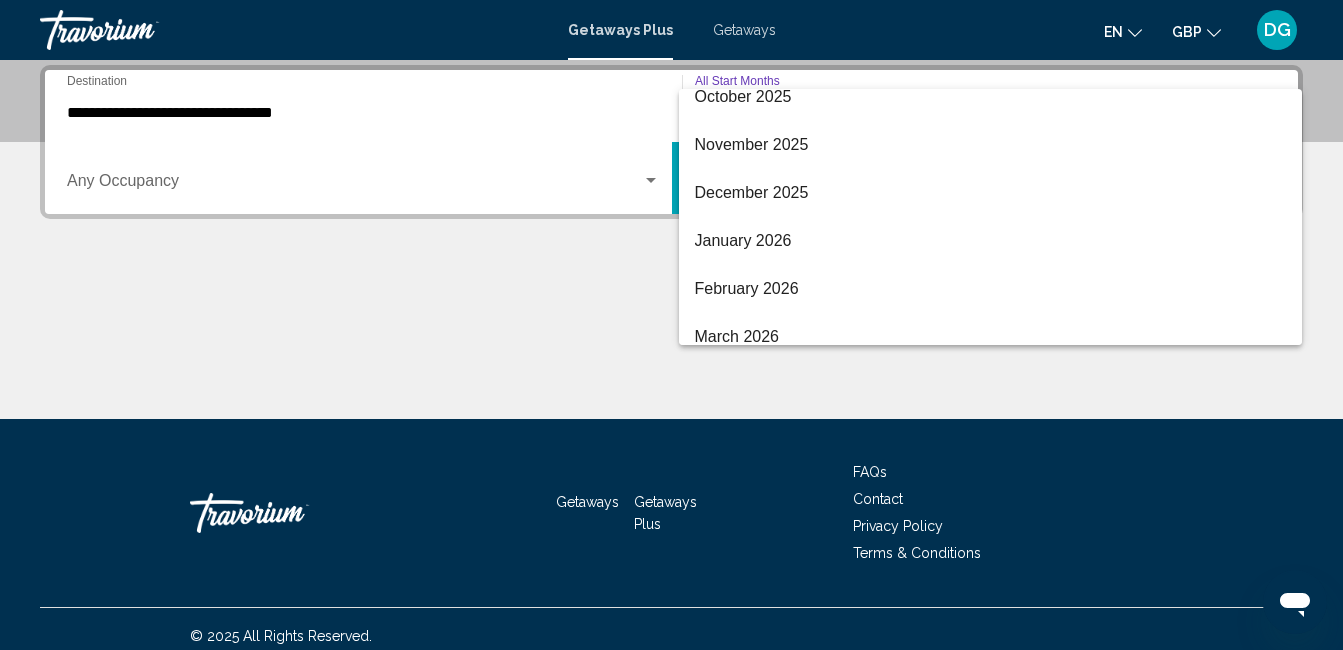 scroll, scrollTop: 200, scrollLeft: 0, axis: vertical 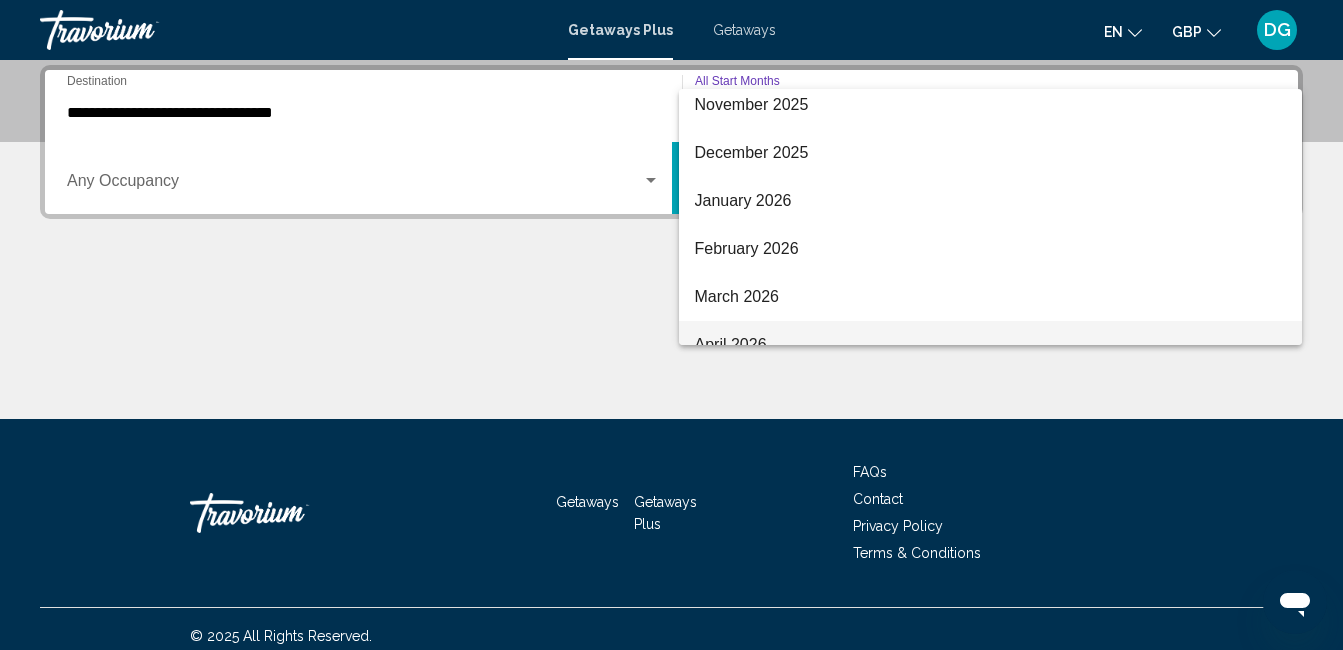 click on "April 2026" at bounding box center (991, 345) 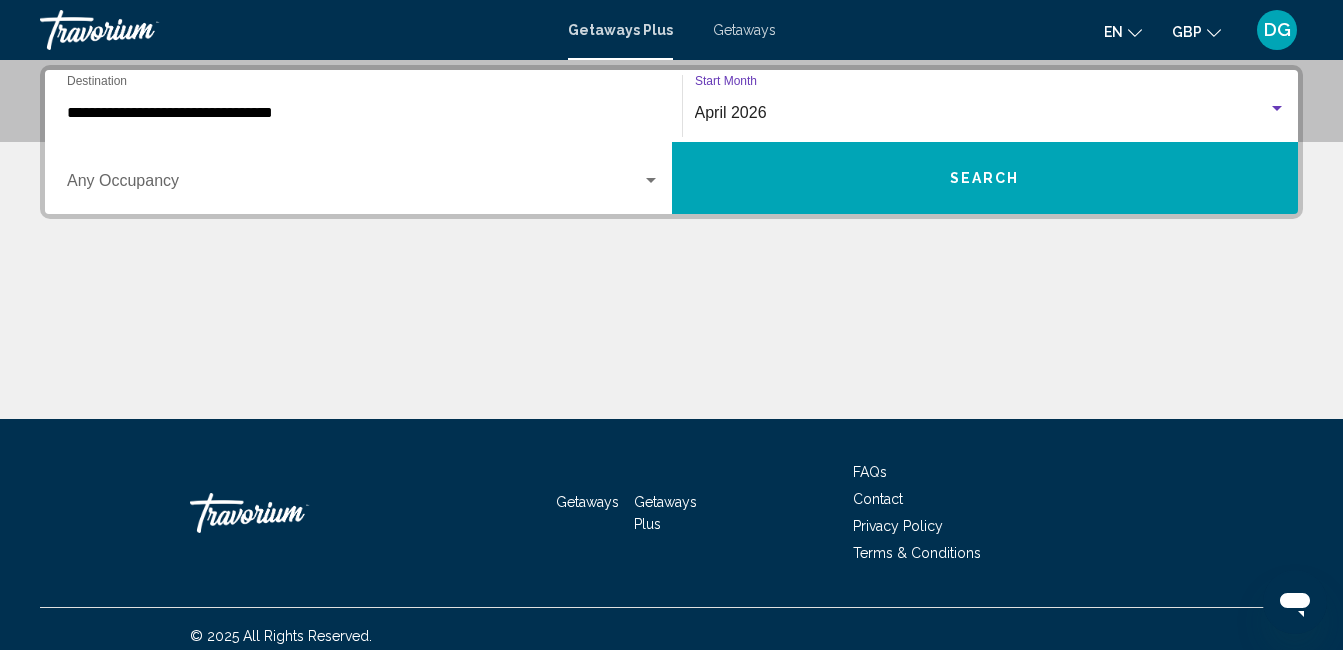 scroll, scrollTop: 224, scrollLeft: 0, axis: vertical 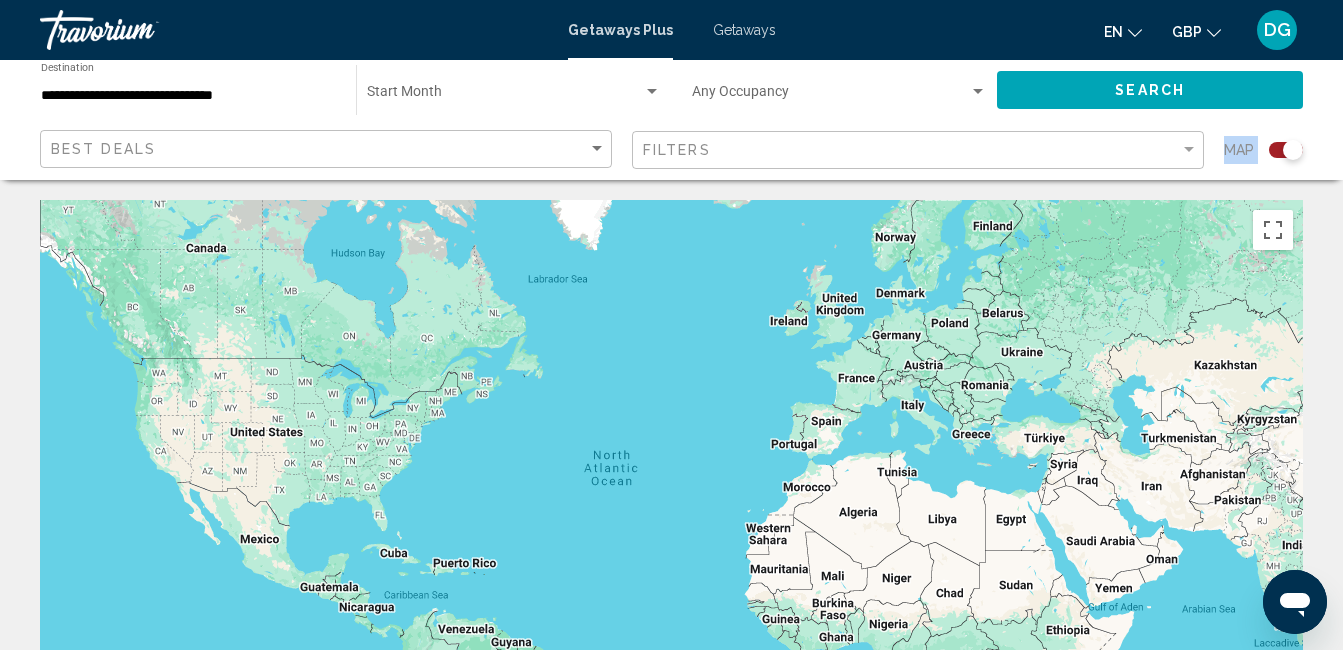 drag, startPoint x: 1002, startPoint y: 178, endPoint x: 1210, endPoint y: 370, distance: 283.0689 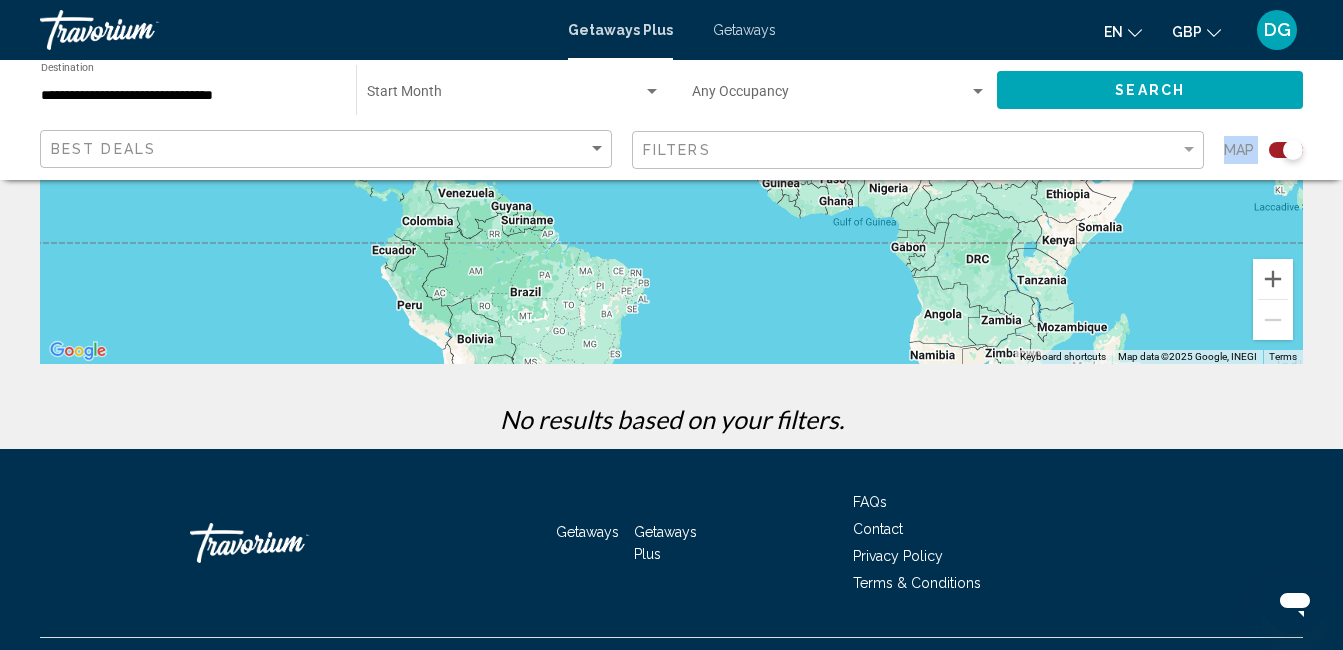 scroll, scrollTop: 440, scrollLeft: 0, axis: vertical 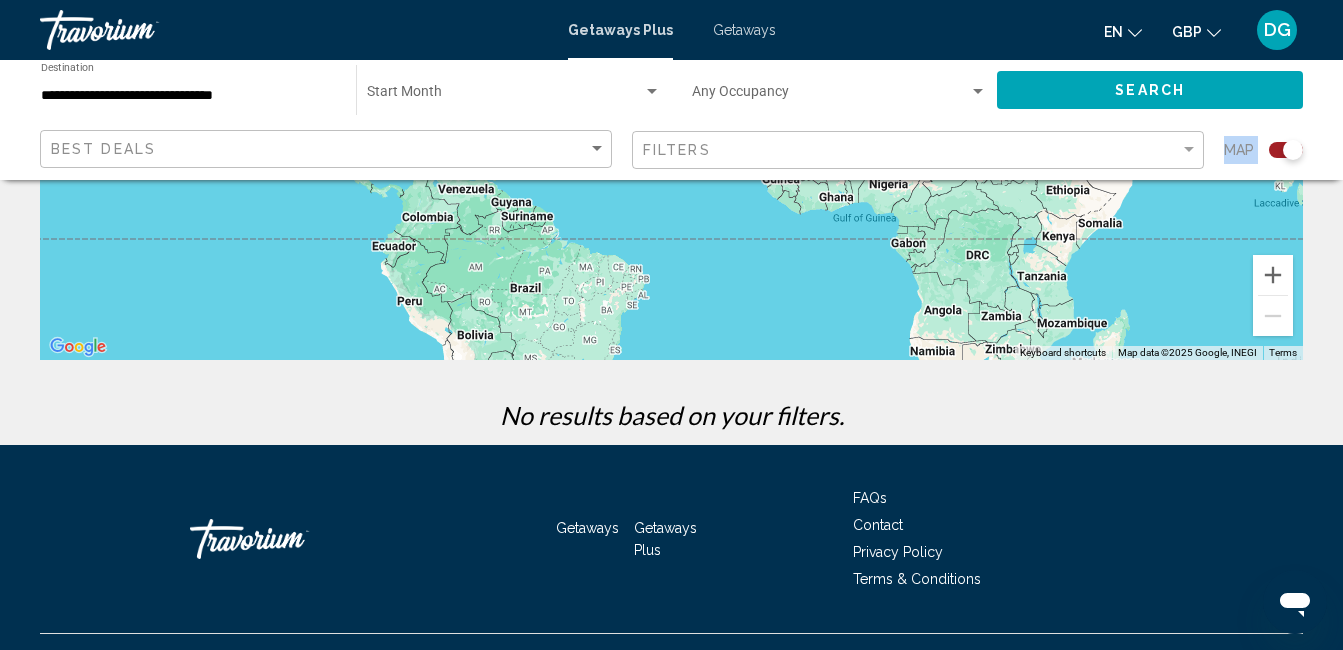 click on "Getaways" at bounding box center [744, 30] 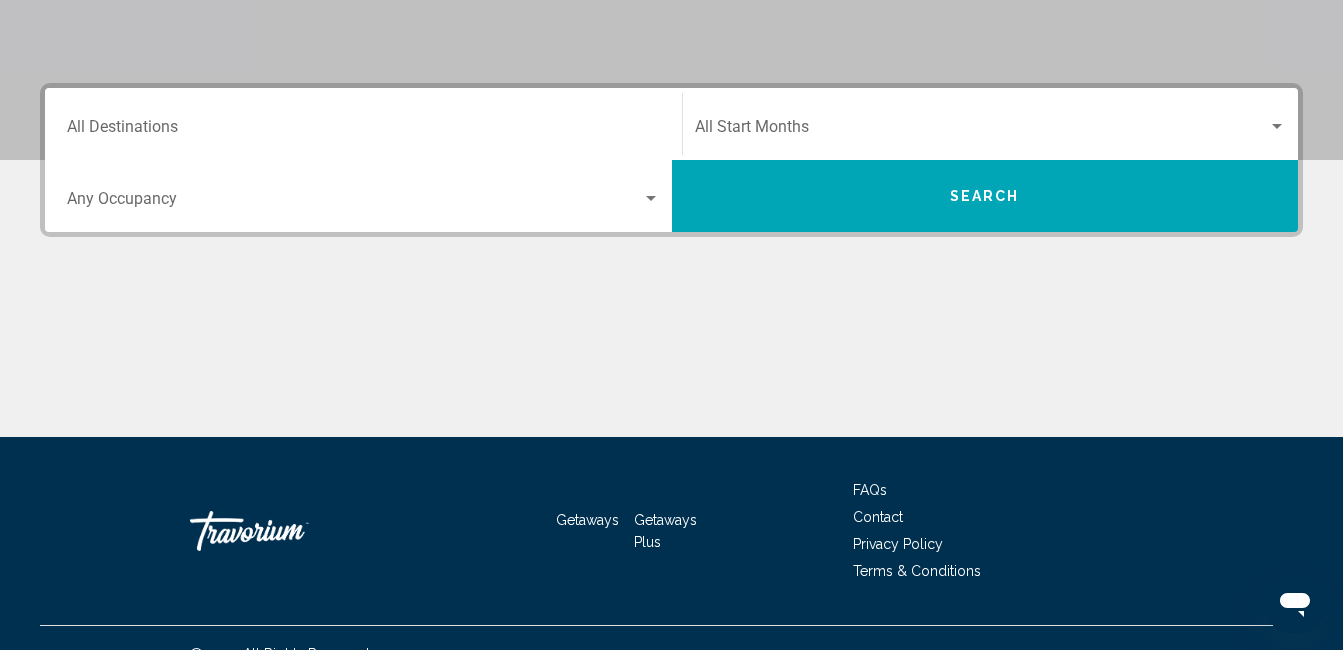 scroll, scrollTop: 0, scrollLeft: 0, axis: both 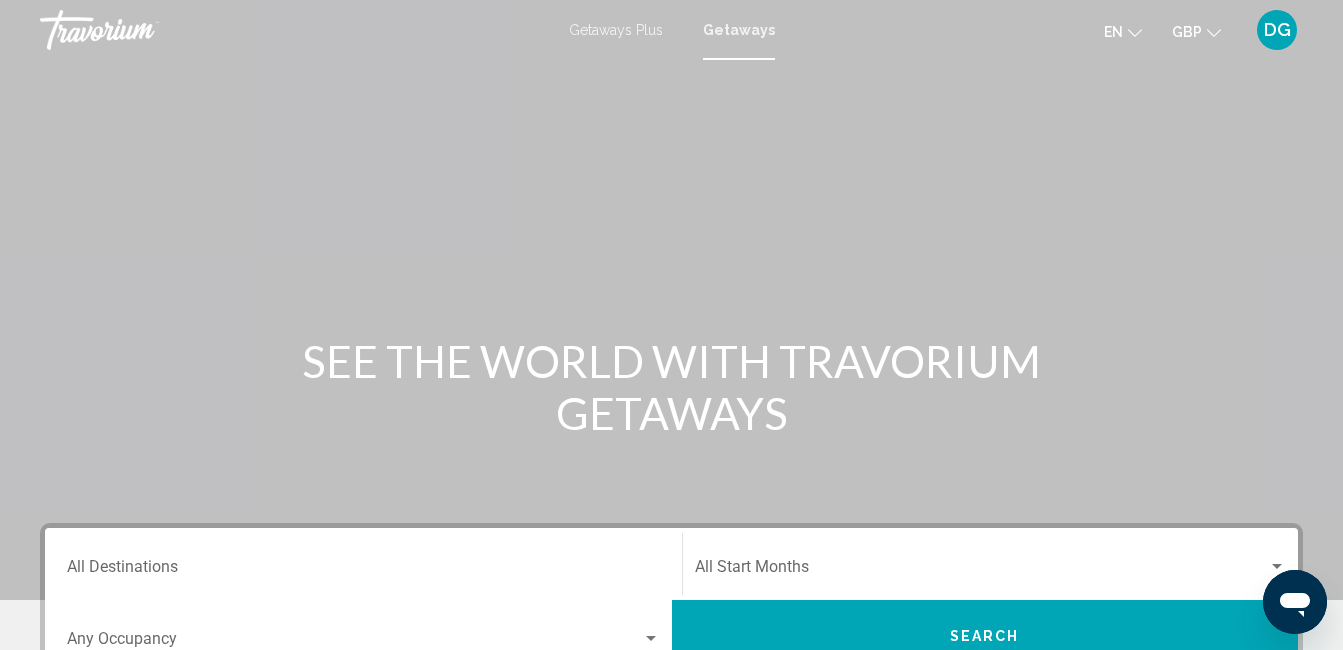 click on "Destination All Destinations" at bounding box center (363, 571) 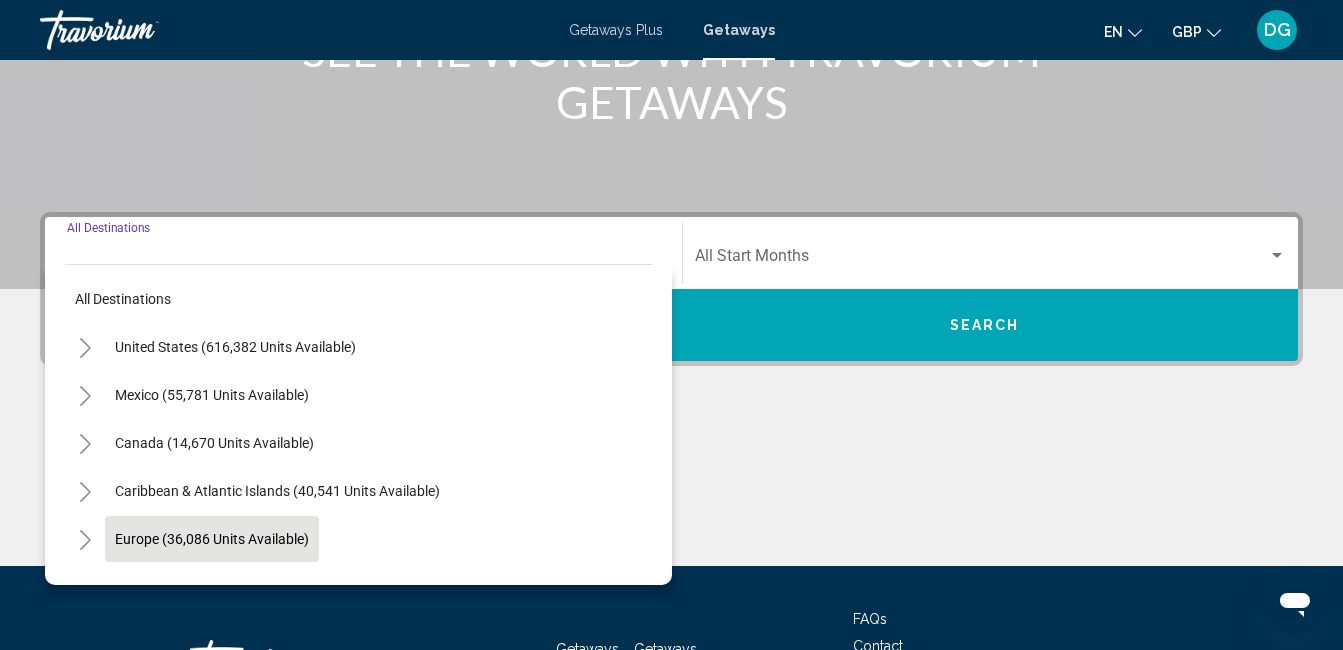 scroll, scrollTop: 458, scrollLeft: 0, axis: vertical 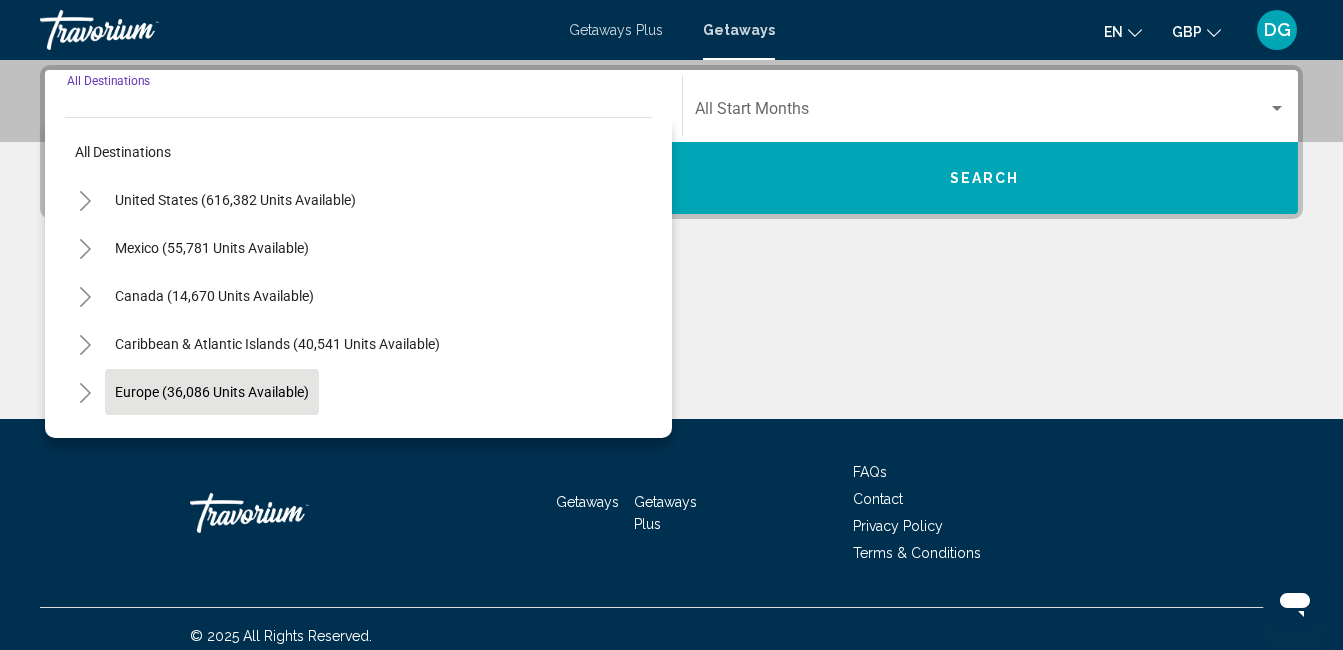click on "Getaways Getaways Plus FAQs Contact Privacy Policy Terms & Conditions" at bounding box center [671, 513] 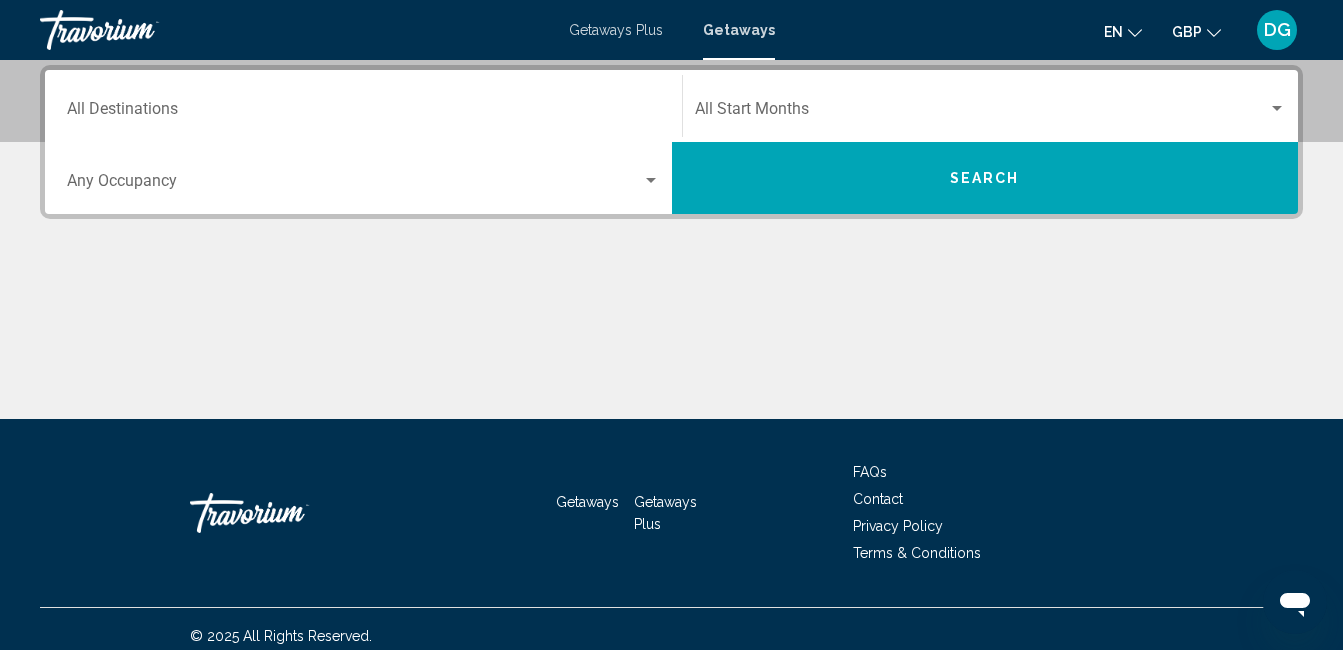 click on "Getaways Getaways Plus FAQs Contact Privacy Policy Terms & Conditions" at bounding box center [671, 513] 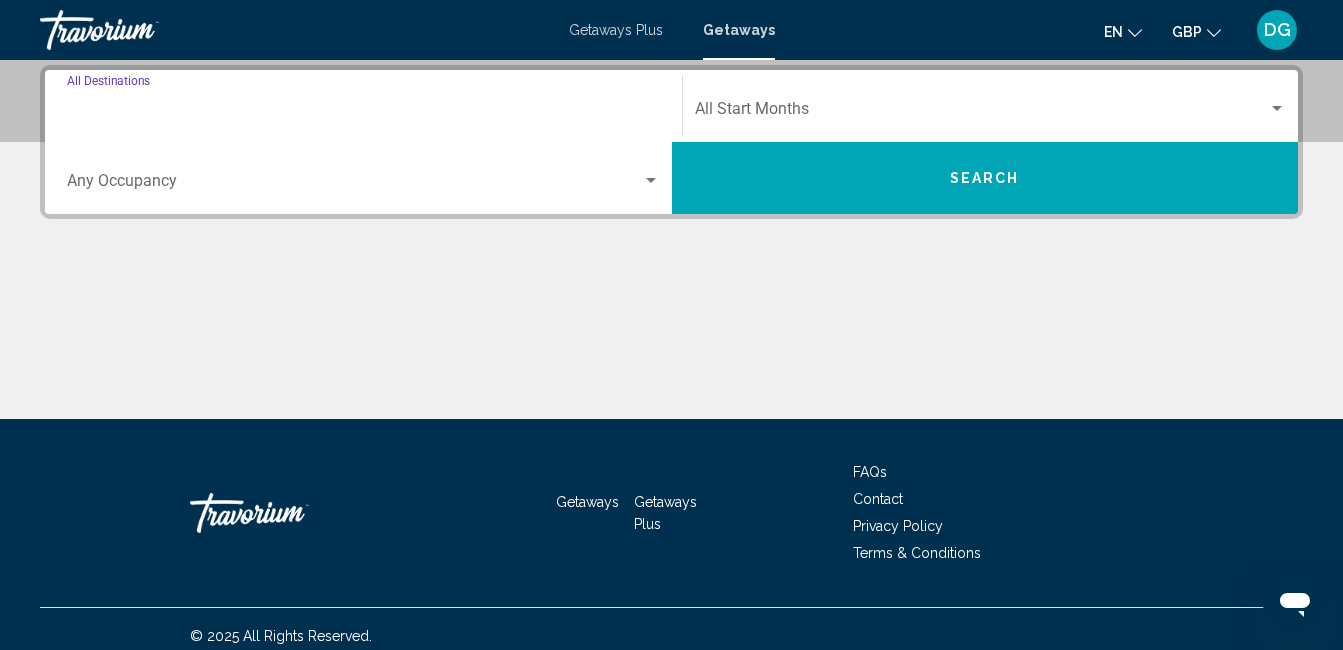 click on "Destination All Destinations" at bounding box center [363, 113] 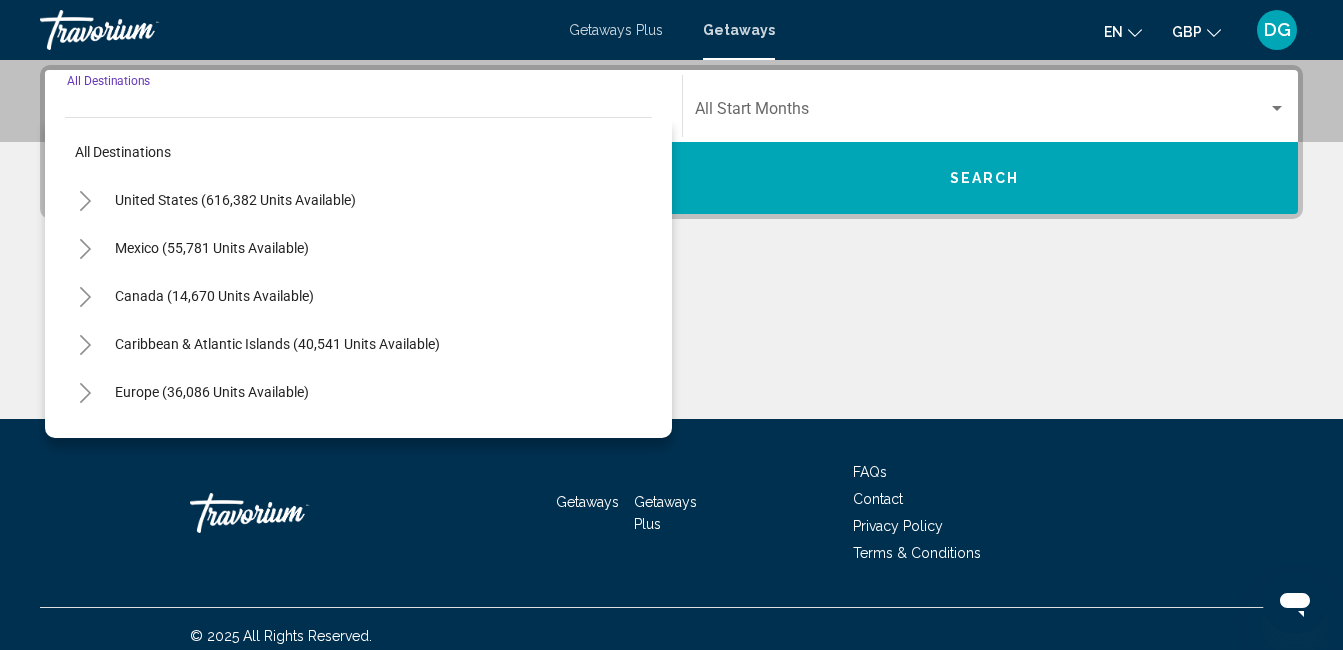 click 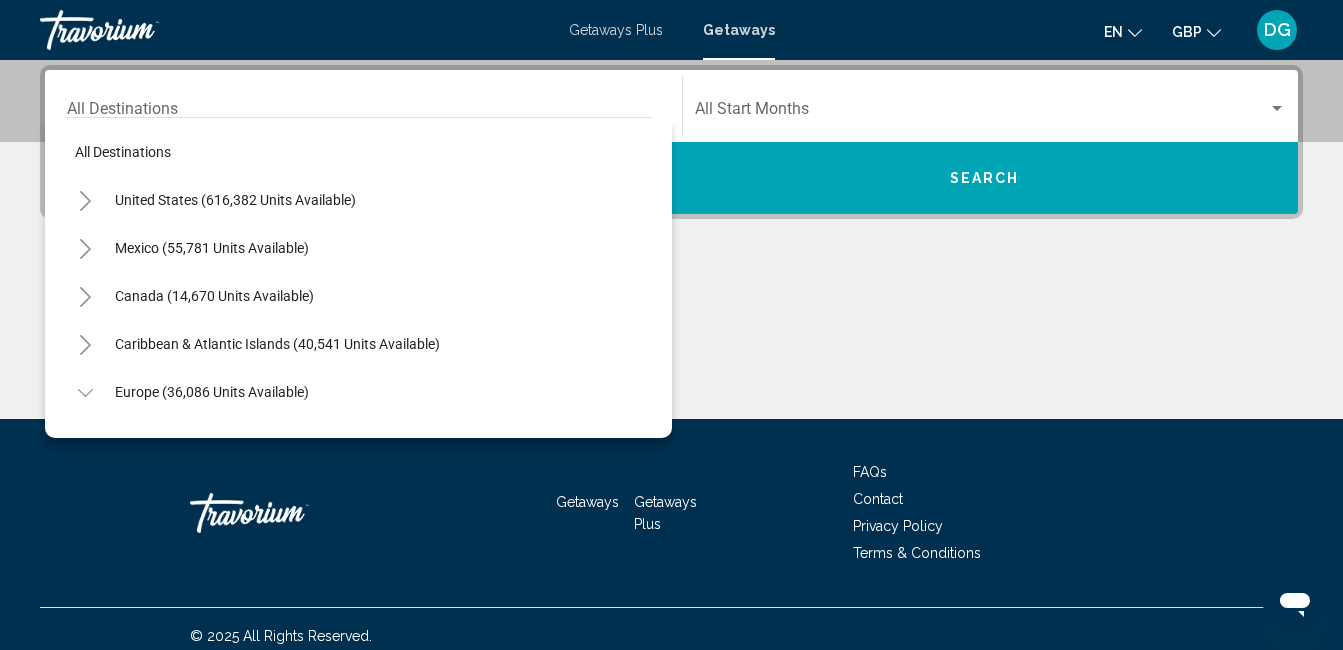 click on "All destinations
United States (616,382 units available)
Mexico (55,781 units available)
Canada (14,670 units available)
Caribbean & Atlantic Islands (40,541 units available)
Europe (36,086 units available)   Andorra (161 units available)   Austria (1,190 units available)   Belgium (514 units available)   Croatia (150 units available)   Denmark (94 units available)   Finland (2,453 units available)   France (1,452 units available)   Germany (412 units available)   Greece and Cyprus (1,085 units available)   Hungary (717 units available)   Ireland (85 units available)   Italy (4,186 units available)   Netherlands (960 units available)   Portugal (4,267 units available)   Serbia (125 units available)   Slovakia (24 units available)   Spain (6,819 units available)
Spain - Canary Islands (2,605 units available)   Sweden (701 units available)   Turkey (653 units available)" at bounding box center (358, 277) 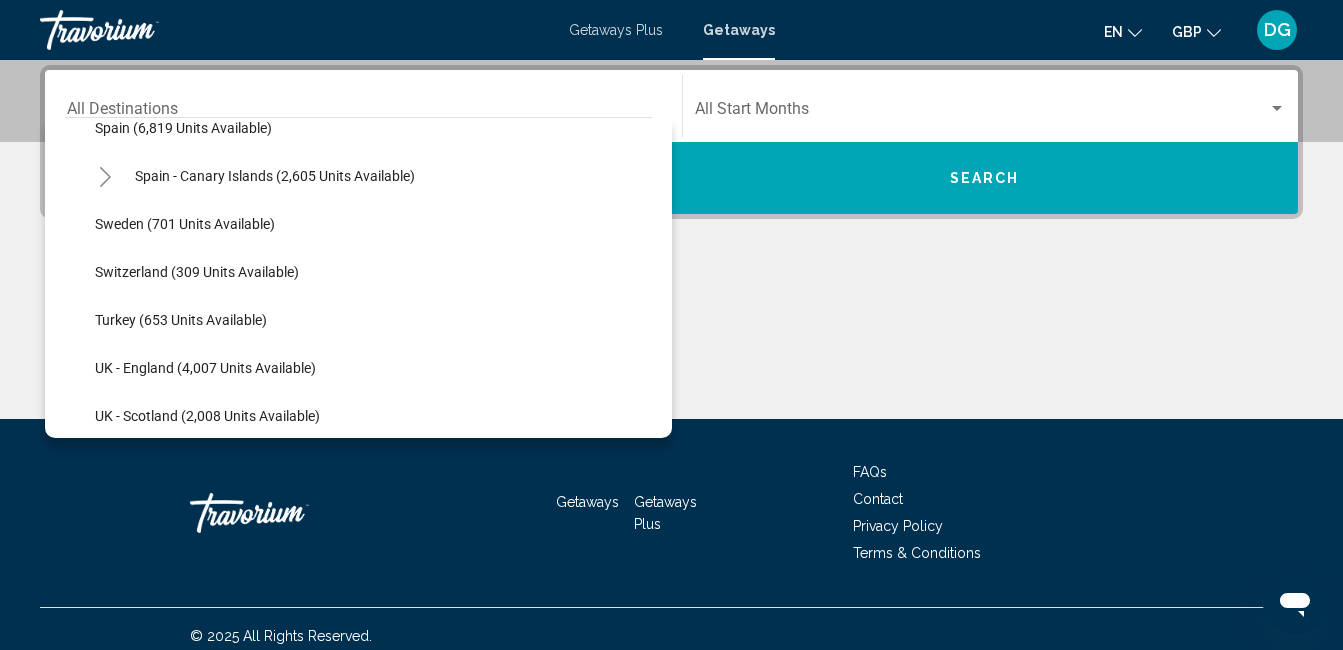 scroll, scrollTop: 1120, scrollLeft: 0, axis: vertical 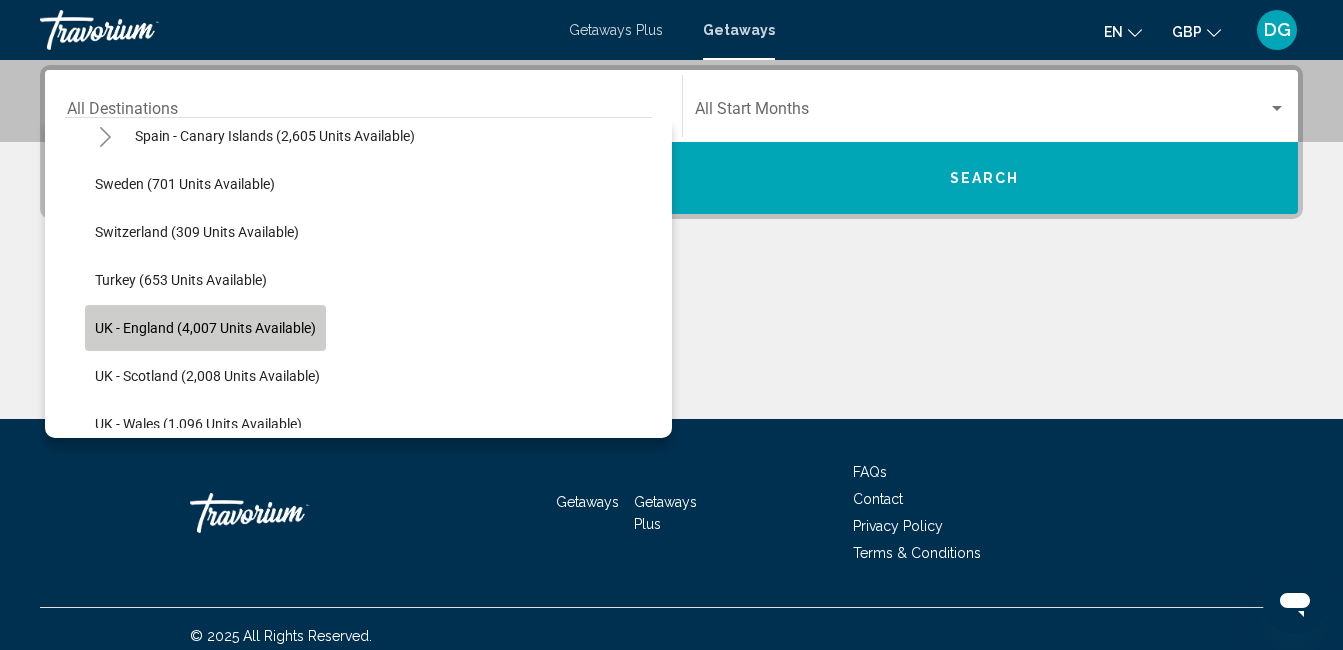 click on "UK - England (4,007 units available)" 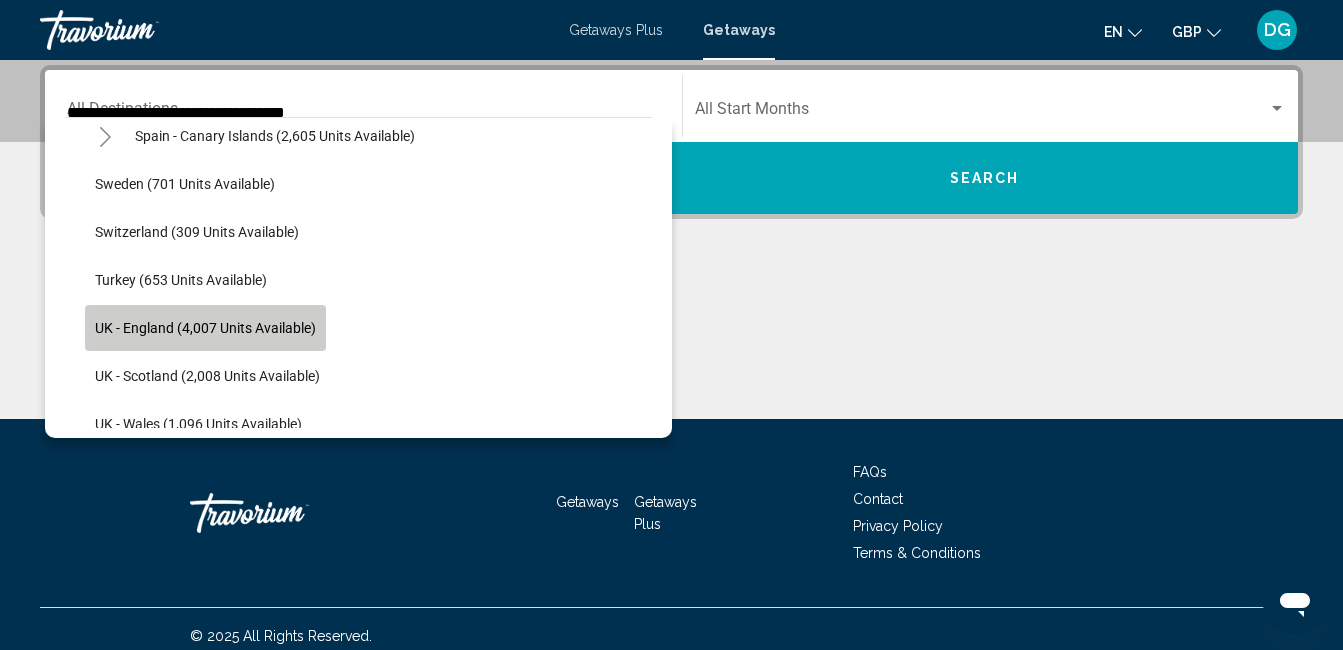click at bounding box center [671, 344] 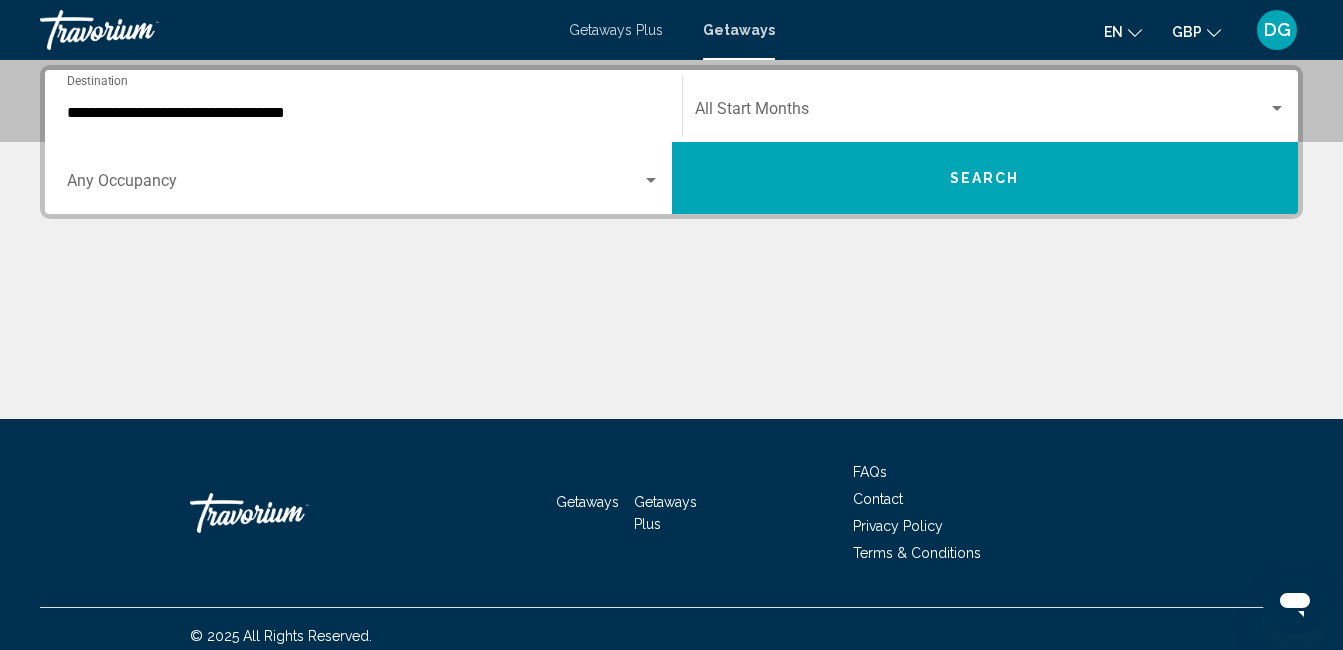 click at bounding box center [1277, 108] 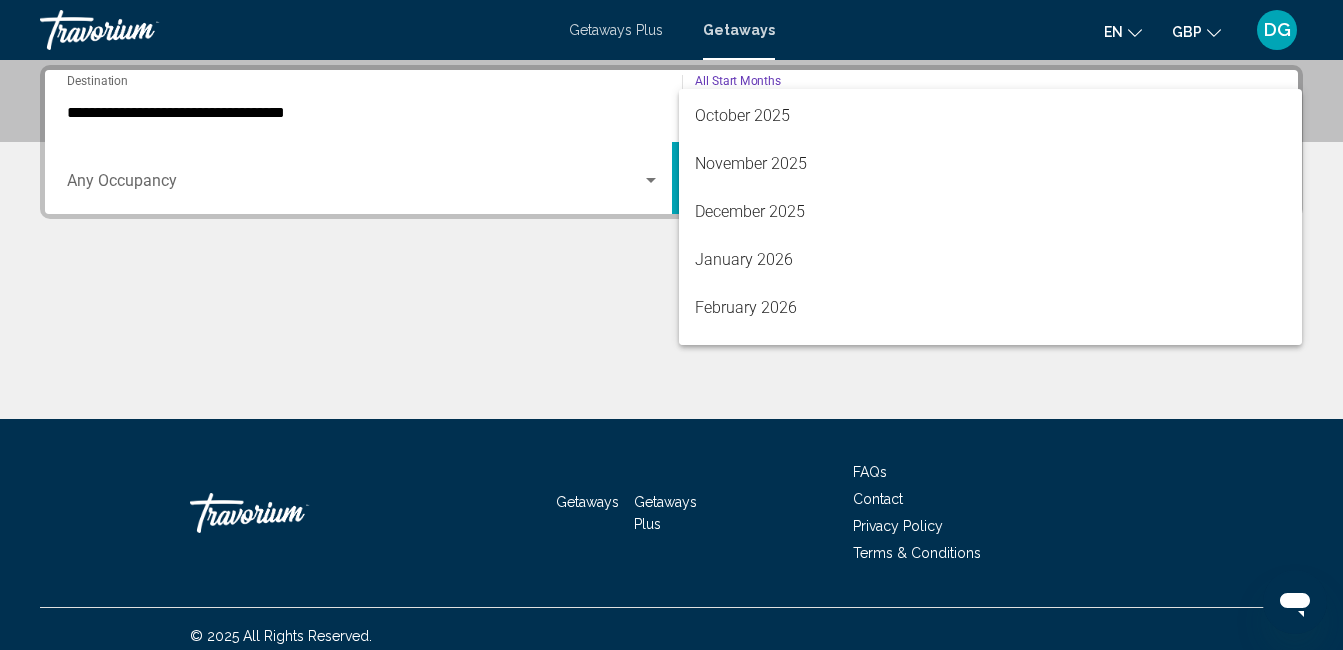 scroll, scrollTop: 160, scrollLeft: 0, axis: vertical 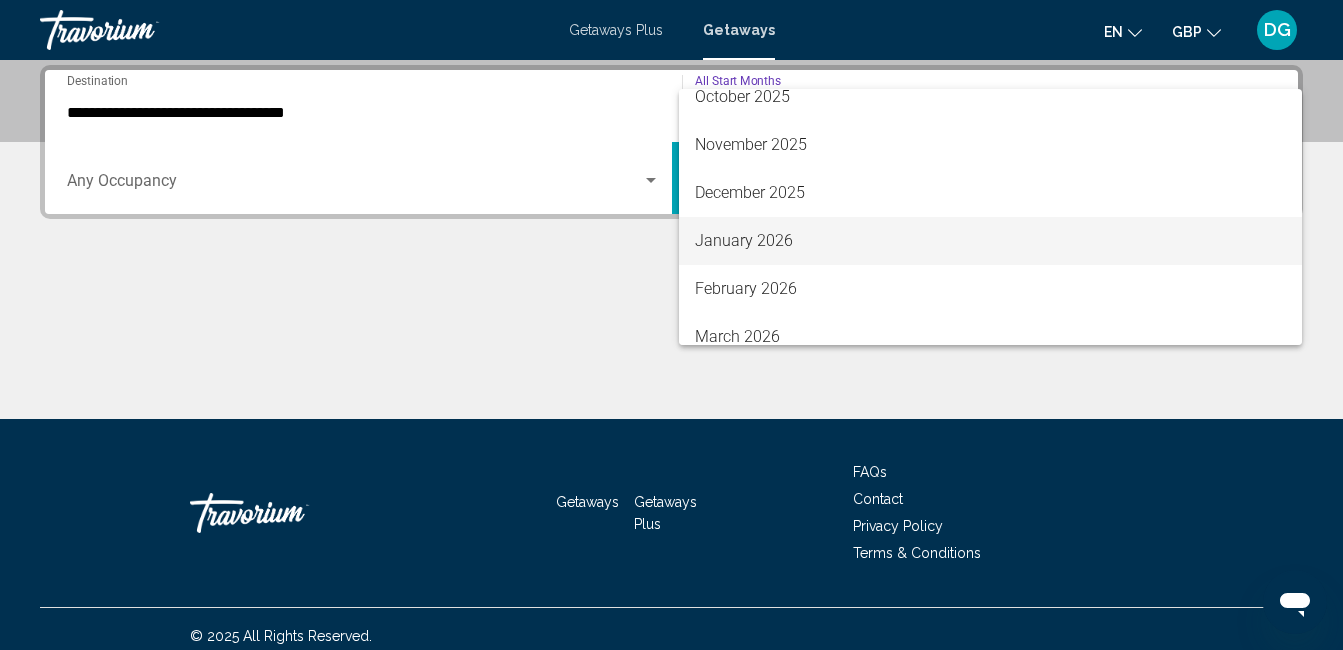 click on "January 2026" at bounding box center (991, 241) 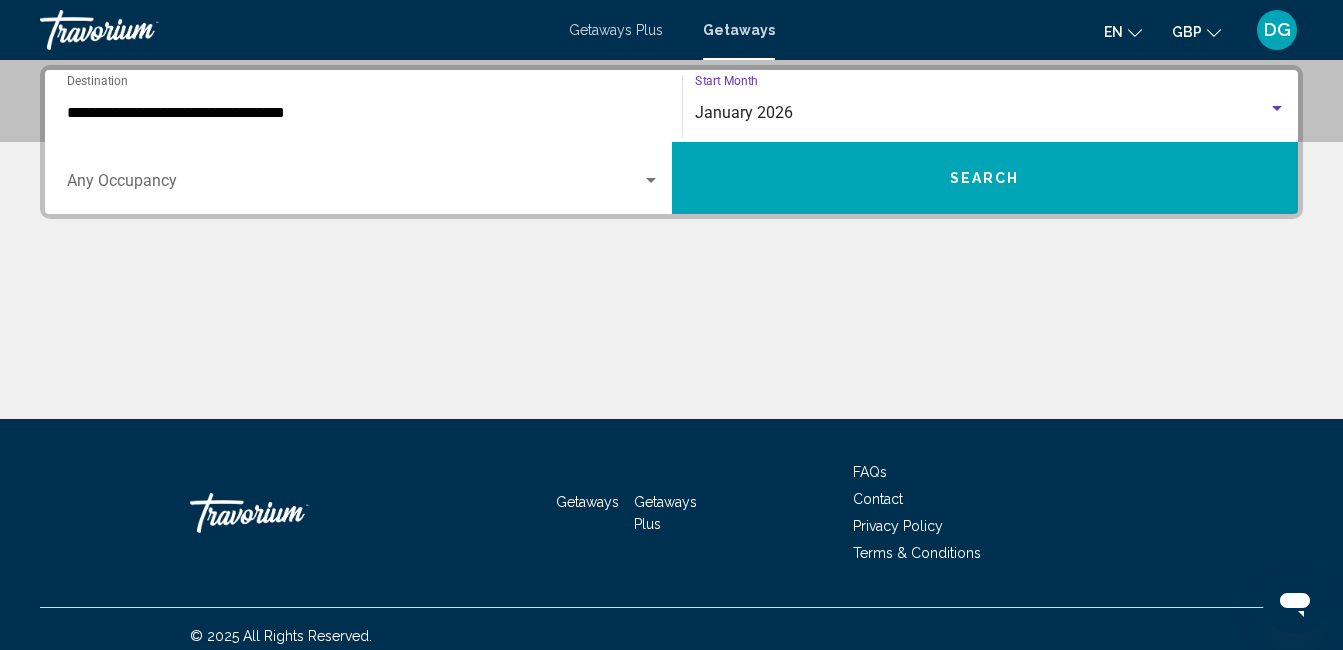 click at bounding box center [1277, 109] 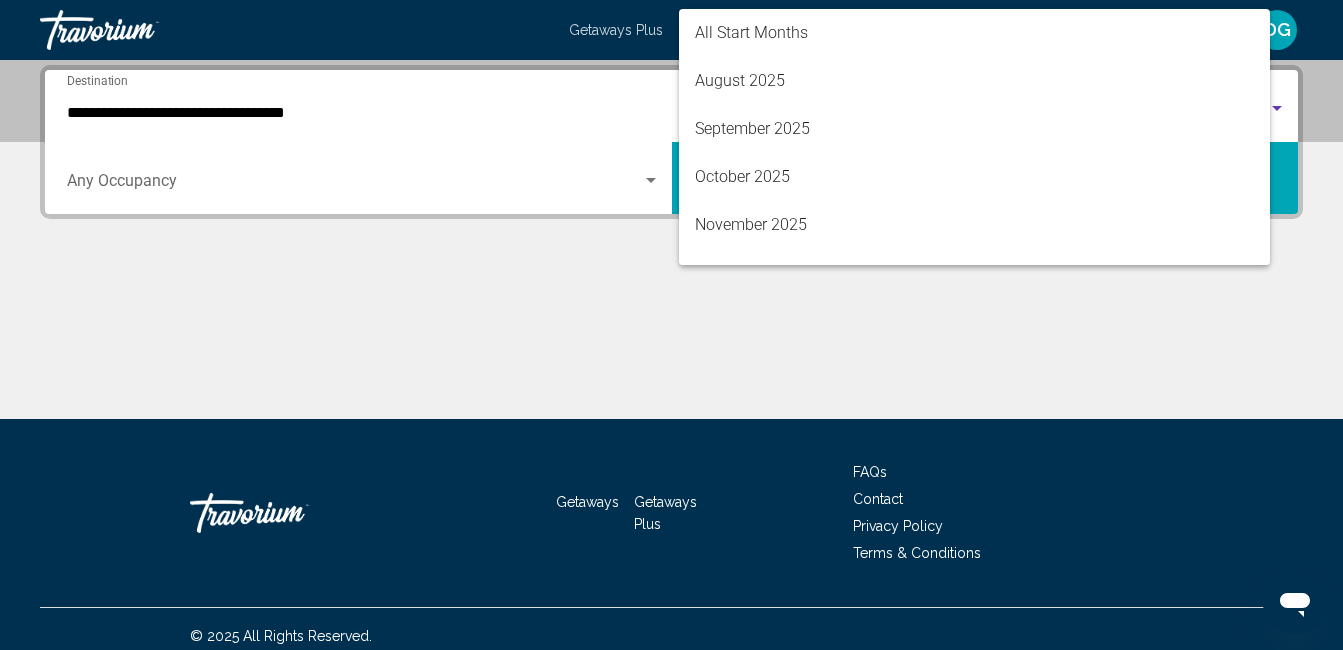 scroll, scrollTop: 208, scrollLeft: 0, axis: vertical 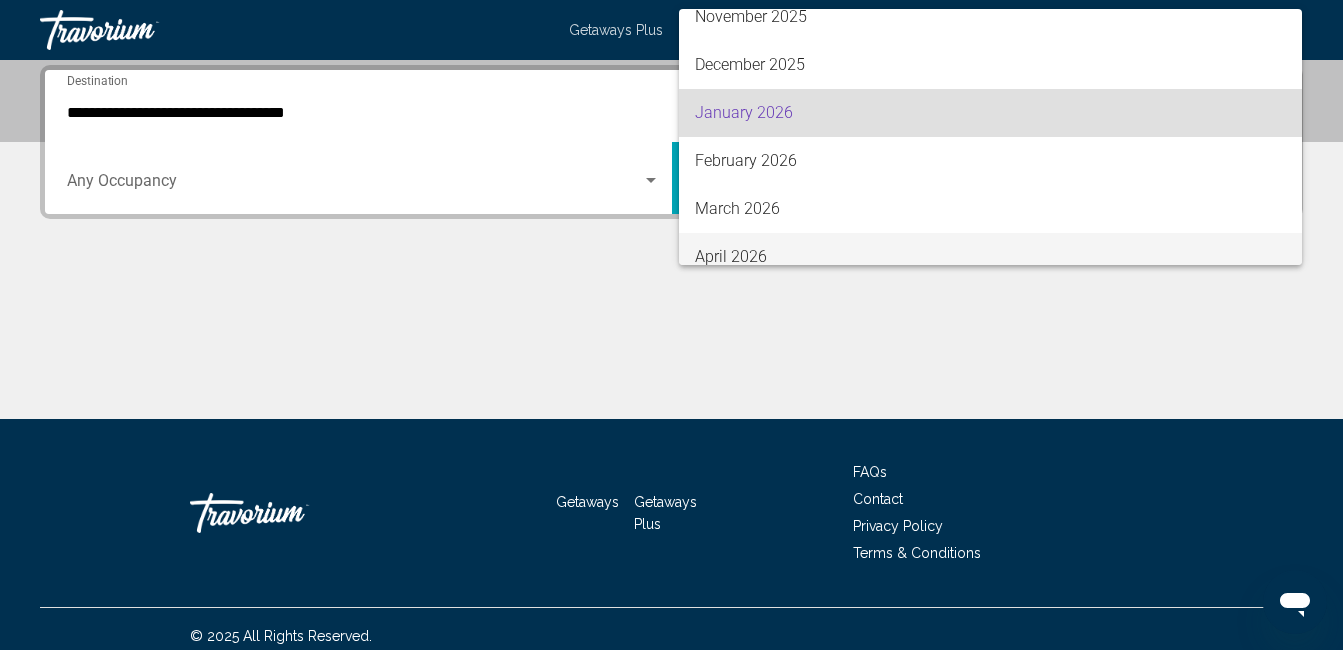 click on "April 2026" at bounding box center [991, 257] 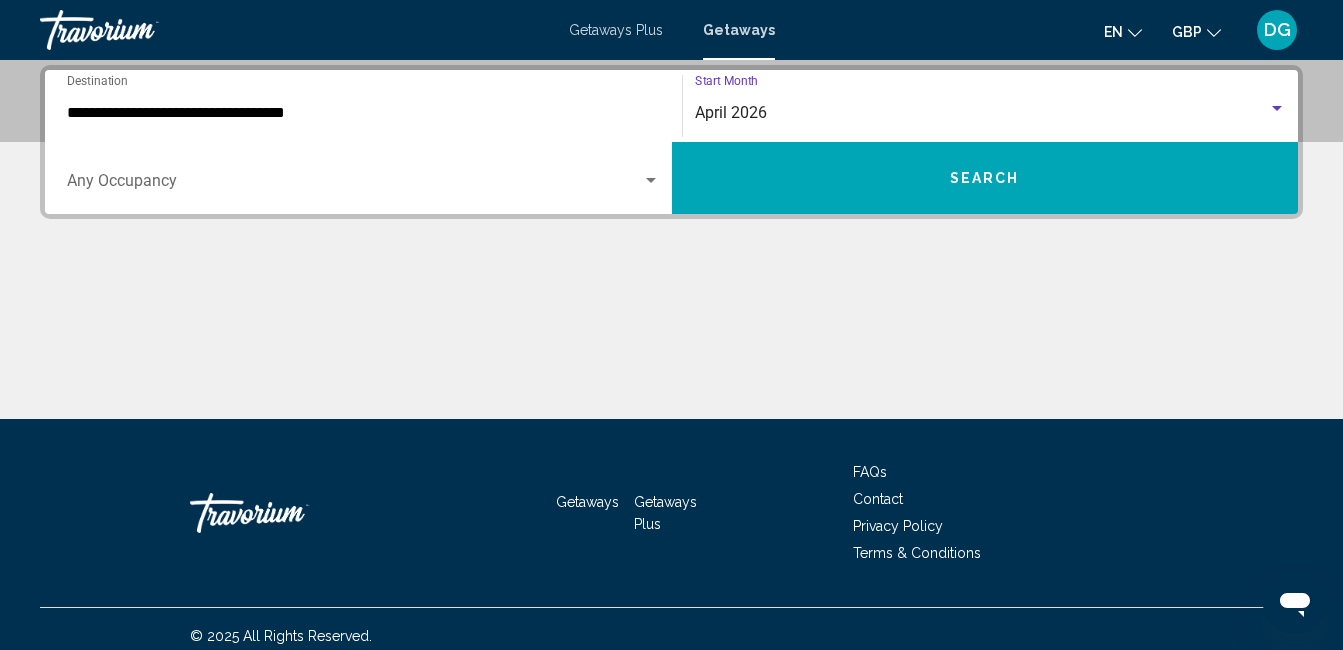 scroll, scrollTop: 224, scrollLeft: 0, axis: vertical 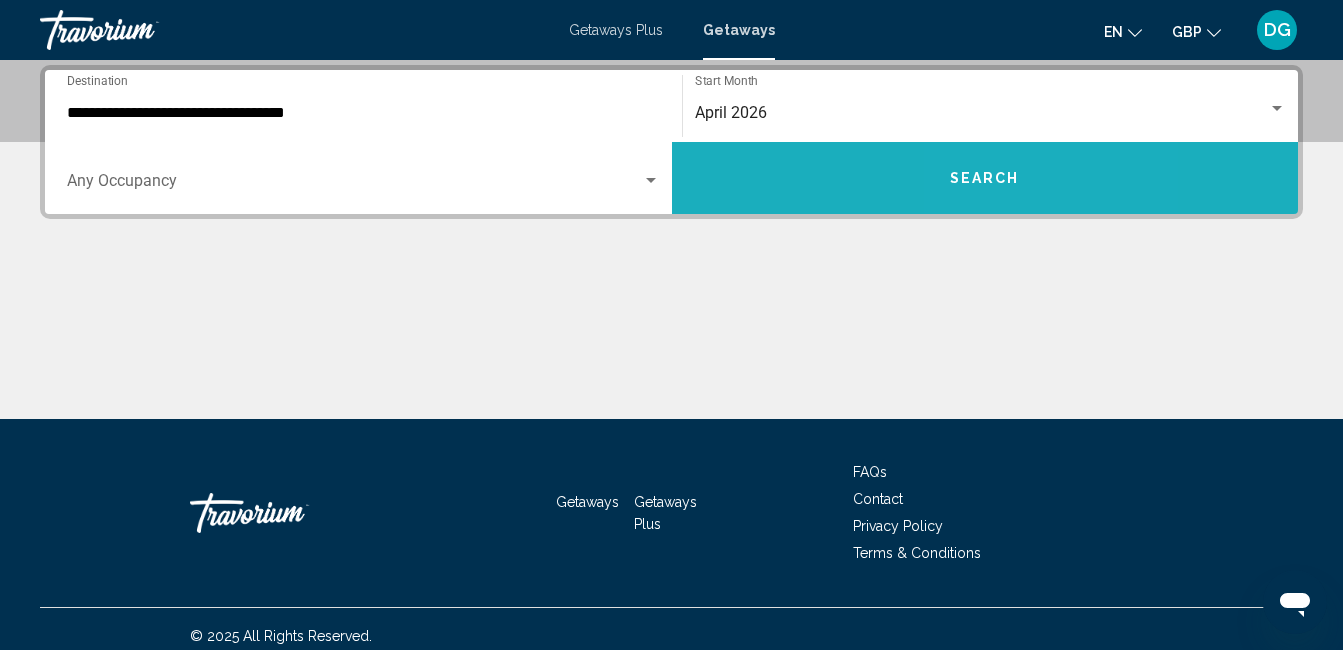 click on "Search" at bounding box center [985, 178] 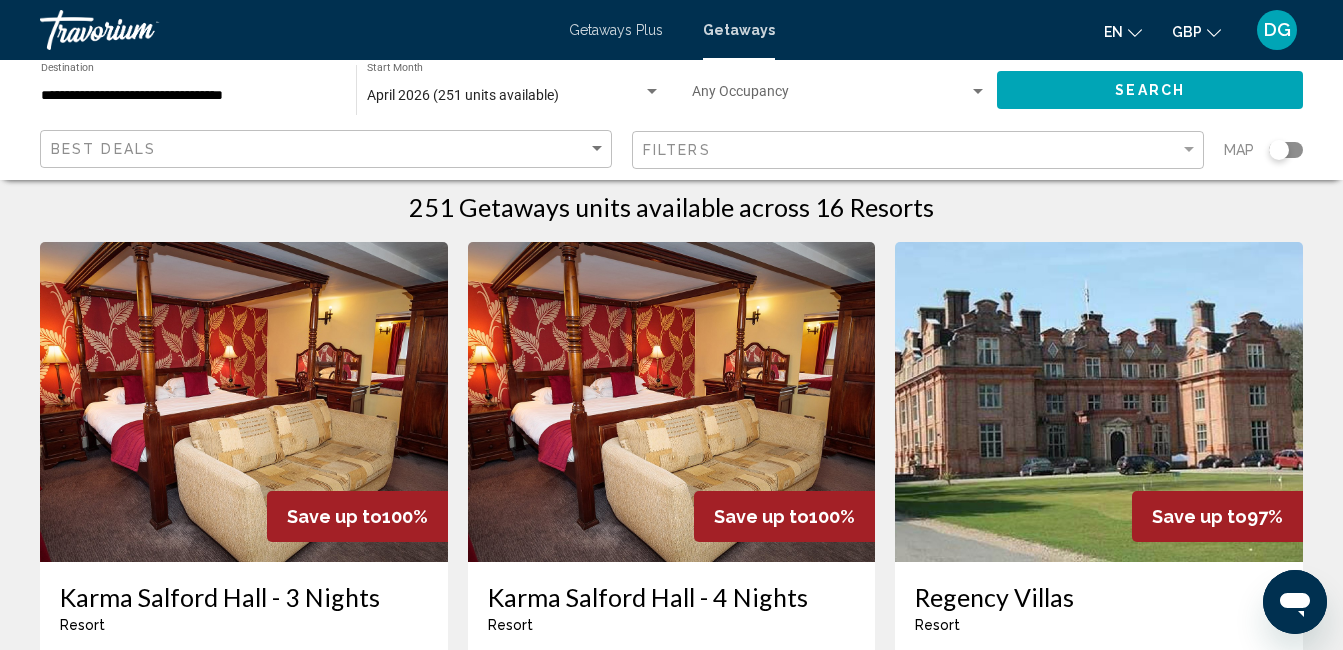 scroll, scrollTop: 0, scrollLeft: 0, axis: both 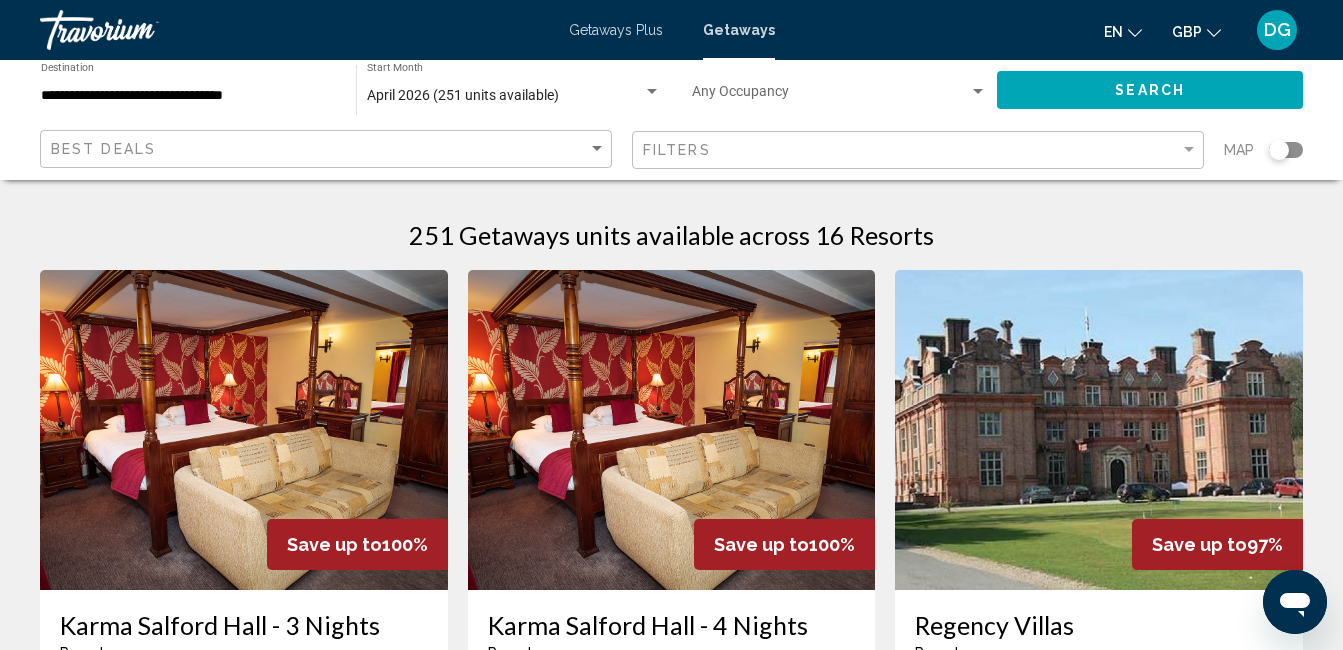 click on "**********" at bounding box center (188, 96) 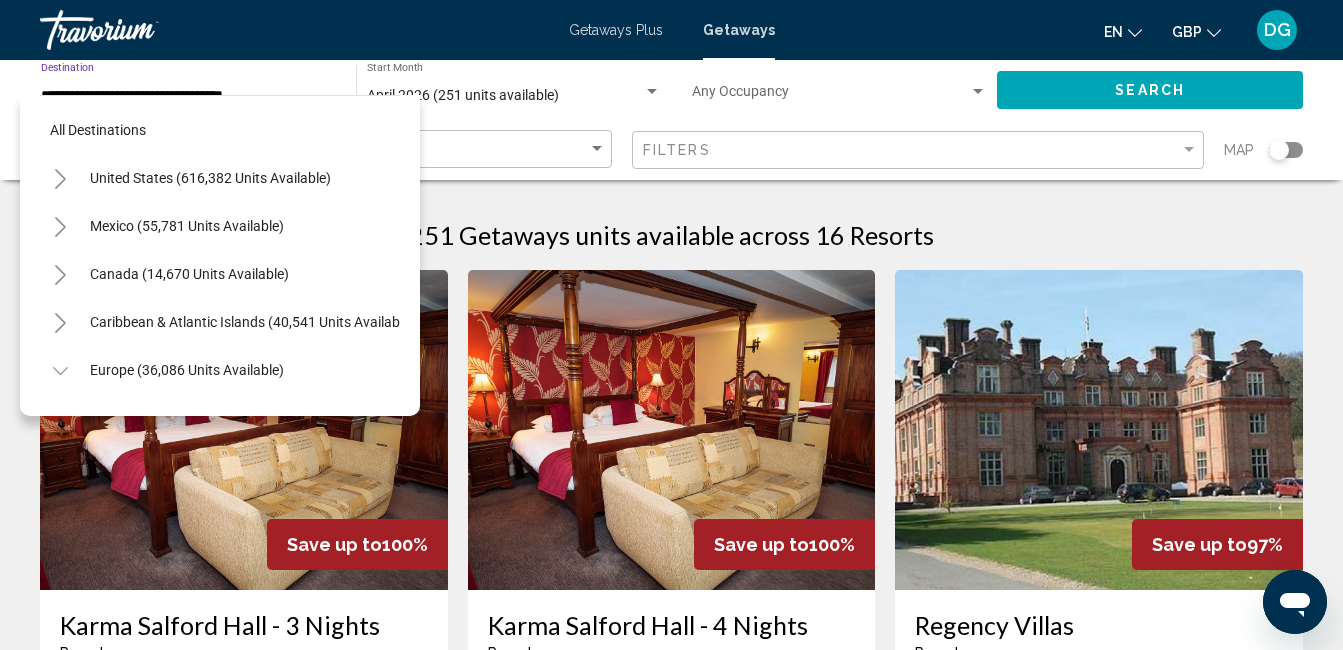 scroll, scrollTop: 1183, scrollLeft: 0, axis: vertical 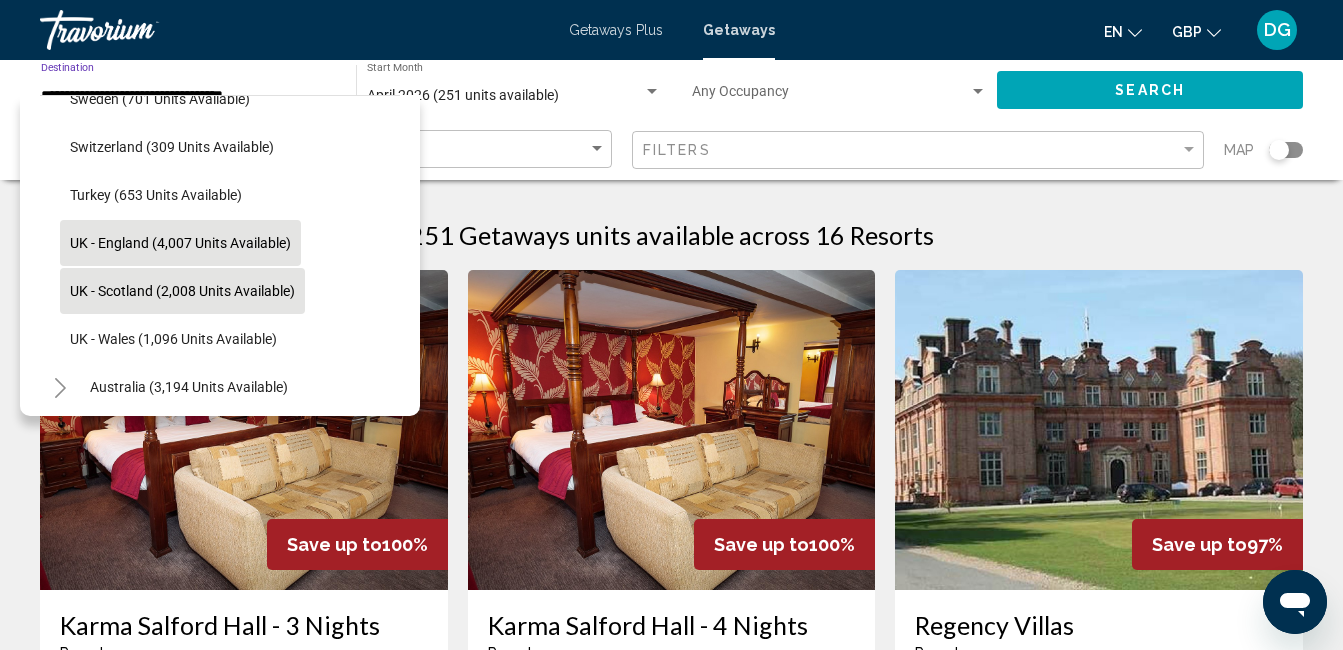 click on "UK - Scotland (2,008 units available)" 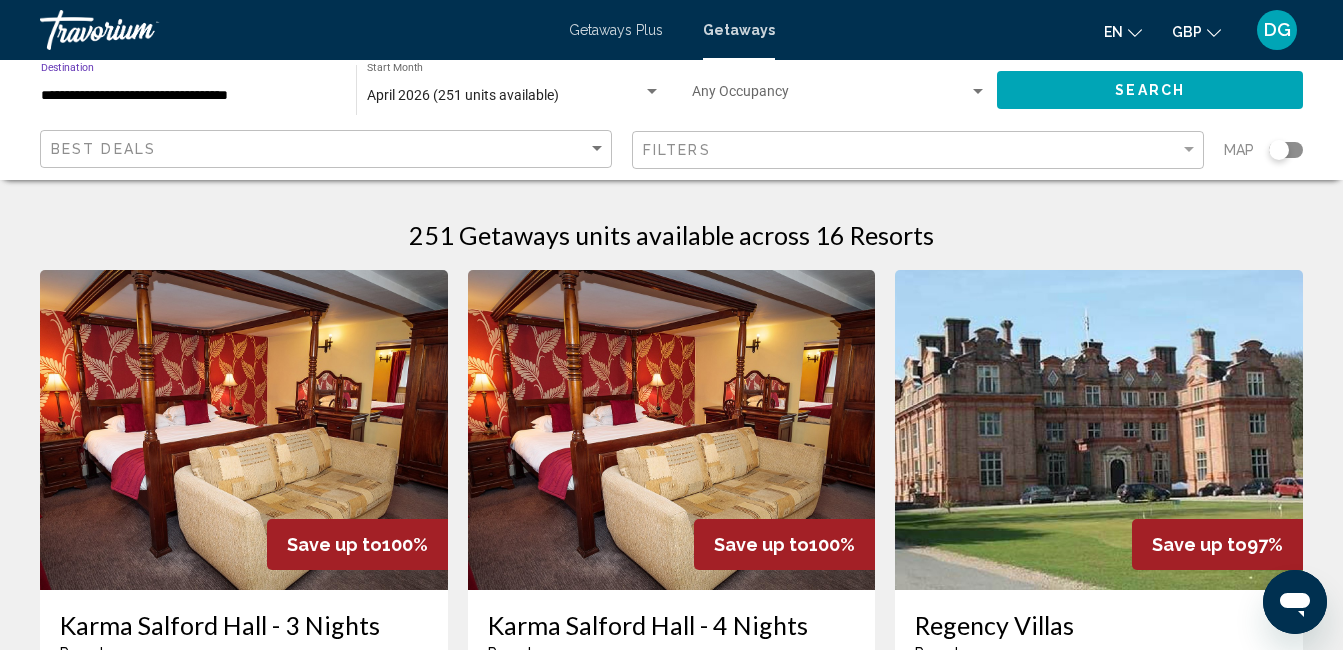 click on "Search" 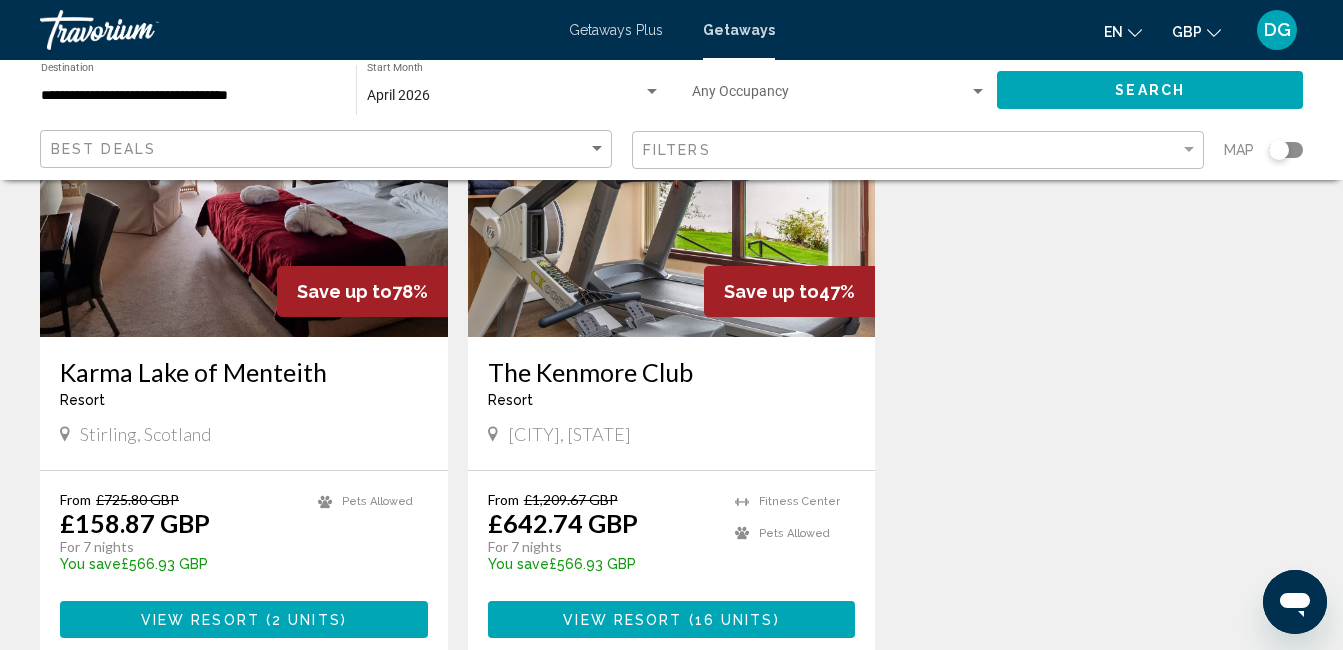 scroll, scrollTop: 320, scrollLeft: 0, axis: vertical 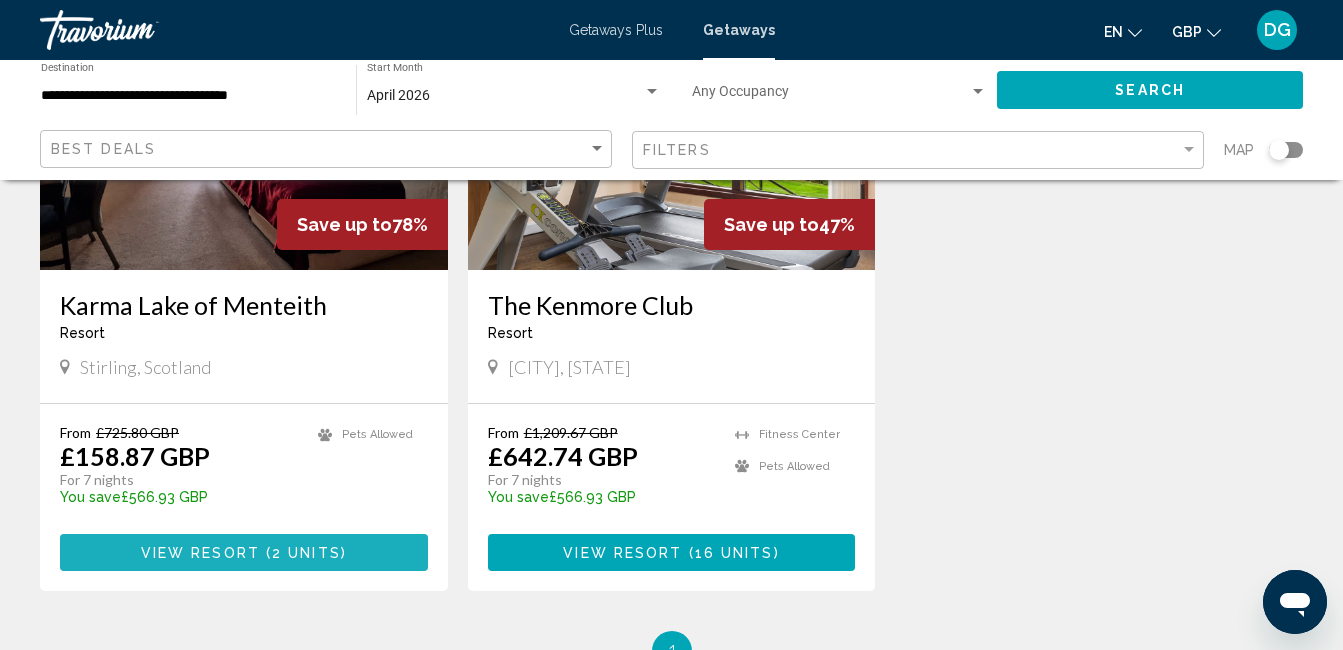 click on "View Resort    ( 2 units )" at bounding box center [244, 552] 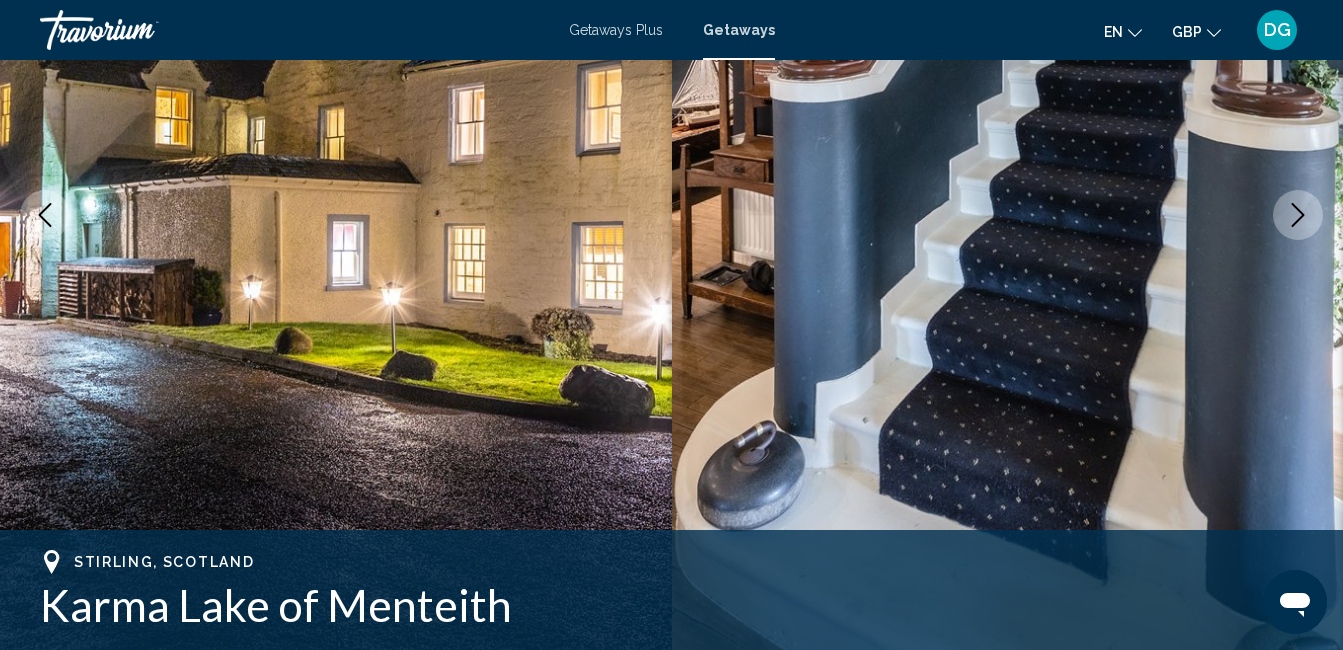 scroll, scrollTop: 210, scrollLeft: 0, axis: vertical 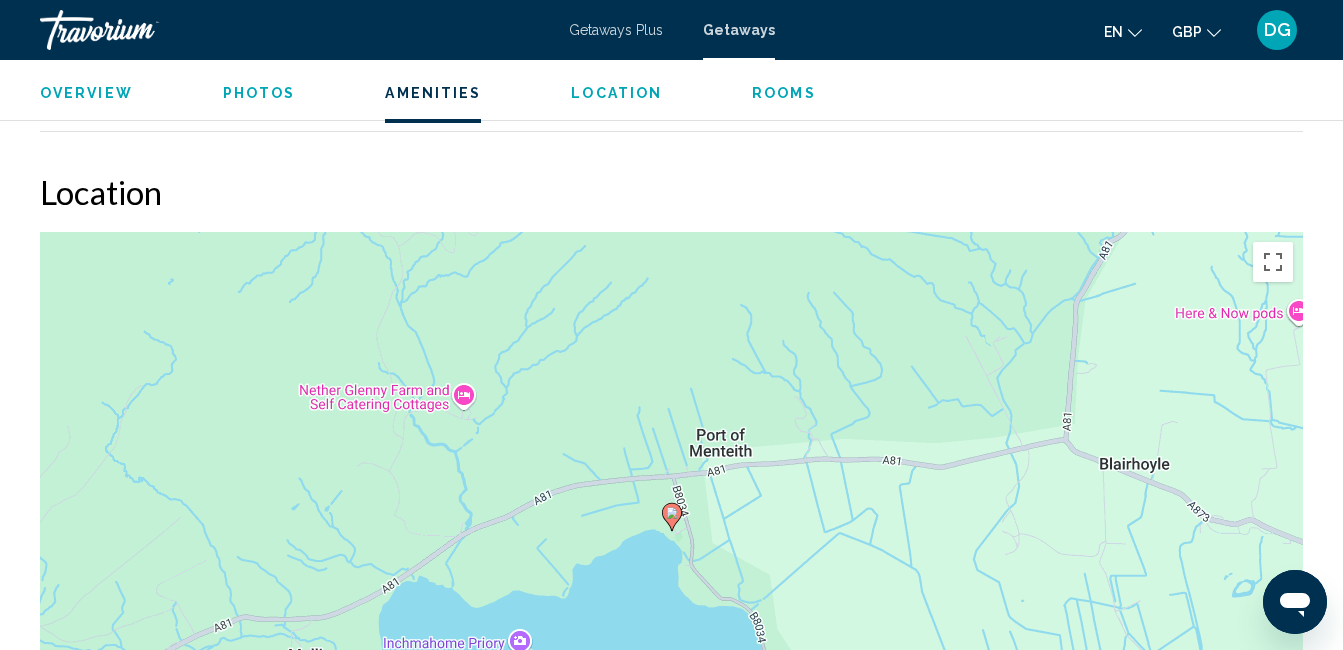 drag, startPoint x: 872, startPoint y: 603, endPoint x: 903, endPoint y: 606, distance: 31.144823 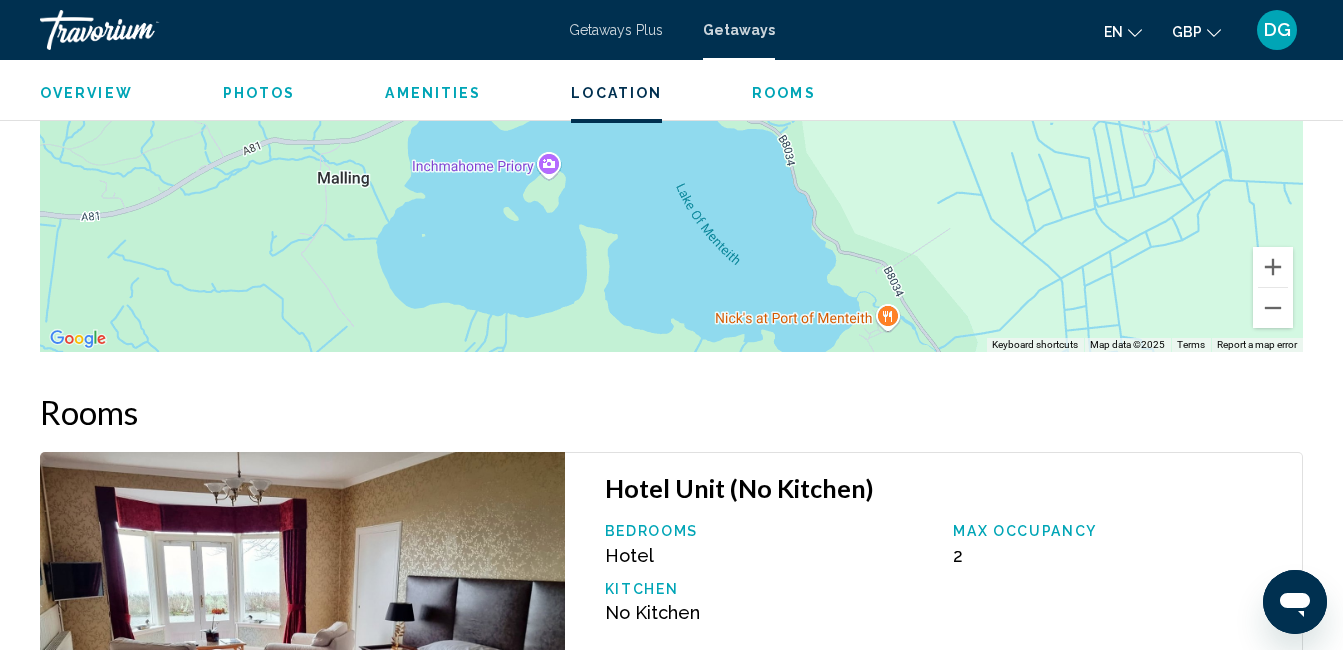 scroll, scrollTop: 2850, scrollLeft: 0, axis: vertical 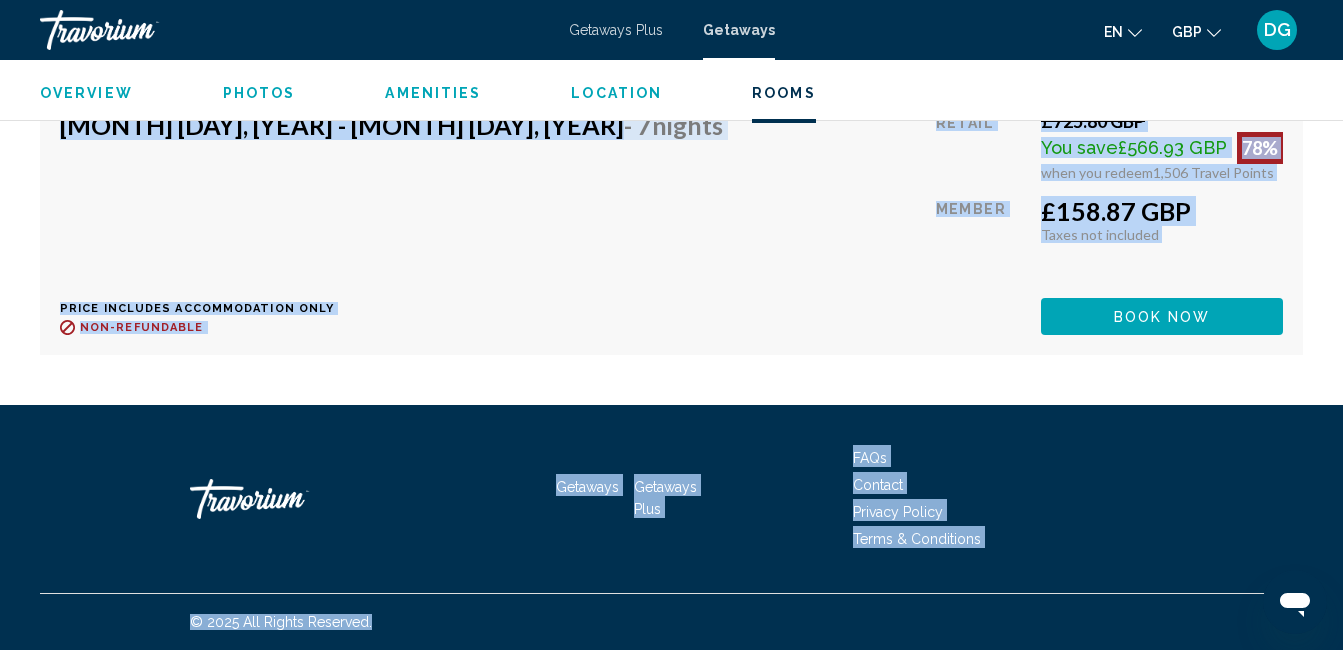 drag, startPoint x: 906, startPoint y: 620, endPoint x: 1262, endPoint y: 603, distance: 356.40567 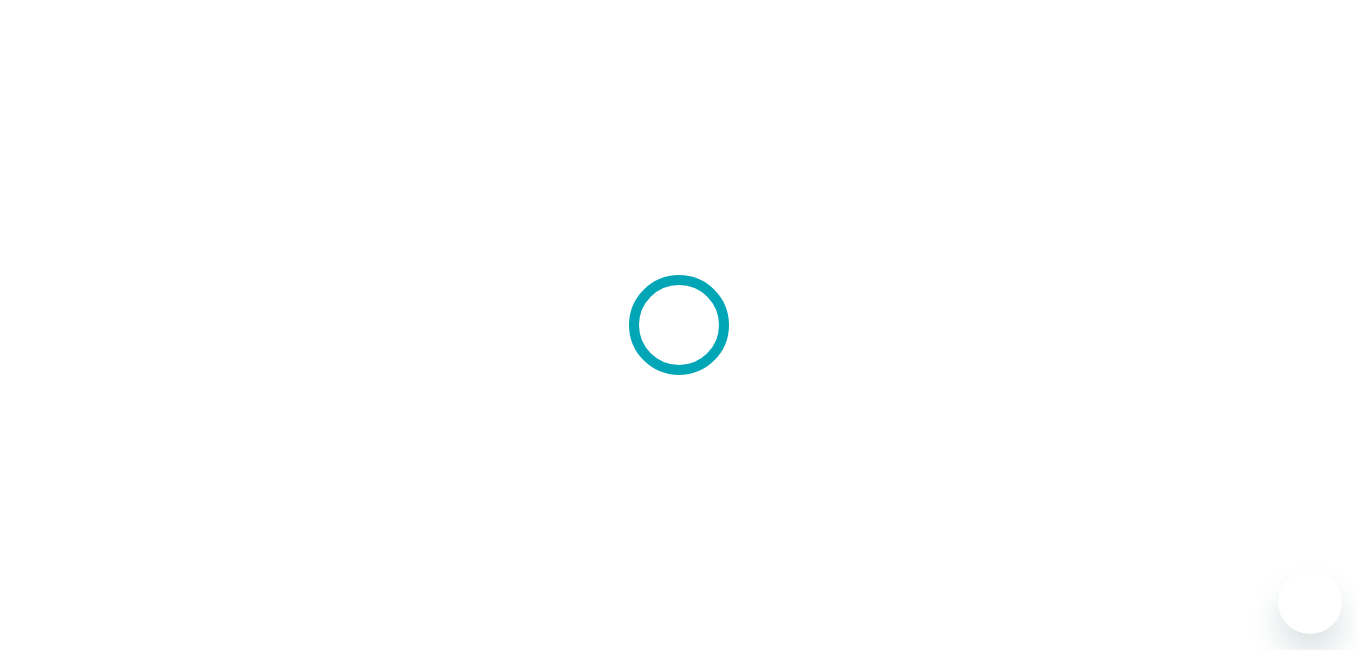scroll, scrollTop: 0, scrollLeft: 0, axis: both 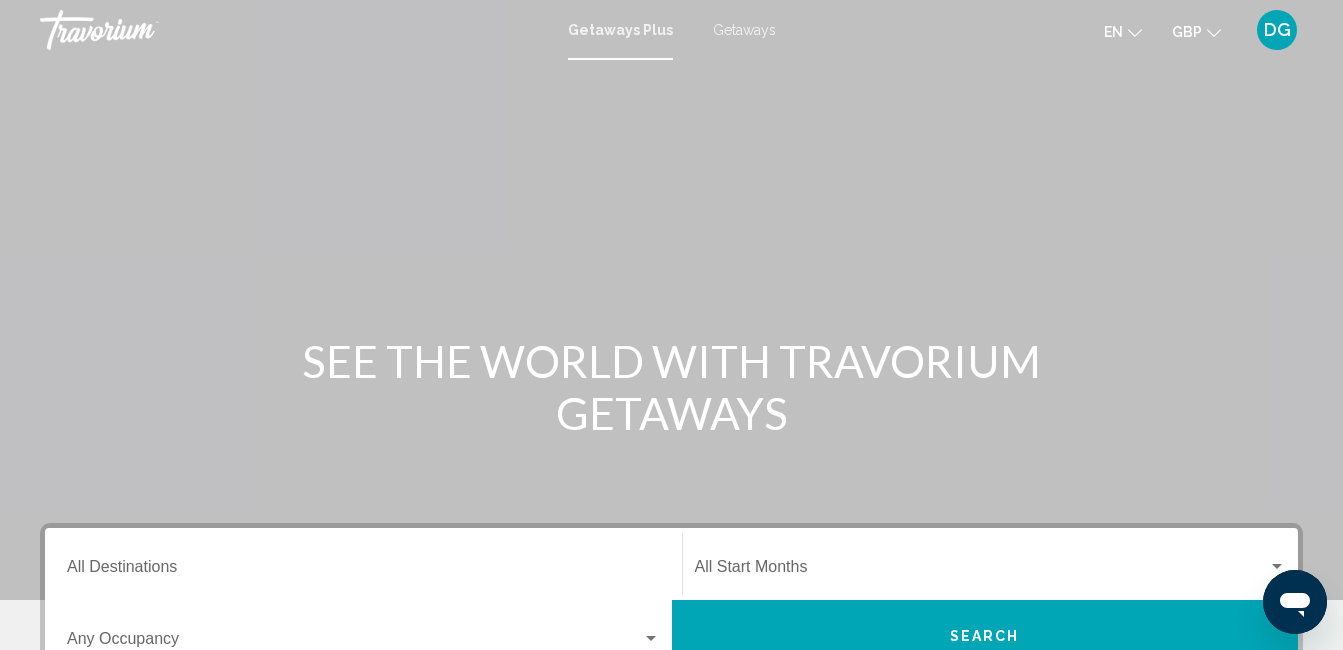 click on "Getaways" at bounding box center [744, 30] 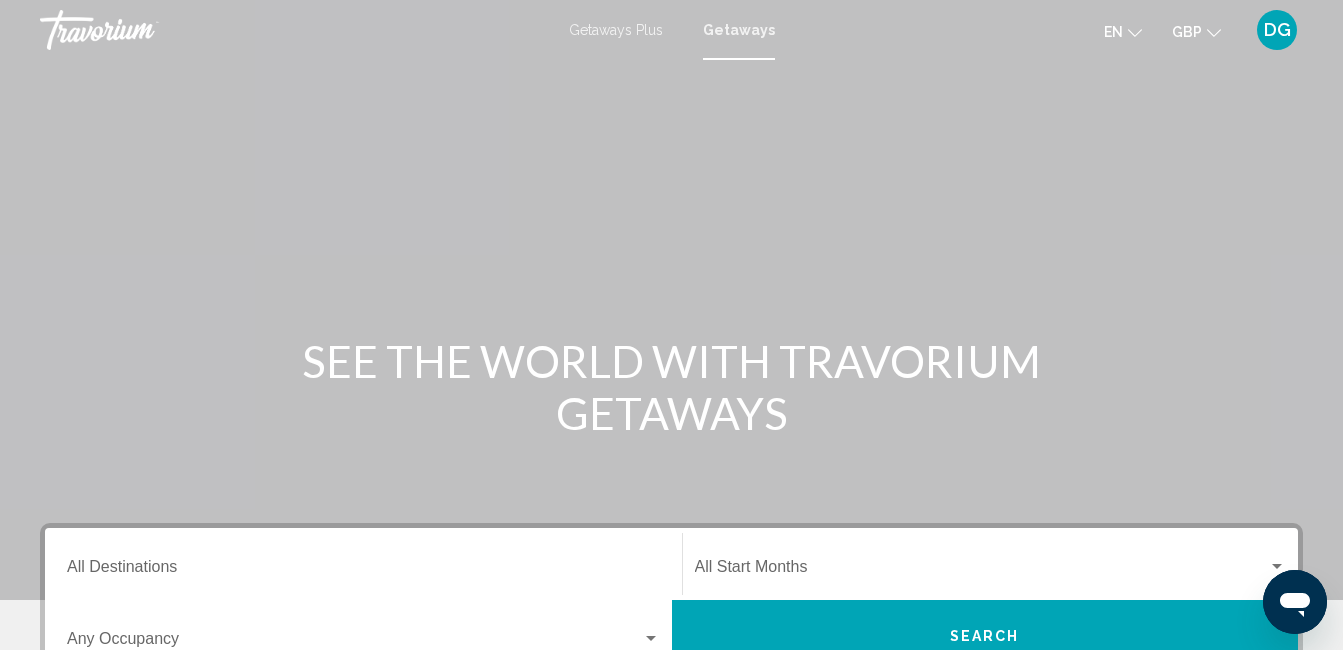click on "Destination All Destinations" at bounding box center (363, 564) 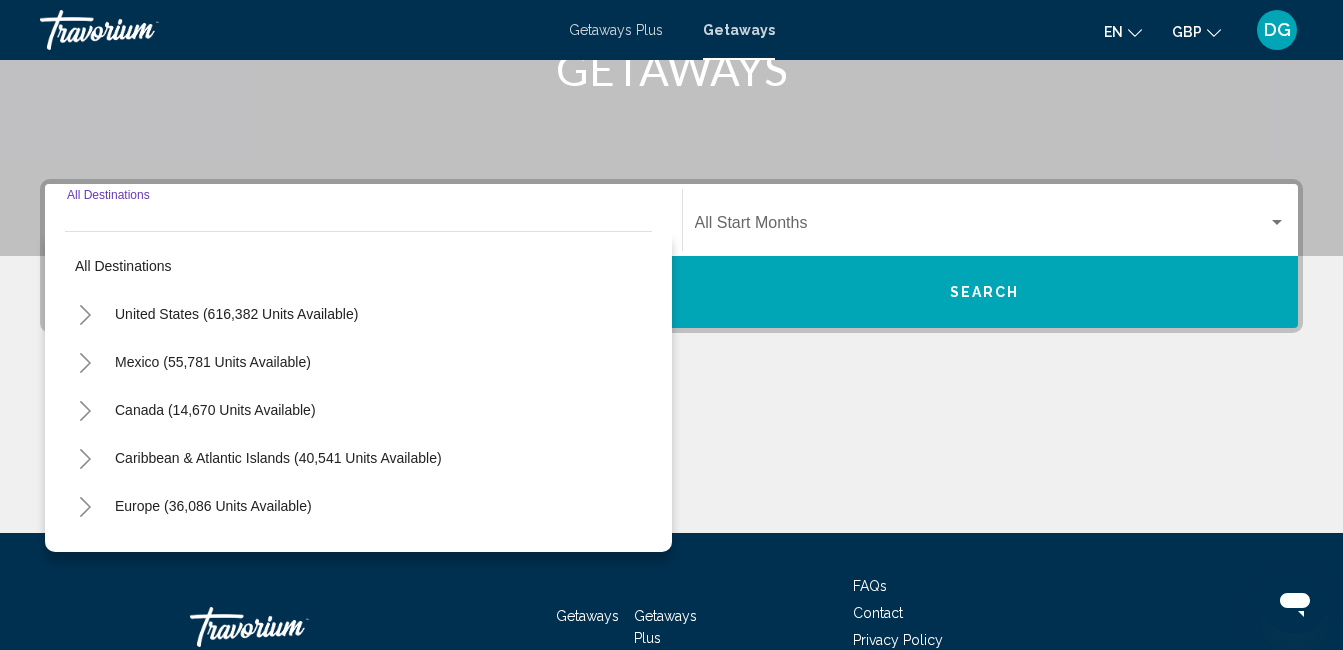 scroll, scrollTop: 458, scrollLeft: 0, axis: vertical 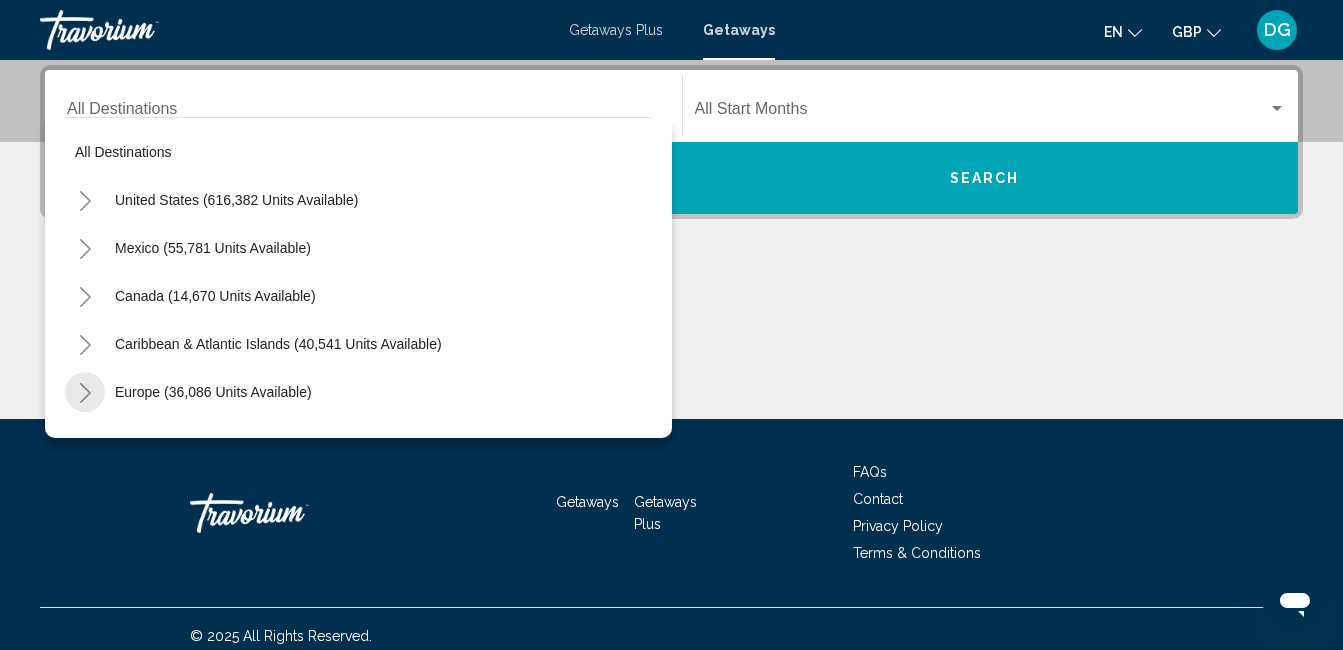 click 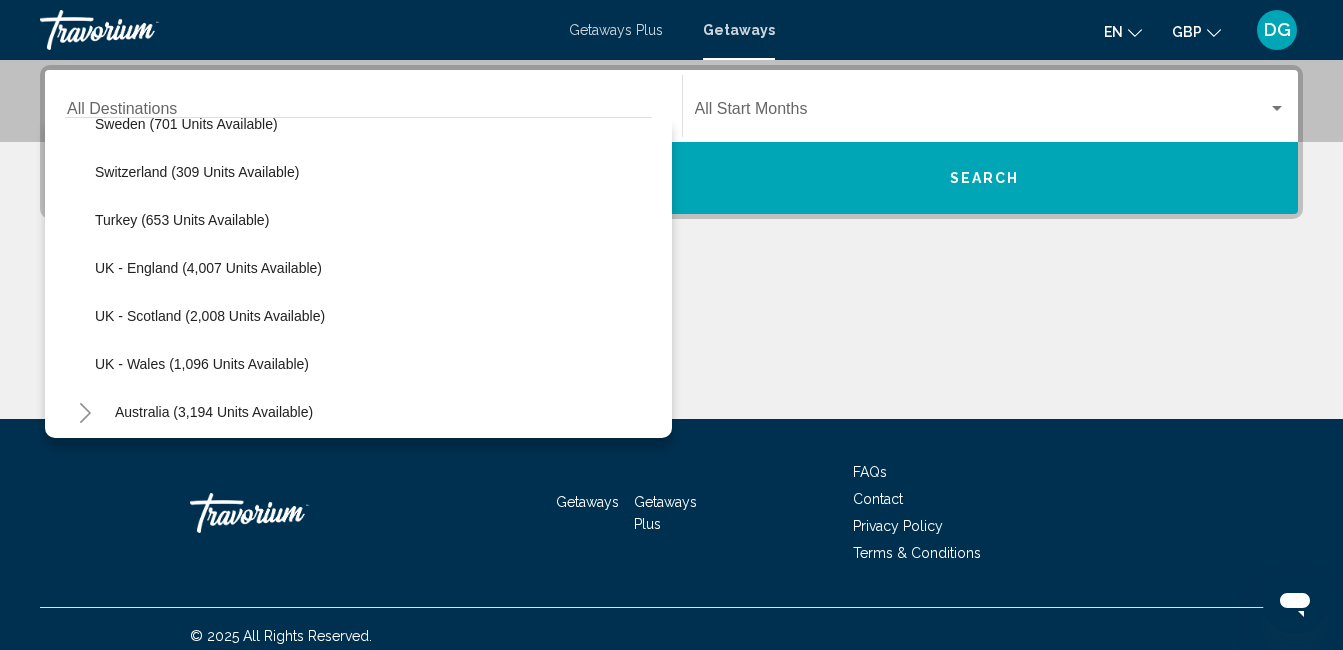 scroll, scrollTop: 1200, scrollLeft: 0, axis: vertical 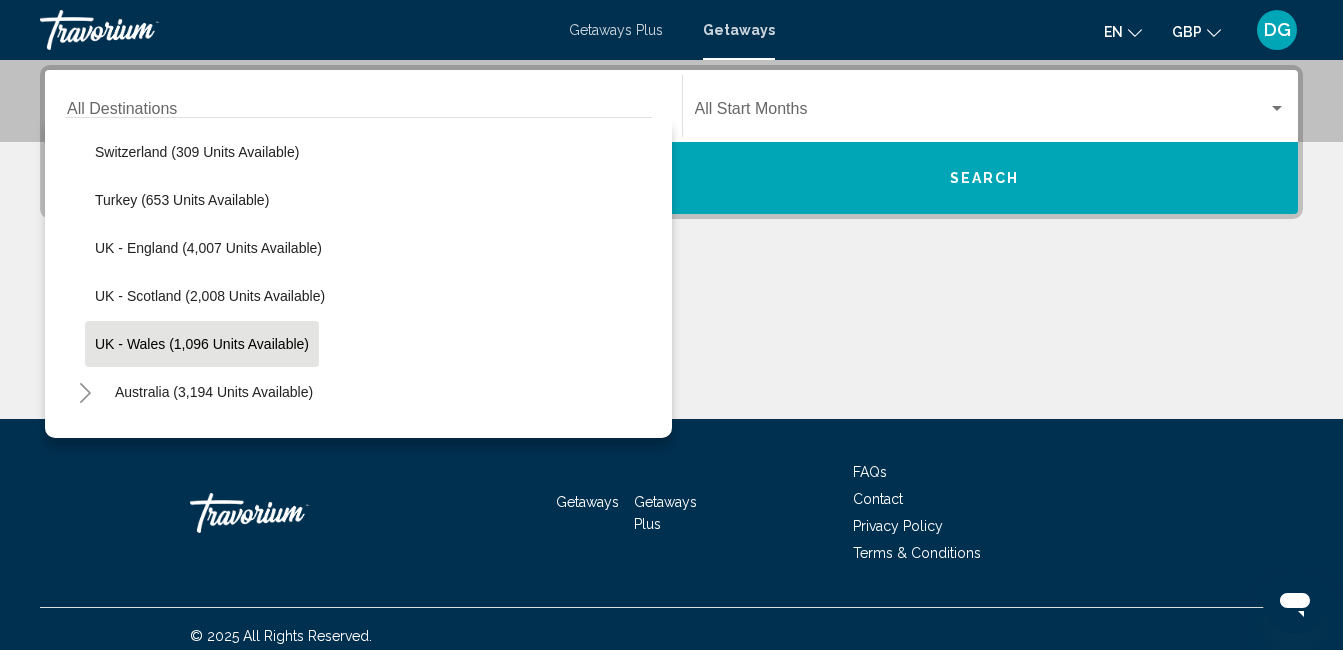 click on "UK - Wales (1,096 units available)" 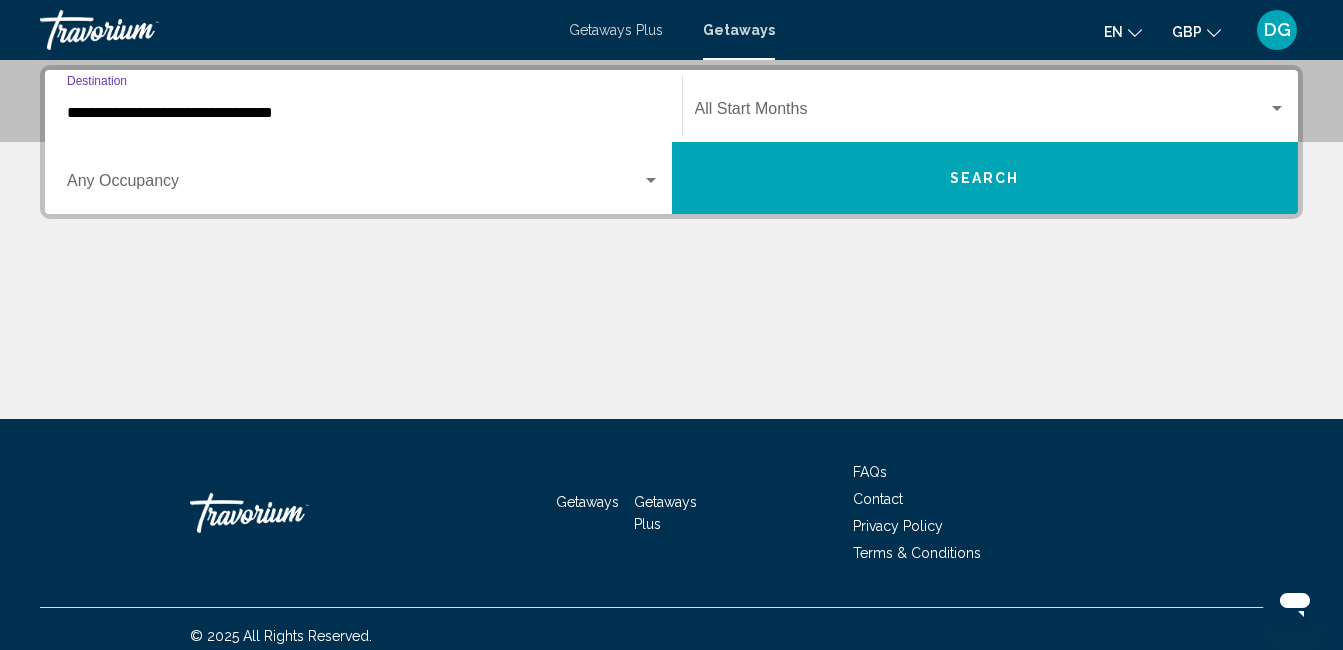 click at bounding box center (1277, 109) 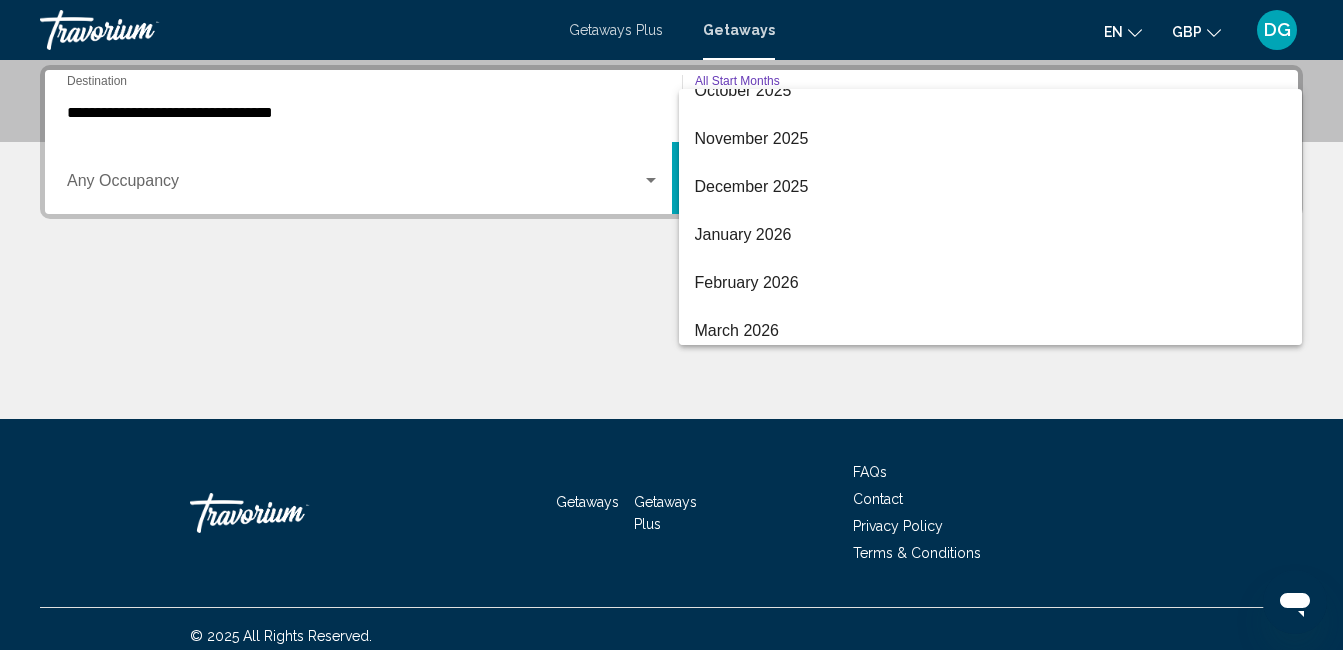 scroll, scrollTop: 200, scrollLeft: 0, axis: vertical 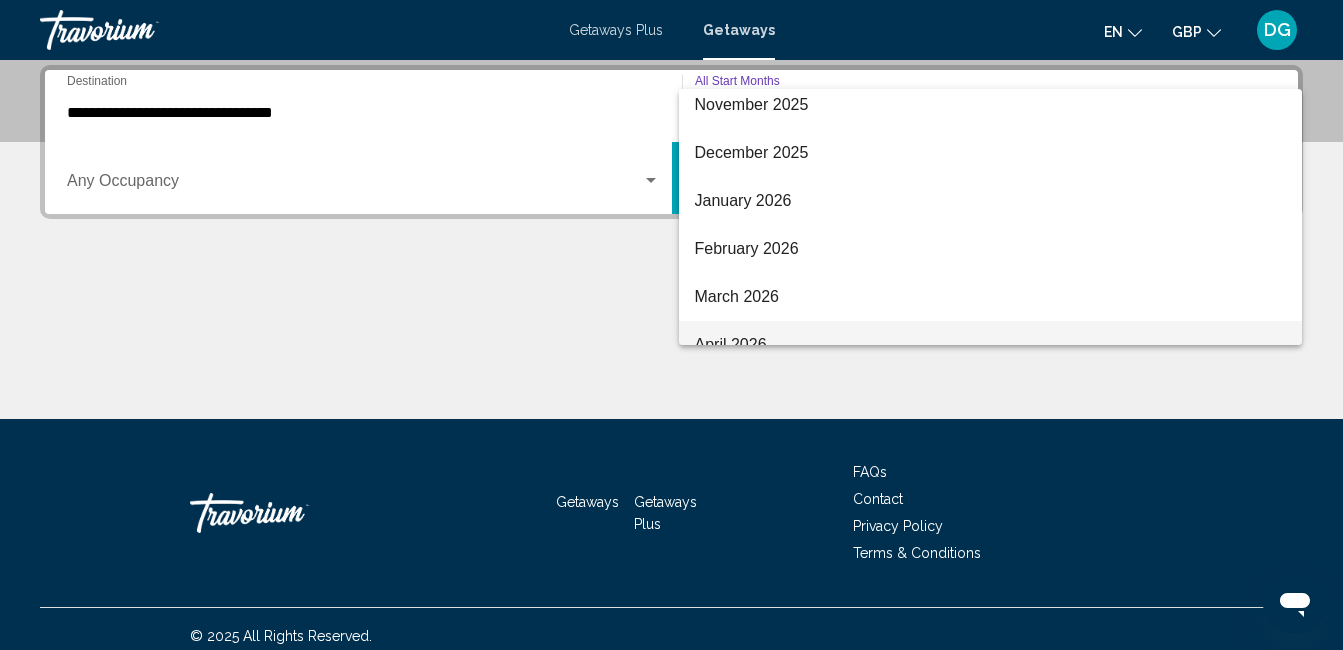 click on "April 2026" at bounding box center (991, 345) 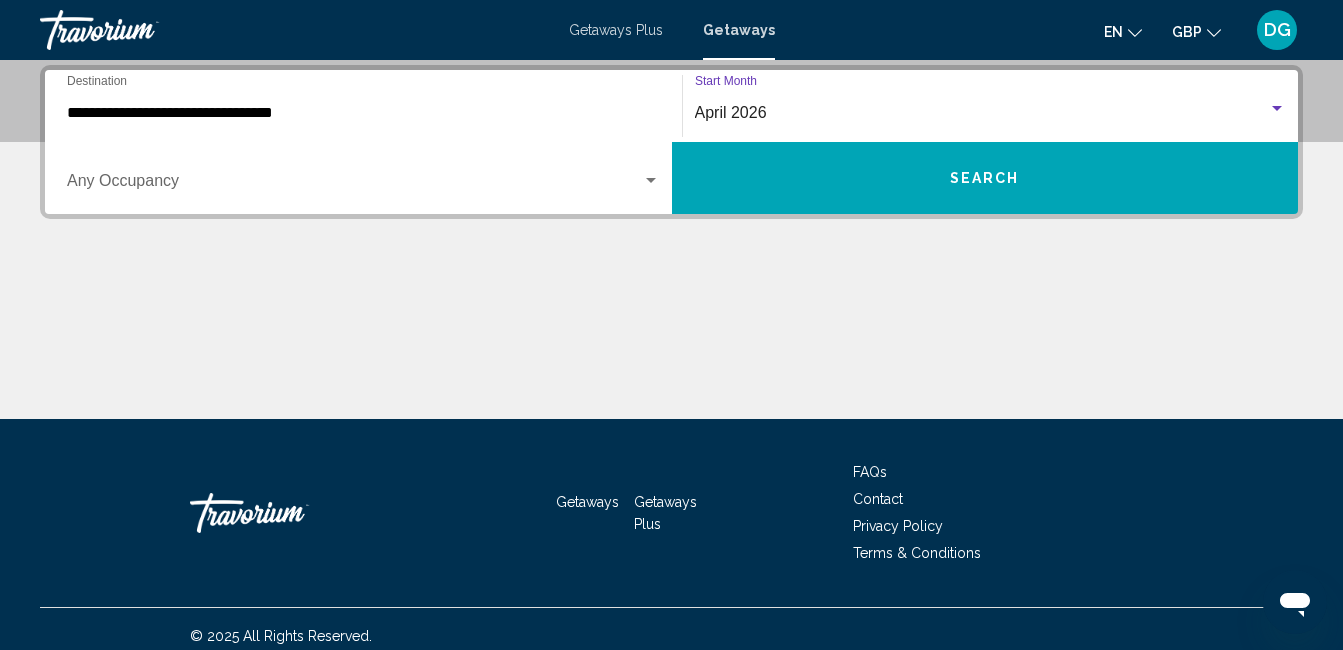 scroll, scrollTop: 224, scrollLeft: 0, axis: vertical 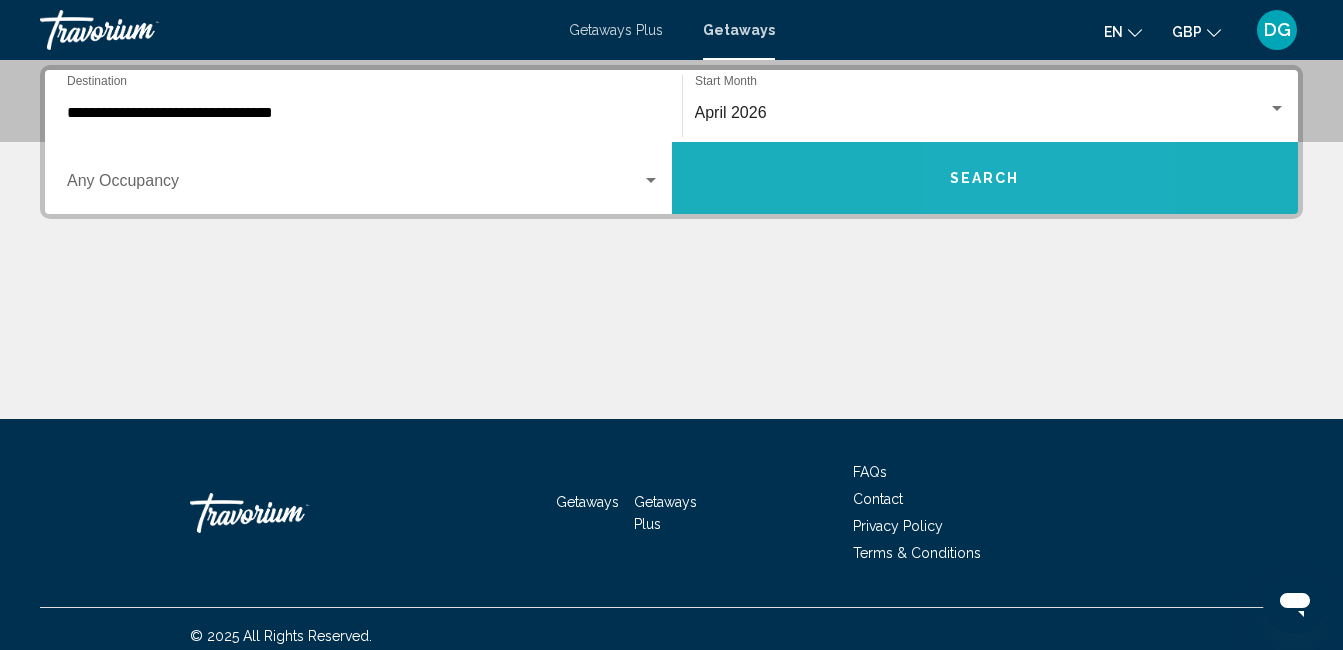 click on "Search" at bounding box center (985, 178) 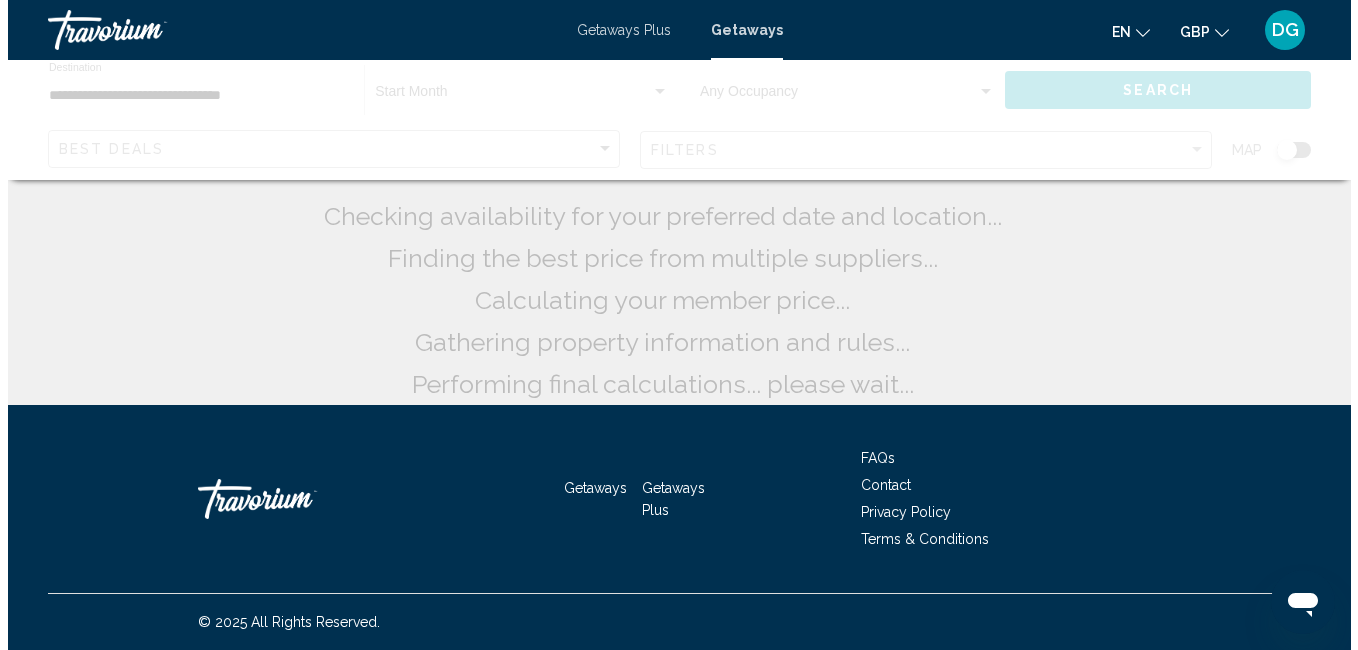 scroll, scrollTop: 0, scrollLeft: 0, axis: both 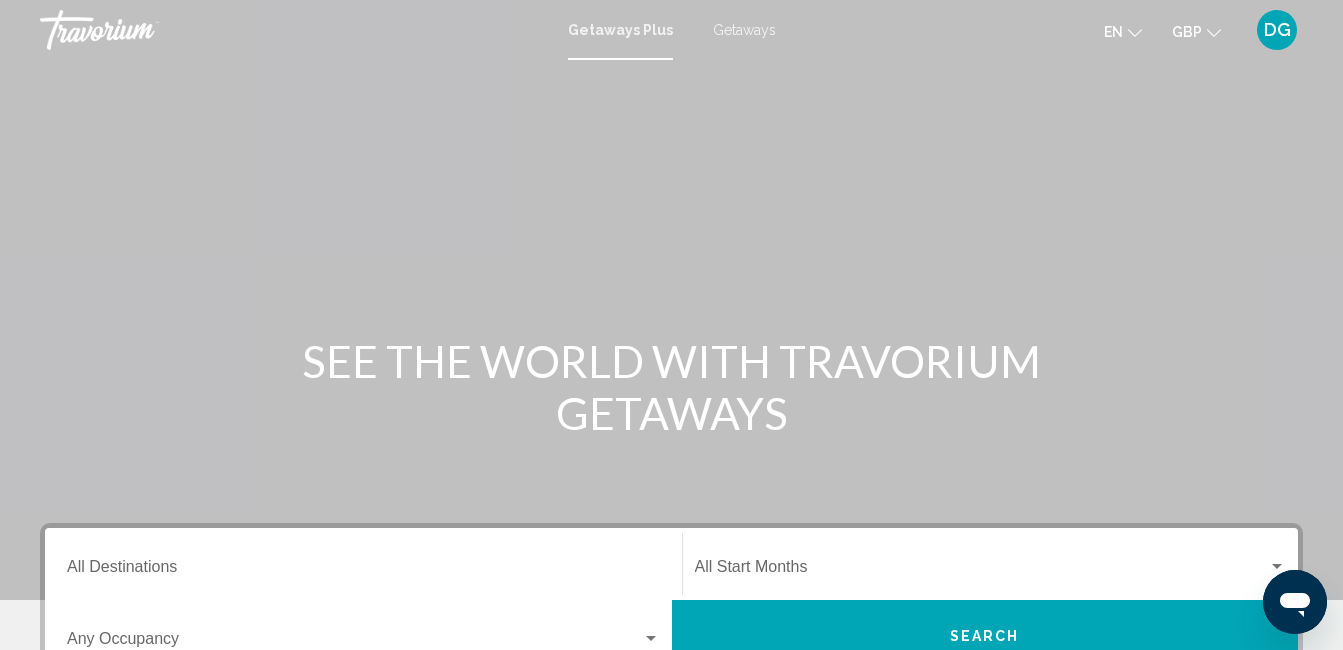 click on "Getaways" at bounding box center (744, 30) 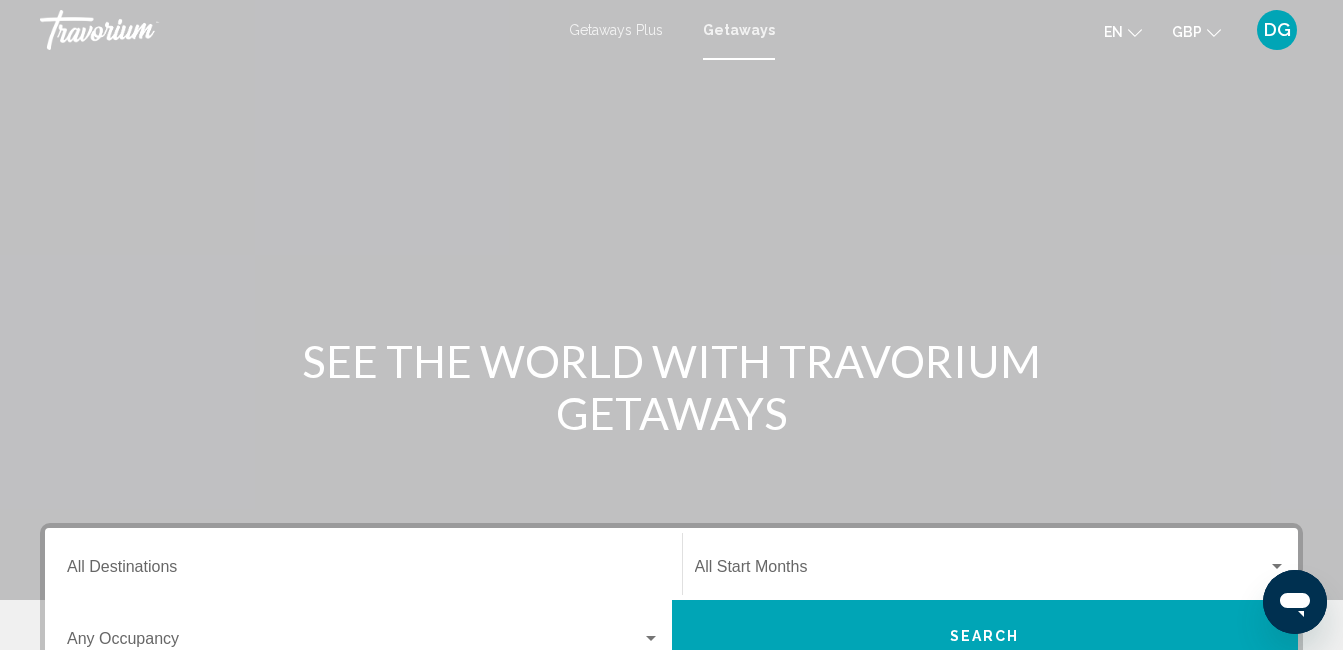 click on "Destination All Destinations" at bounding box center [363, 571] 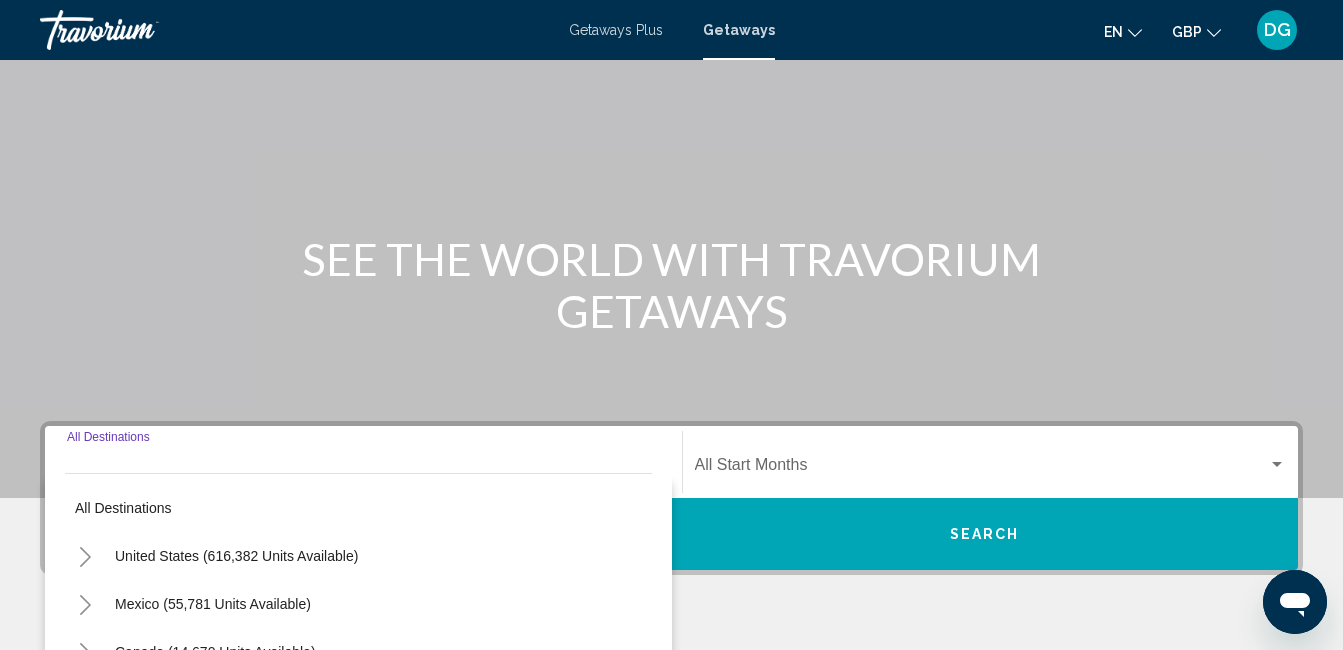 scroll, scrollTop: 458, scrollLeft: 0, axis: vertical 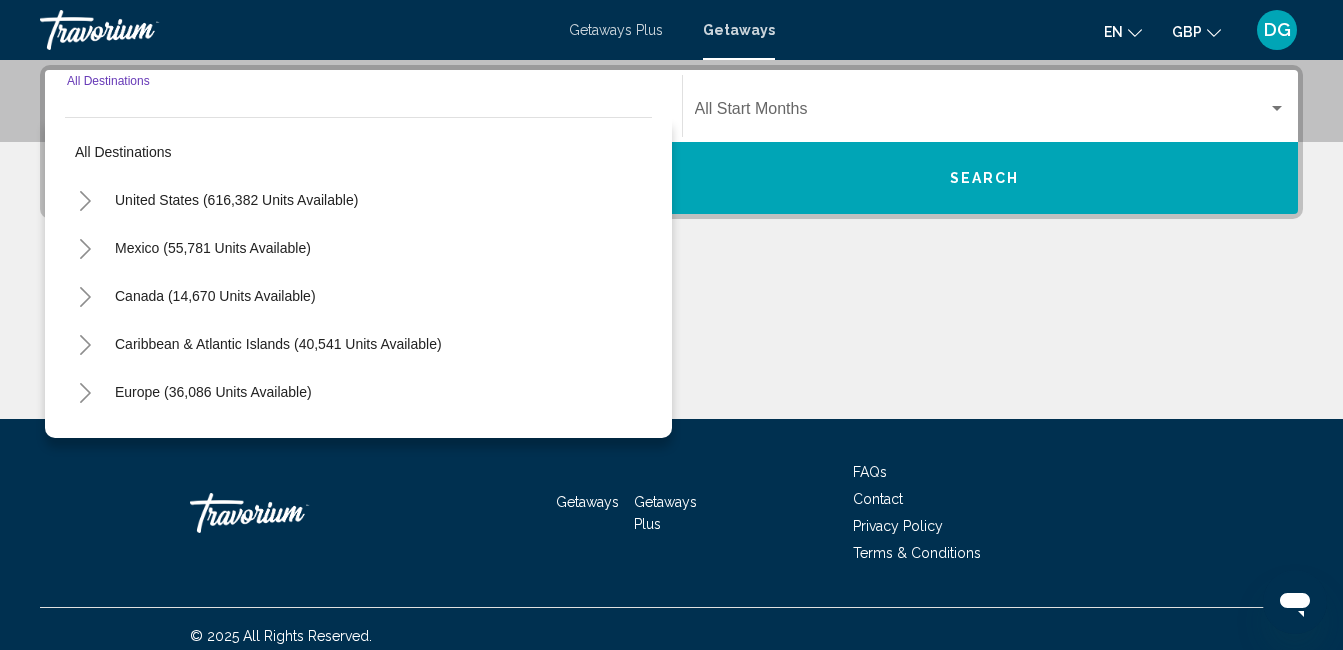 click 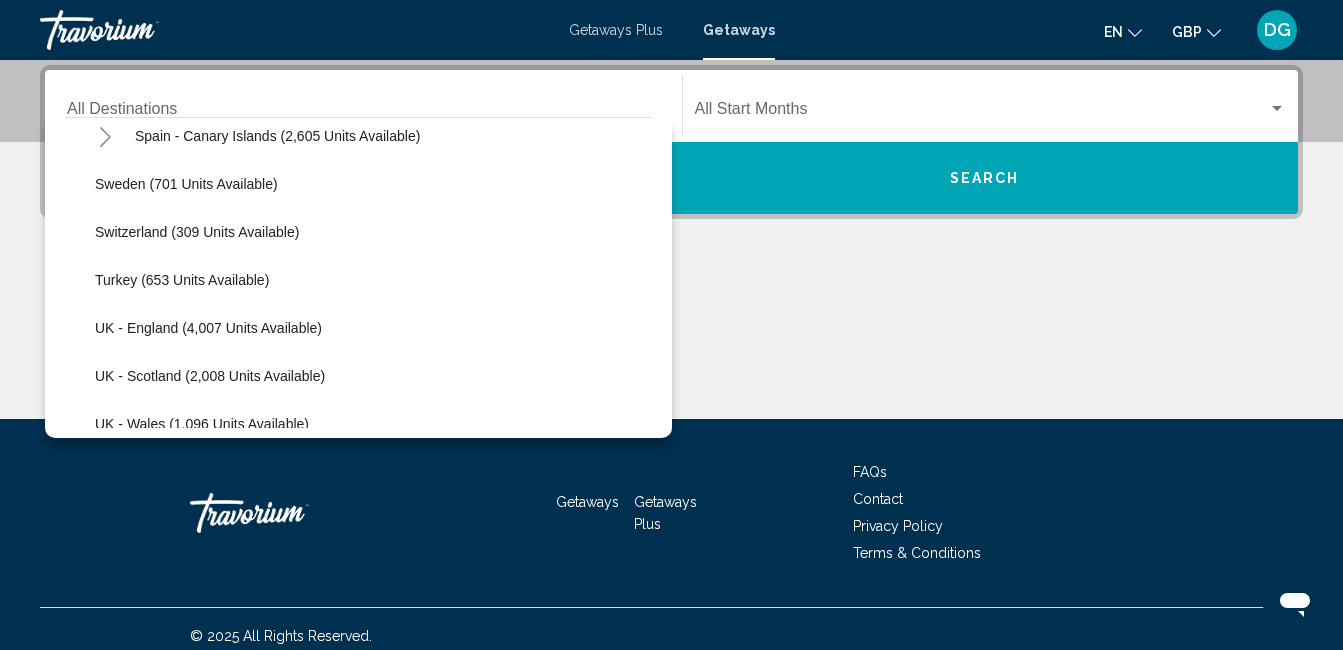 scroll, scrollTop: 1160, scrollLeft: 0, axis: vertical 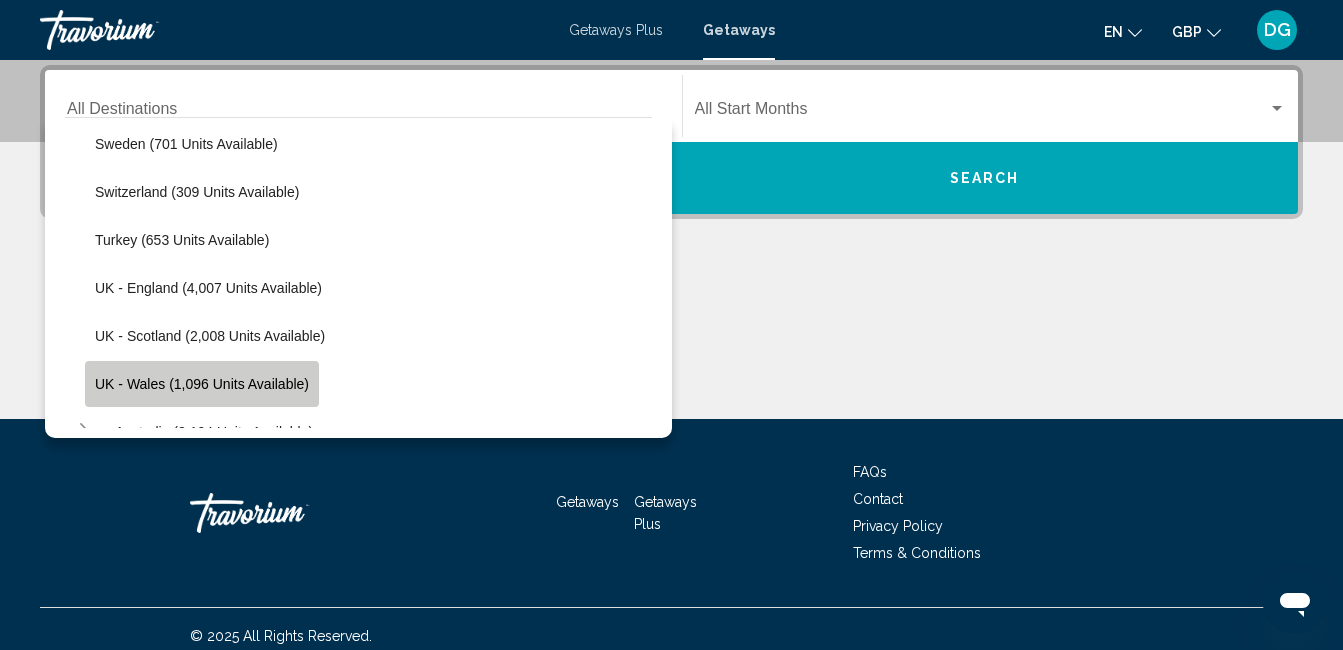 click on "UK - Wales (1,096 units available)" 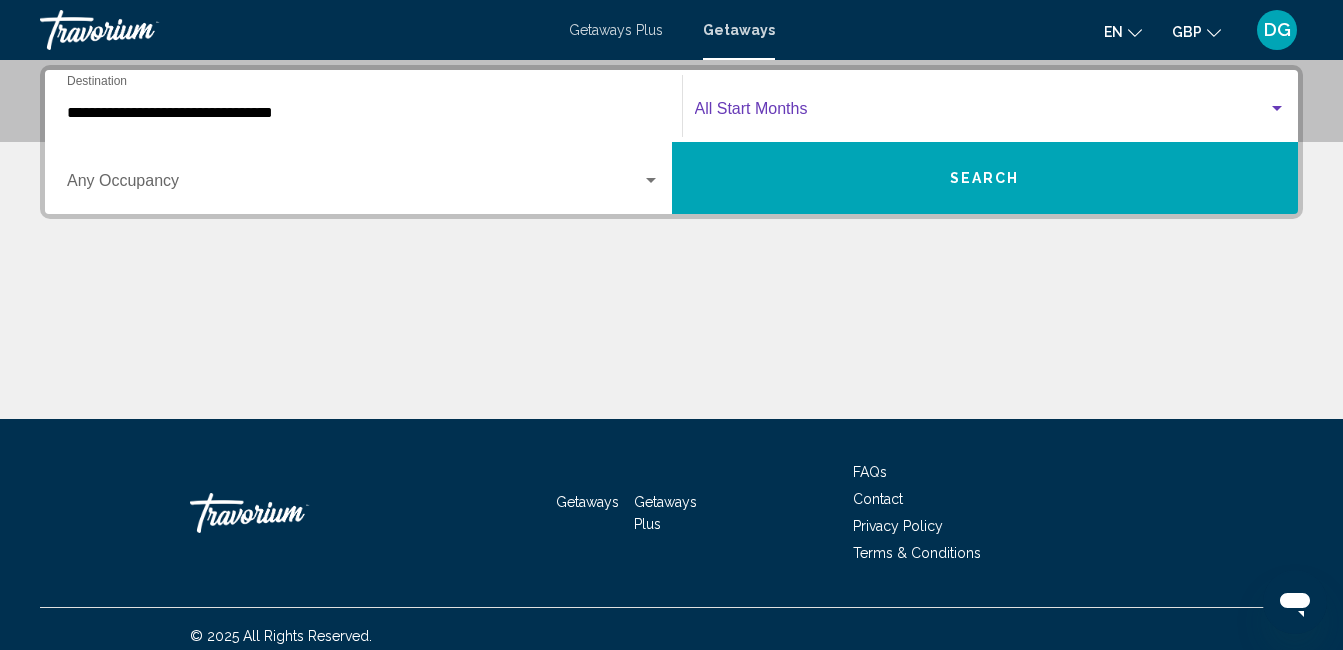 click at bounding box center (1277, 108) 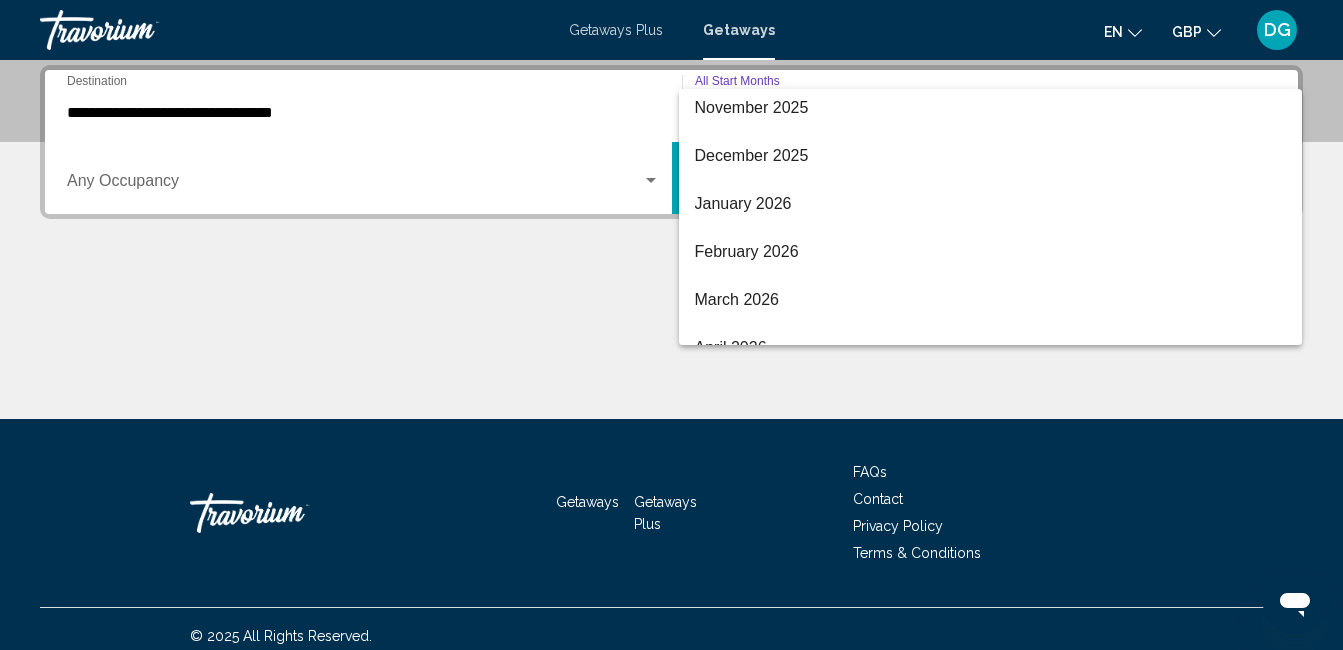 scroll, scrollTop: 200, scrollLeft: 0, axis: vertical 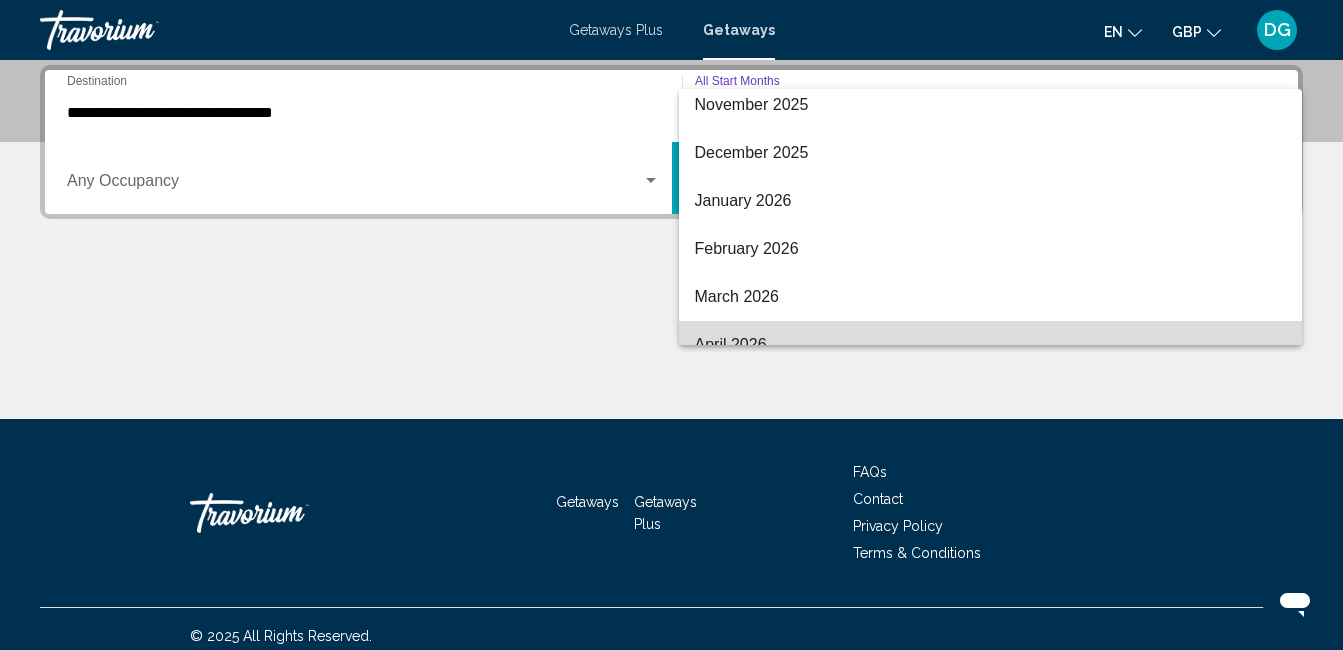 click on "April 2026" at bounding box center [991, 345] 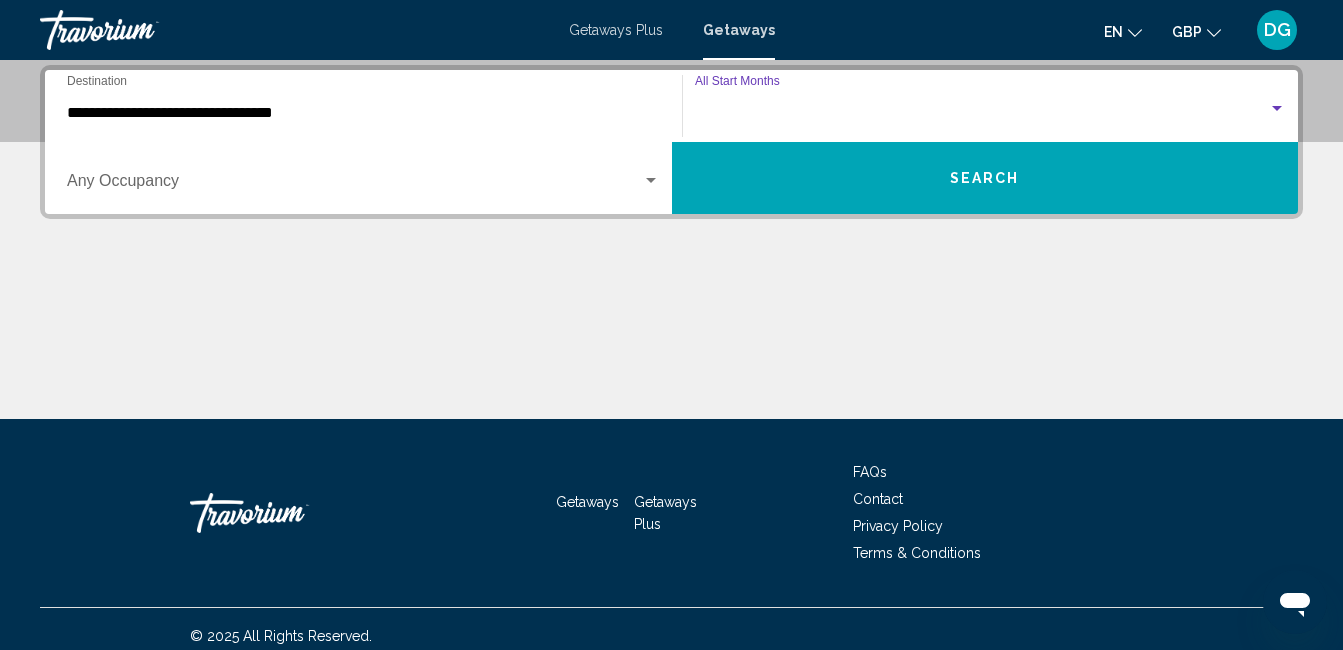 scroll, scrollTop: 224, scrollLeft: 0, axis: vertical 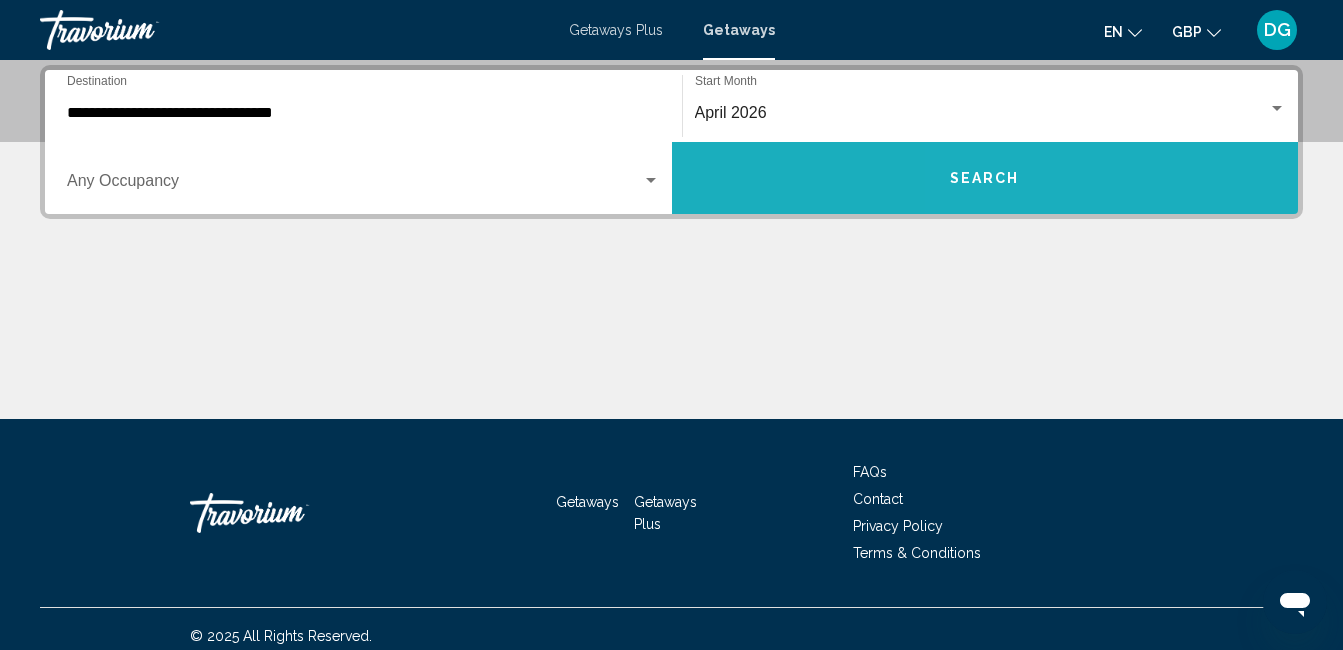 click on "Search" at bounding box center (985, 178) 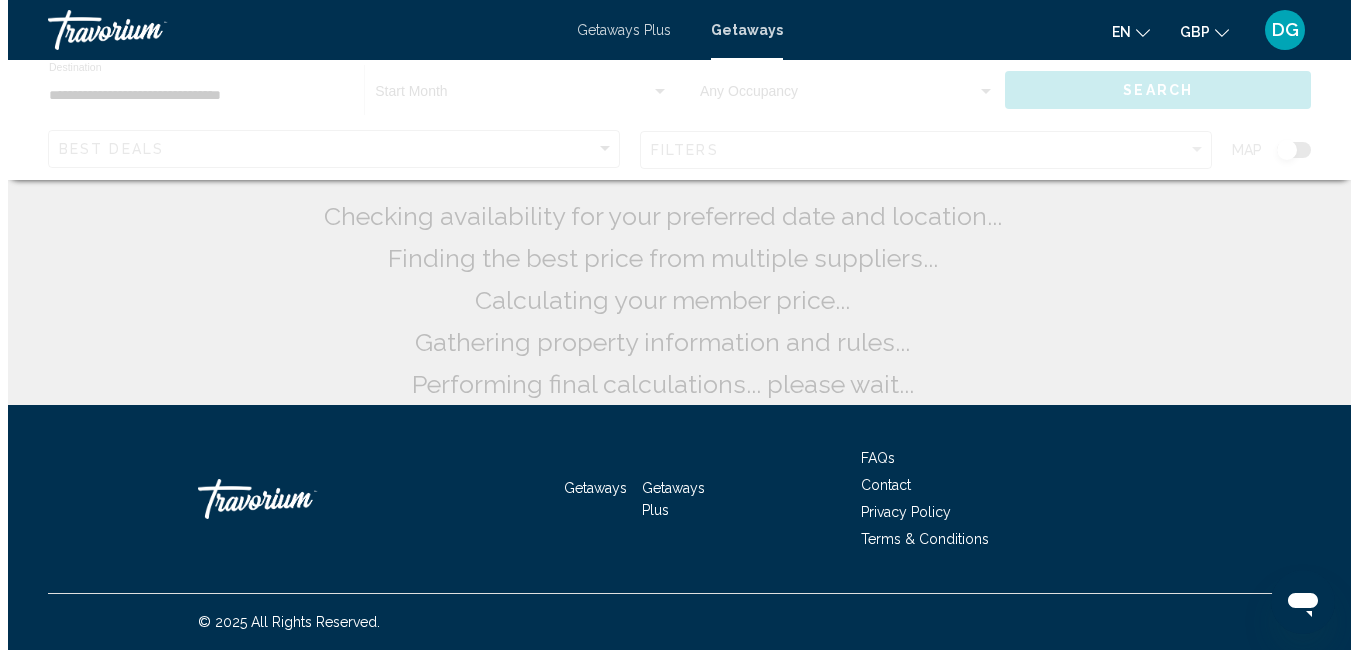 scroll, scrollTop: 0, scrollLeft: 0, axis: both 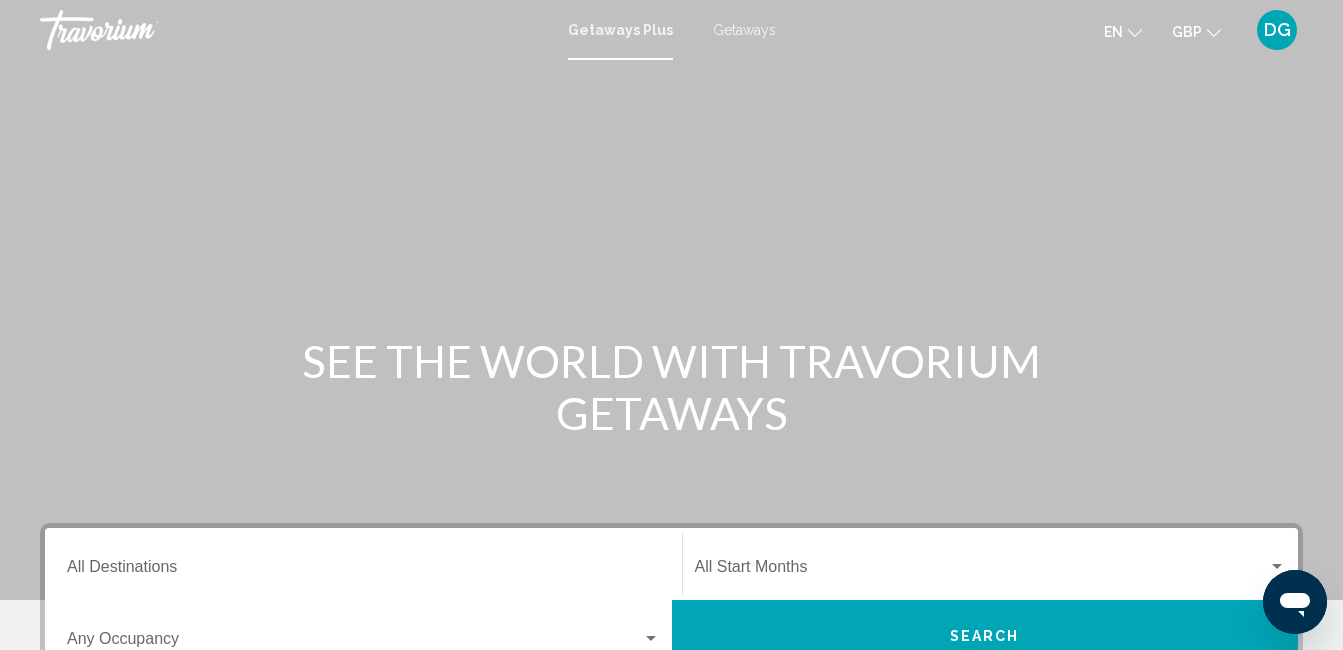 click on "Getaways" at bounding box center [744, 30] 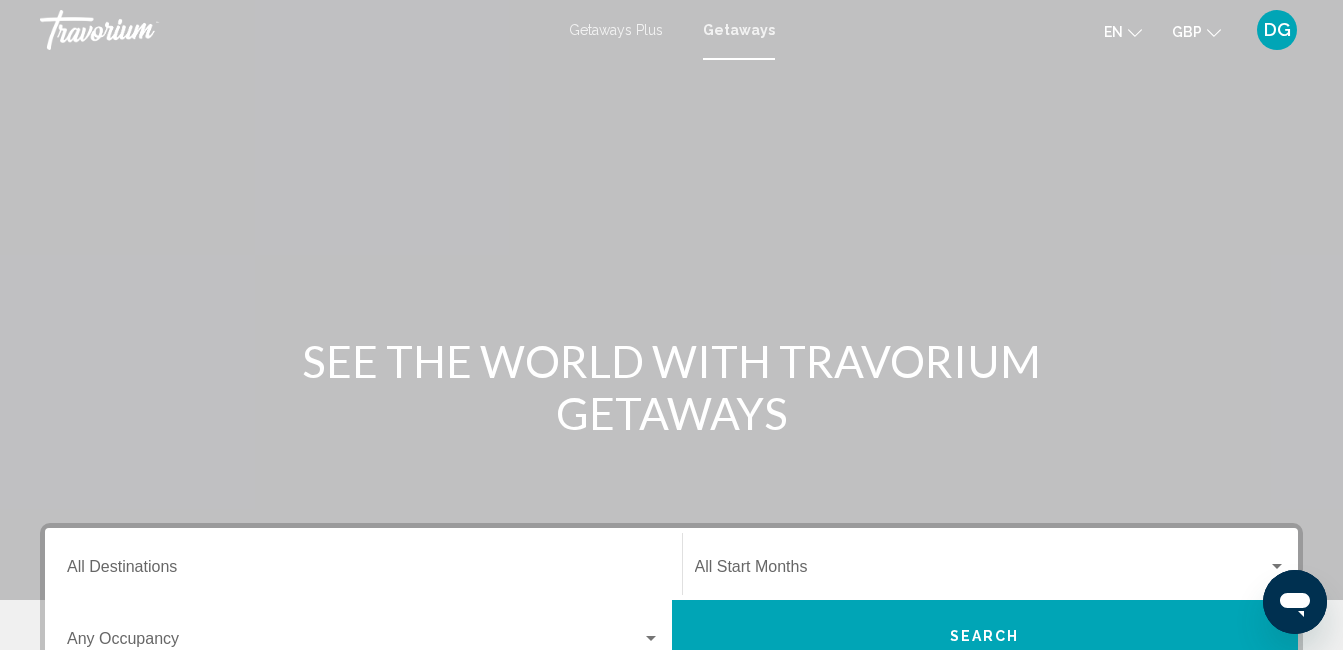 click on "Destination All Destinations" at bounding box center [363, 564] 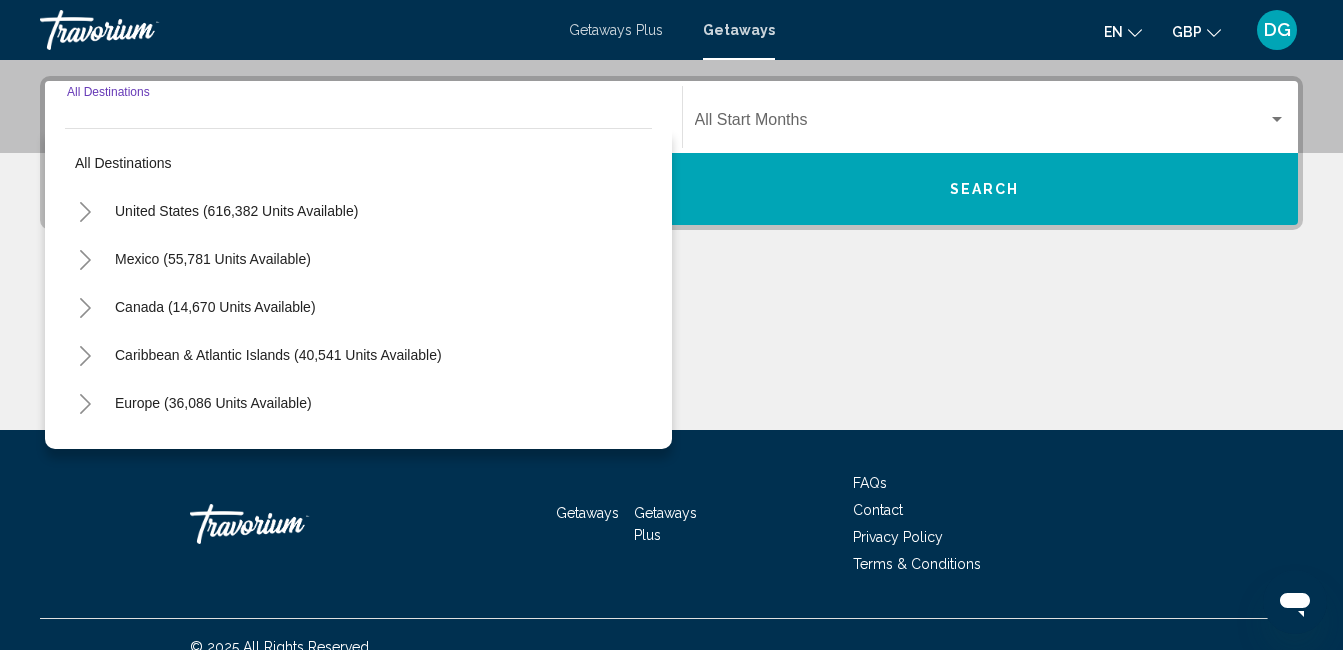 scroll, scrollTop: 458, scrollLeft: 0, axis: vertical 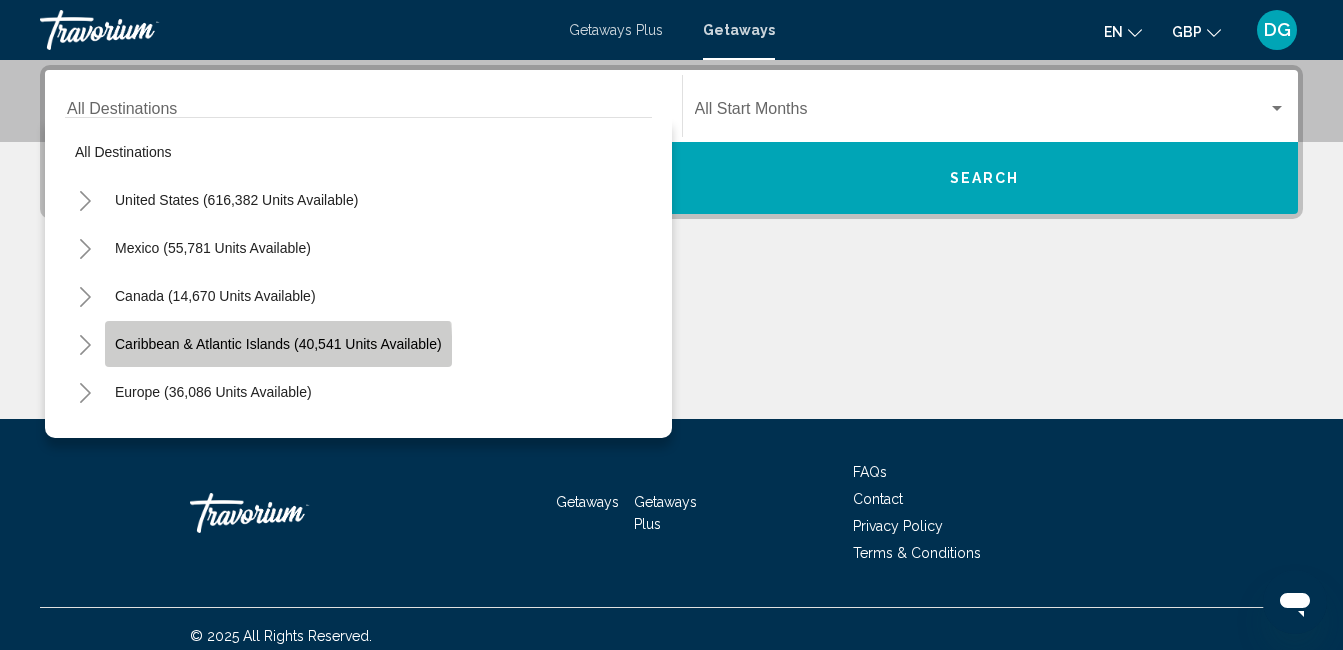 click on "Caribbean & Atlantic Islands (40,541 units available)" 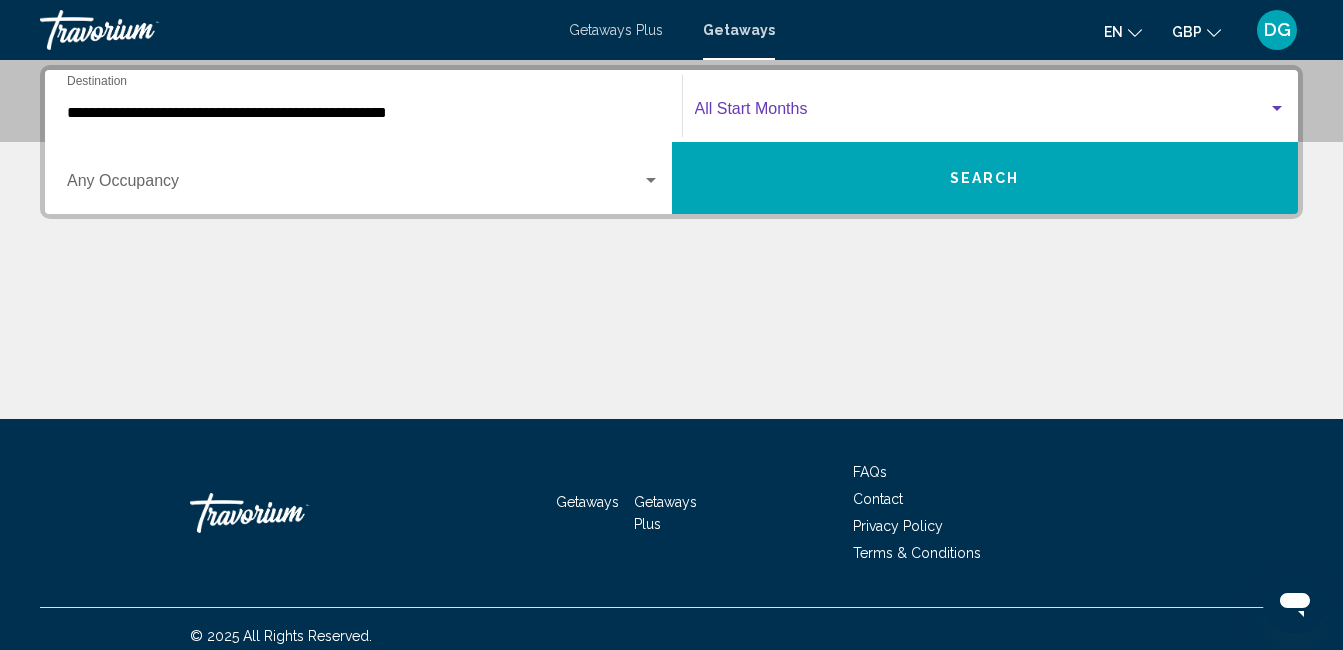 click at bounding box center [1277, 108] 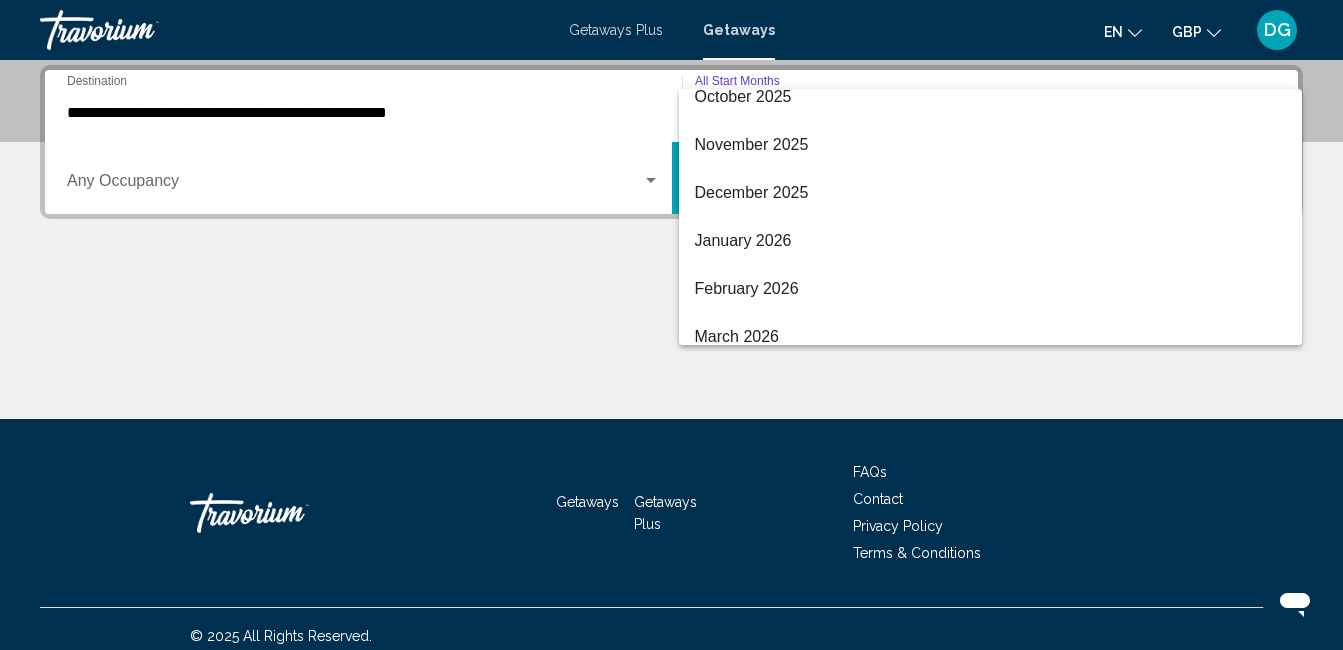 scroll, scrollTop: 200, scrollLeft: 0, axis: vertical 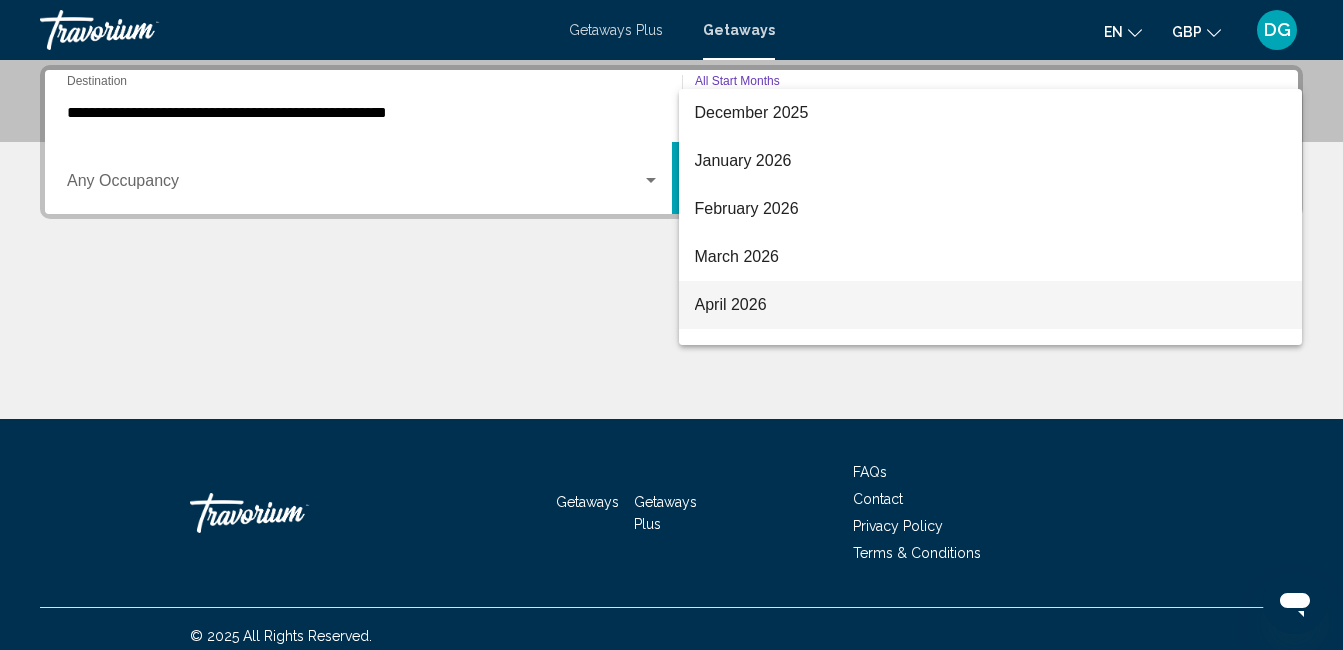 click on "April 2026" at bounding box center [991, 305] 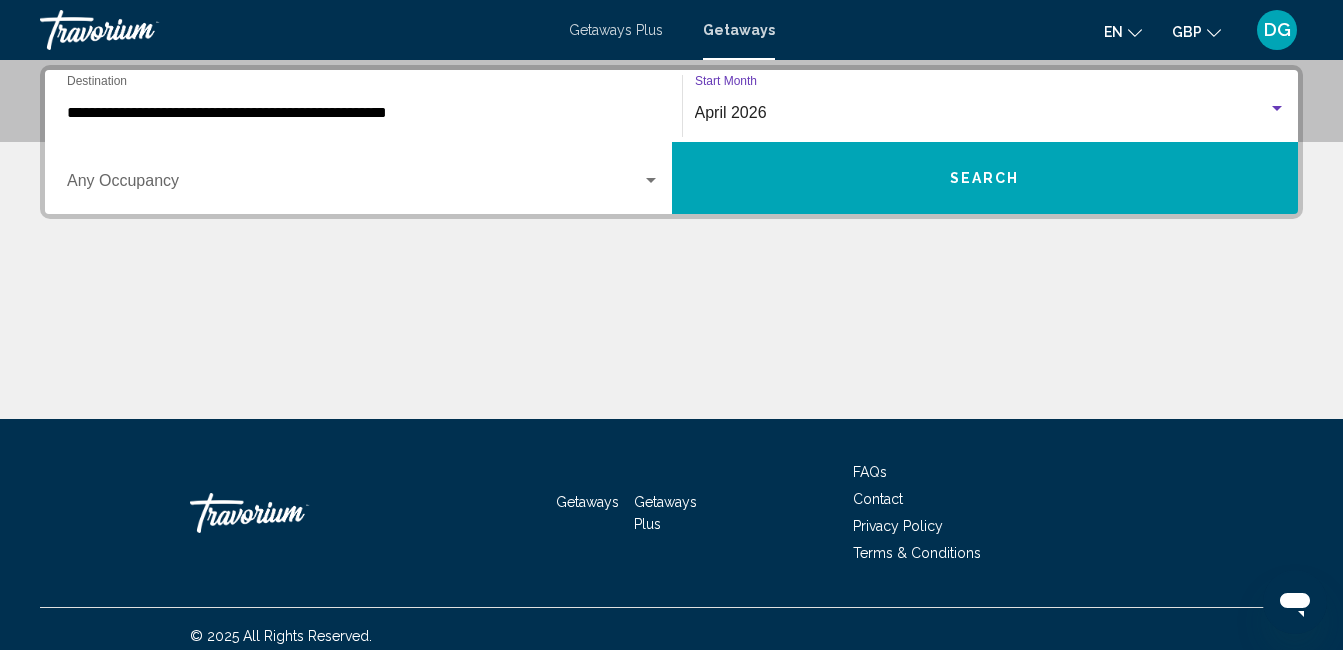 click on "Search" at bounding box center (985, 178) 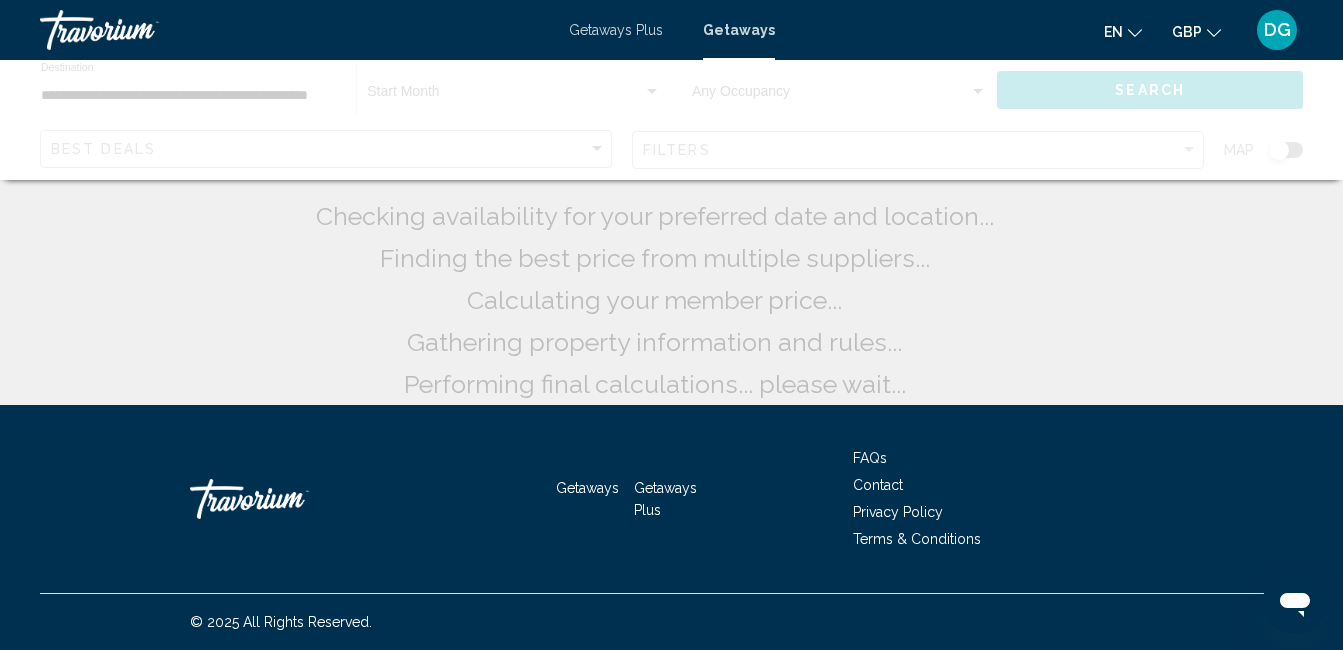 scroll, scrollTop: 0, scrollLeft: 0, axis: both 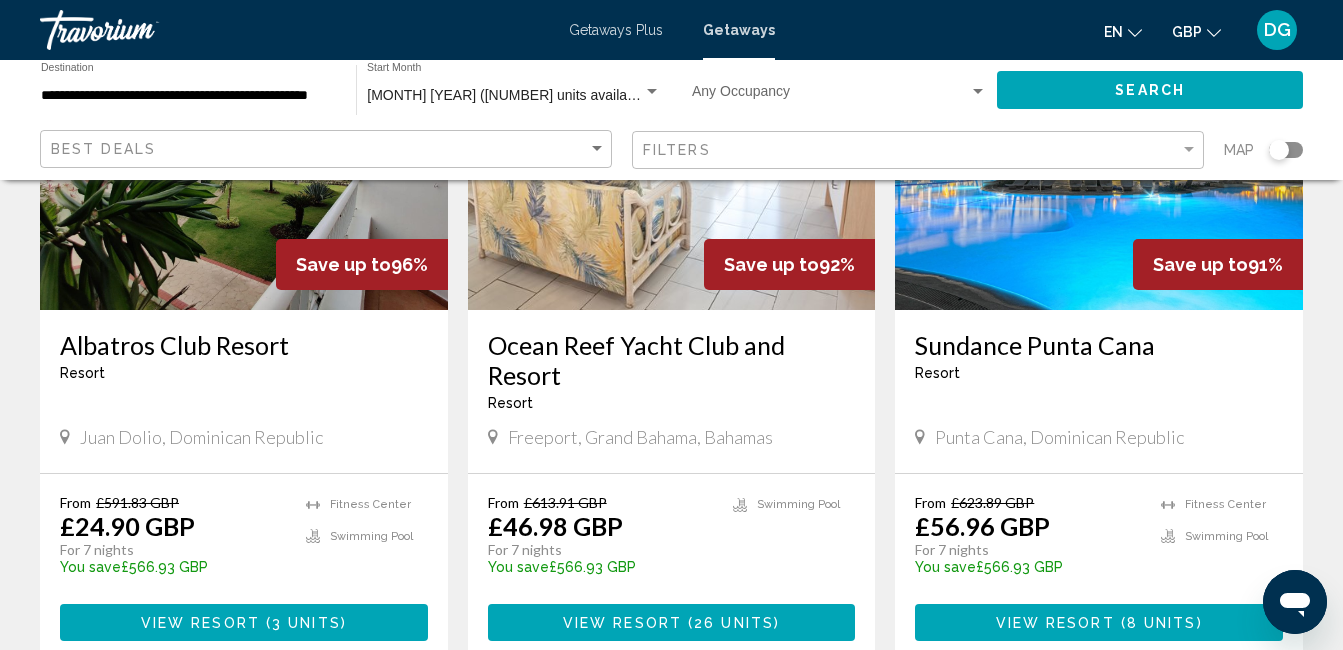 click on "8 units" at bounding box center [1162, 623] 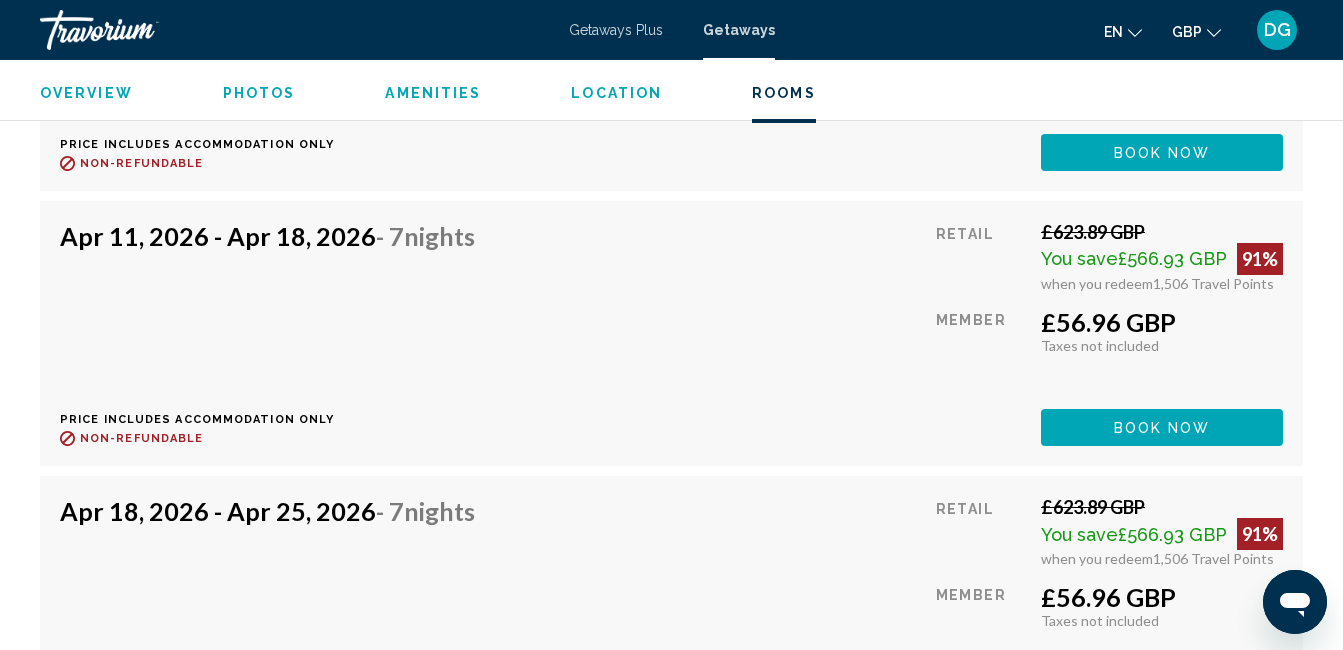 scroll, scrollTop: 3716, scrollLeft: 0, axis: vertical 